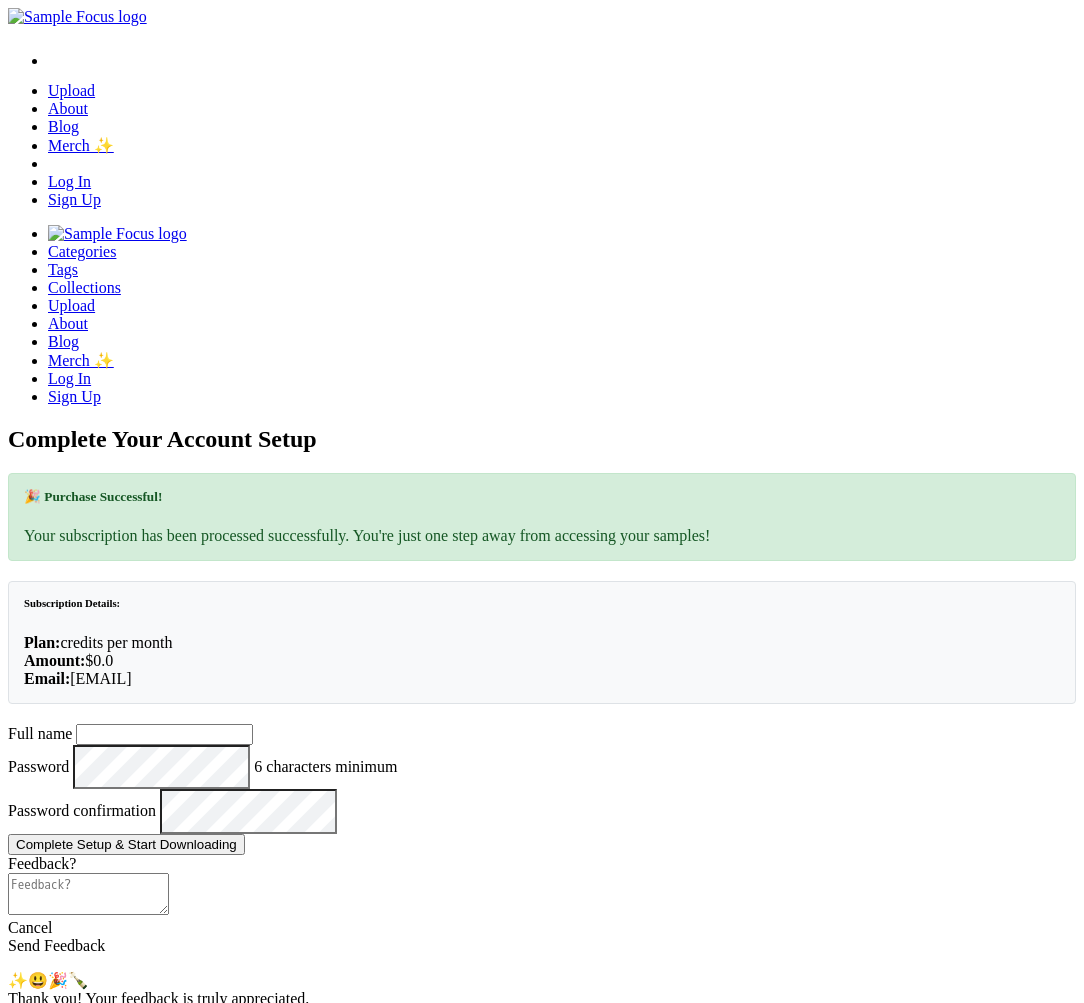 scroll, scrollTop: 0, scrollLeft: 0, axis: both 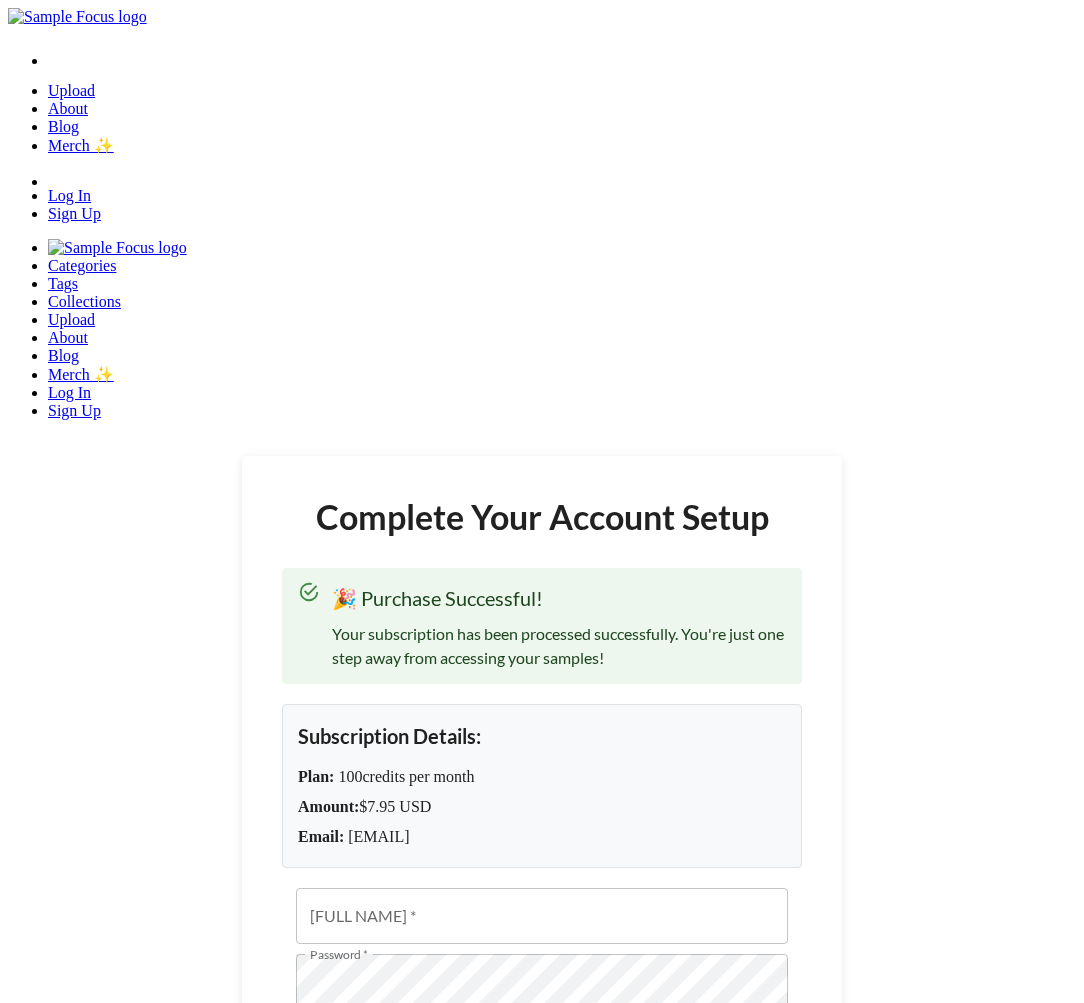 click on "Complete Your Account Setup 🎉 Purchase Successful! Your subscription has been processed successfully. You're just one step away from accessing your samples! Subscription Details: Plan:   100  credits per month Amount:  $ 7.95   USD Email:   [EMAIL] Full Name   * [FULL NAME]   * Password   * Password   * 6 characters minimum Password Confirmation   * Password Confirmation   * Complete setup & start downloading" at bounding box center (542, 823) 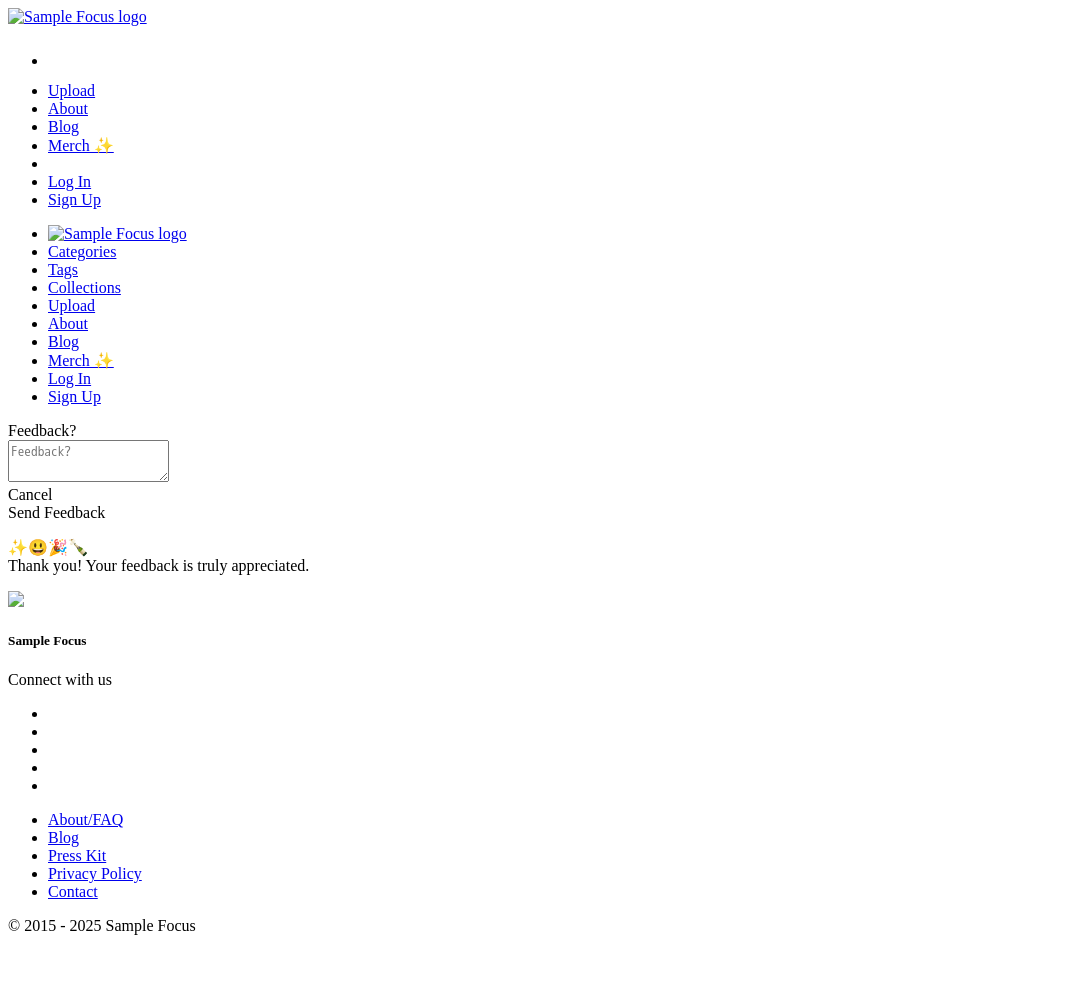 scroll, scrollTop: 0, scrollLeft: 0, axis: both 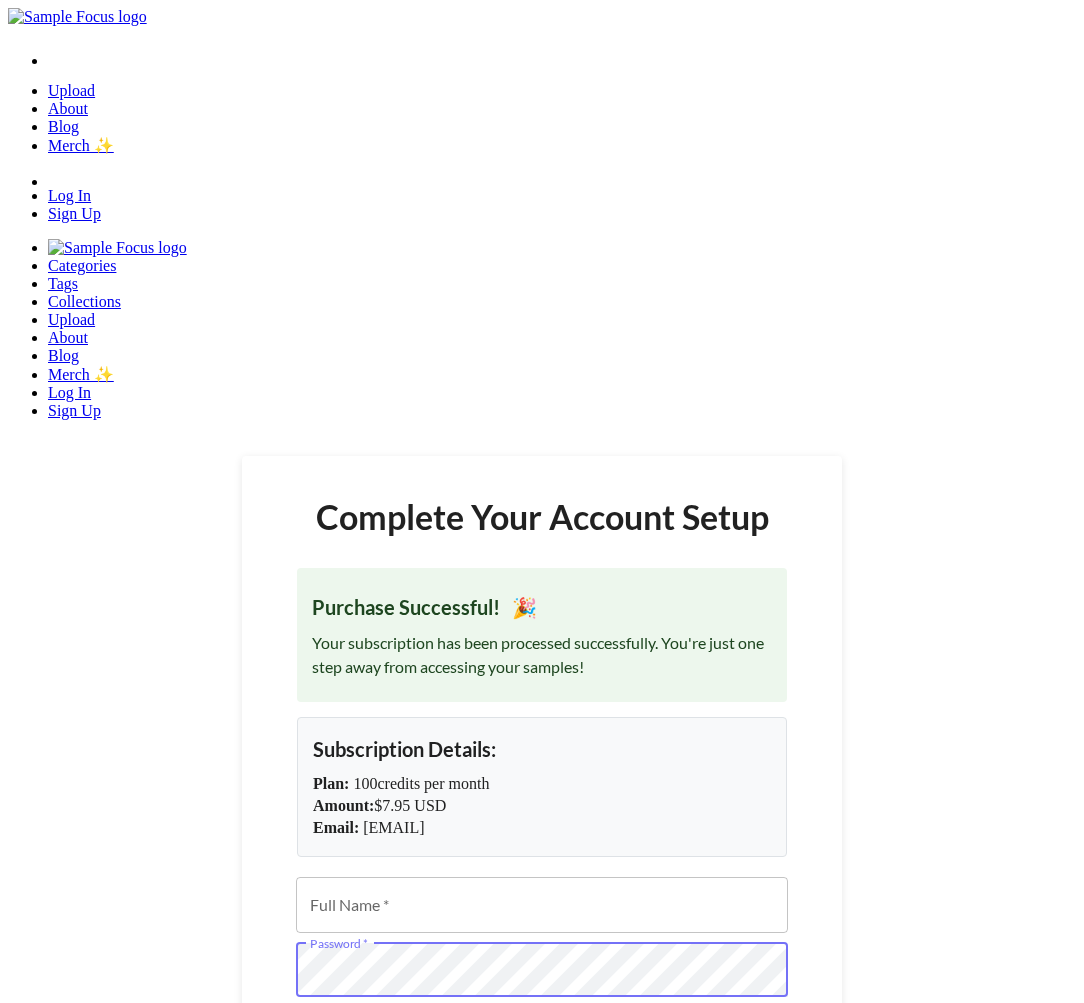 click on "Subscription Details: Plan:   100  credits per month Amount:  $ 7.95   USD Email:   [EMAIL]" at bounding box center (542, 787) 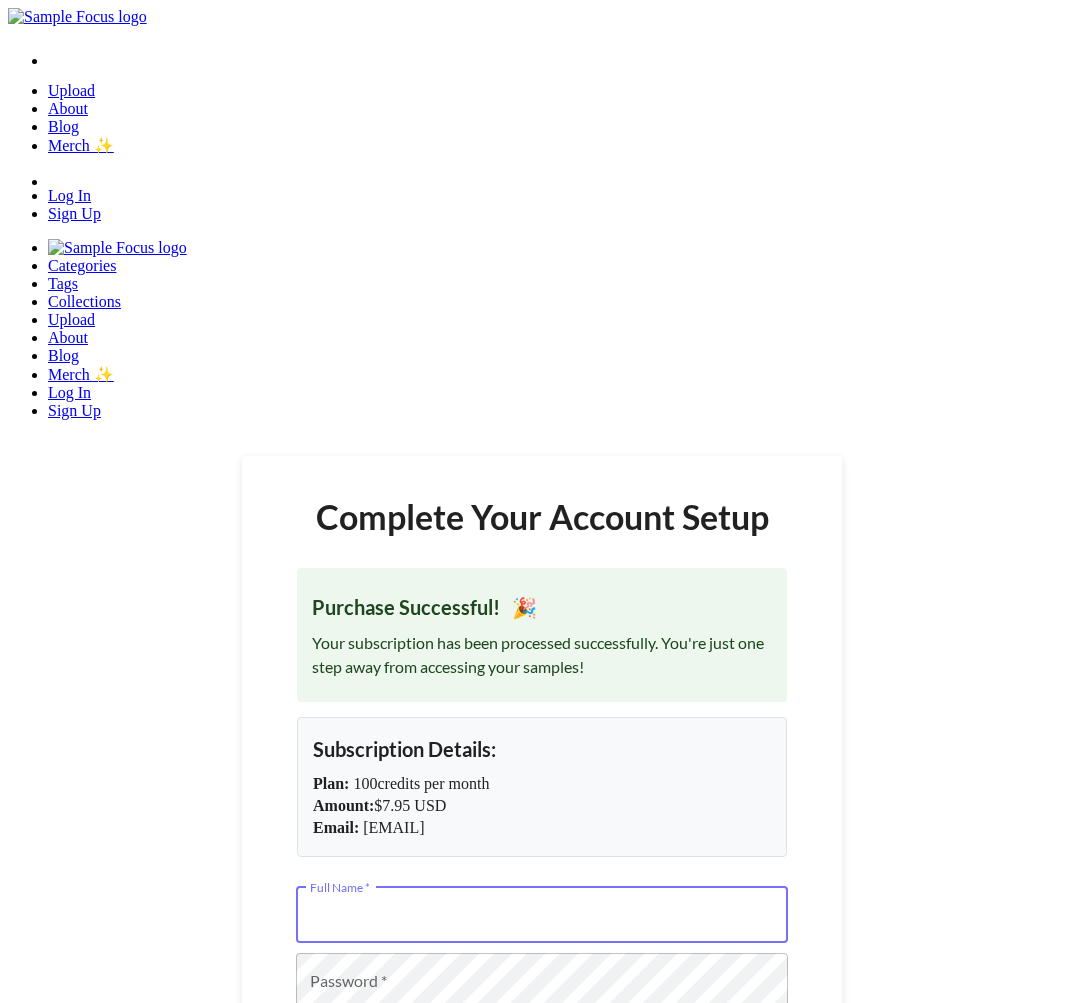 click on "Full Name   *" at bounding box center (542, 915) 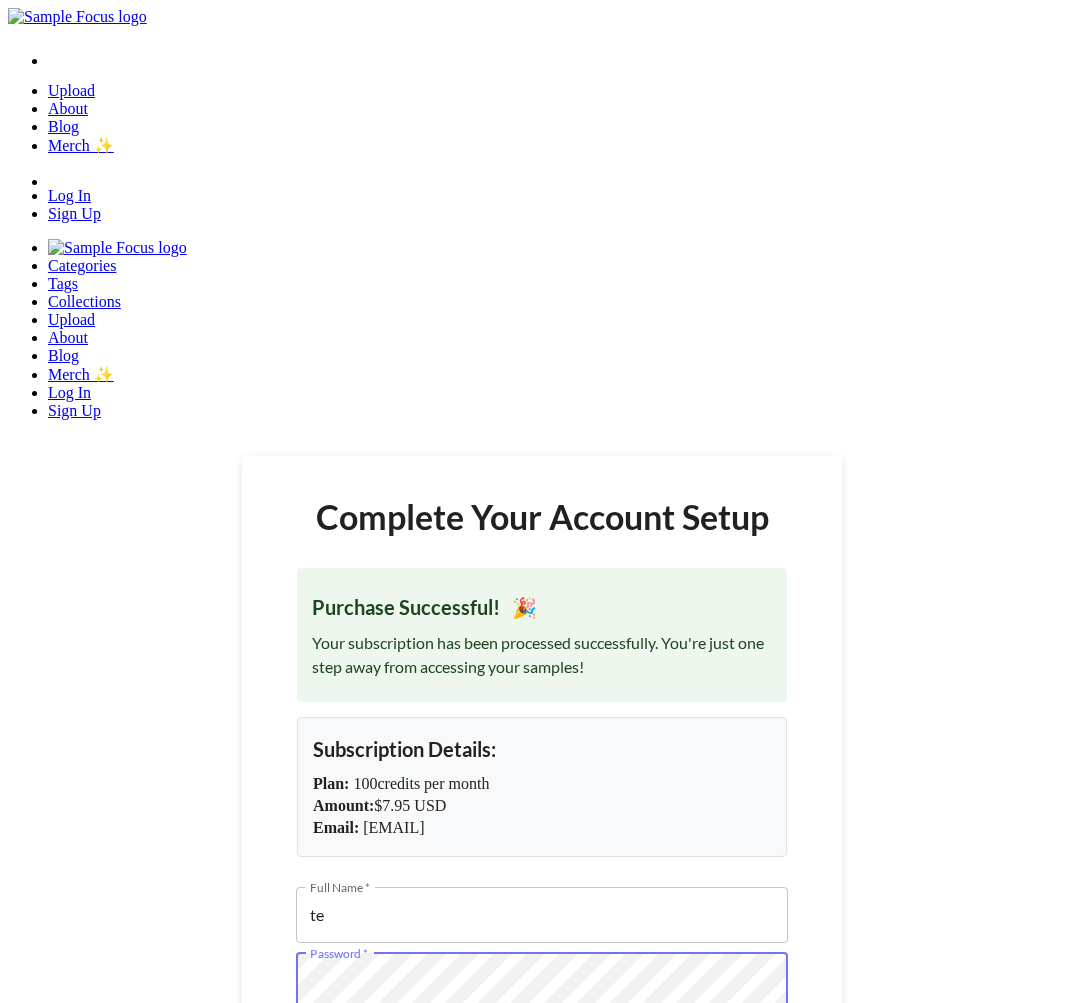 click on "te" at bounding box center (542, 915) 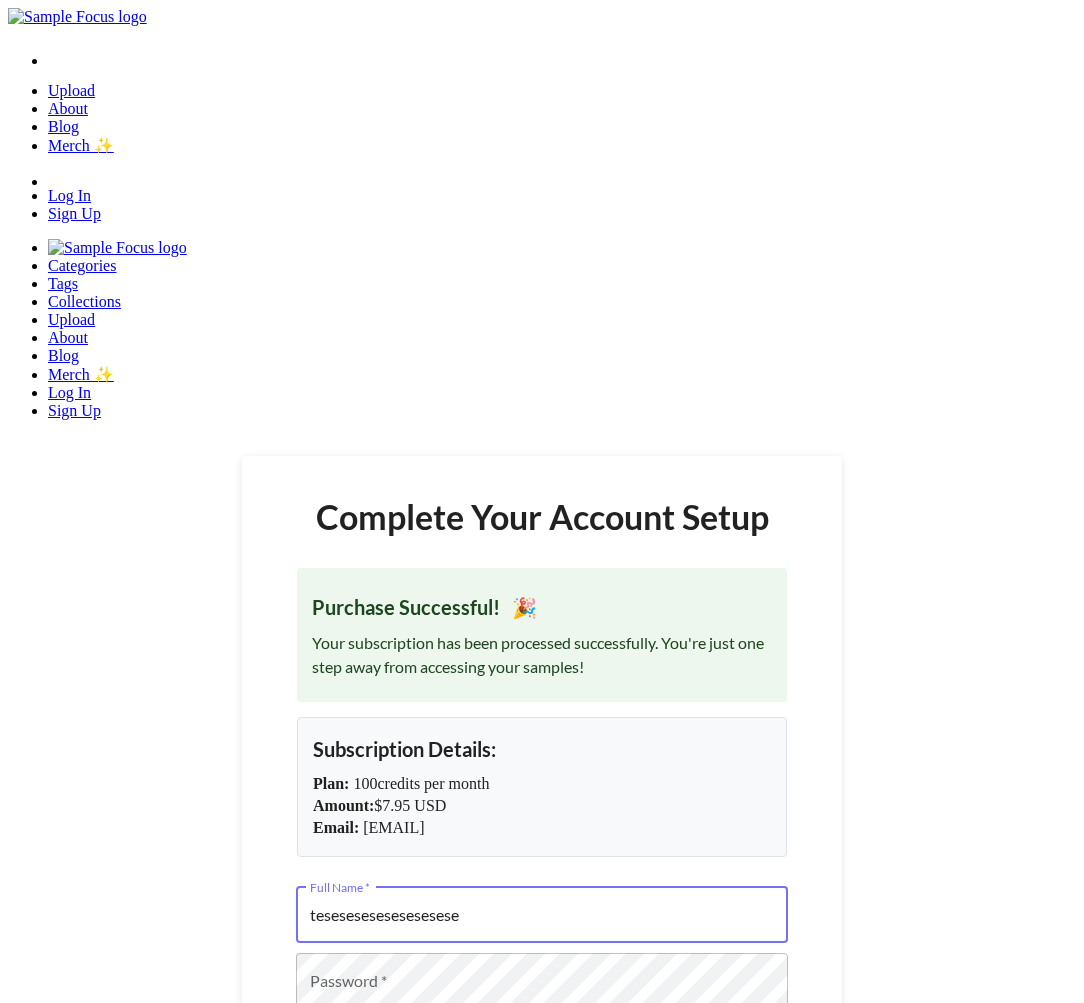 drag, startPoint x: 556, startPoint y: 547, endPoint x: 340, endPoint y: 531, distance: 216.59178 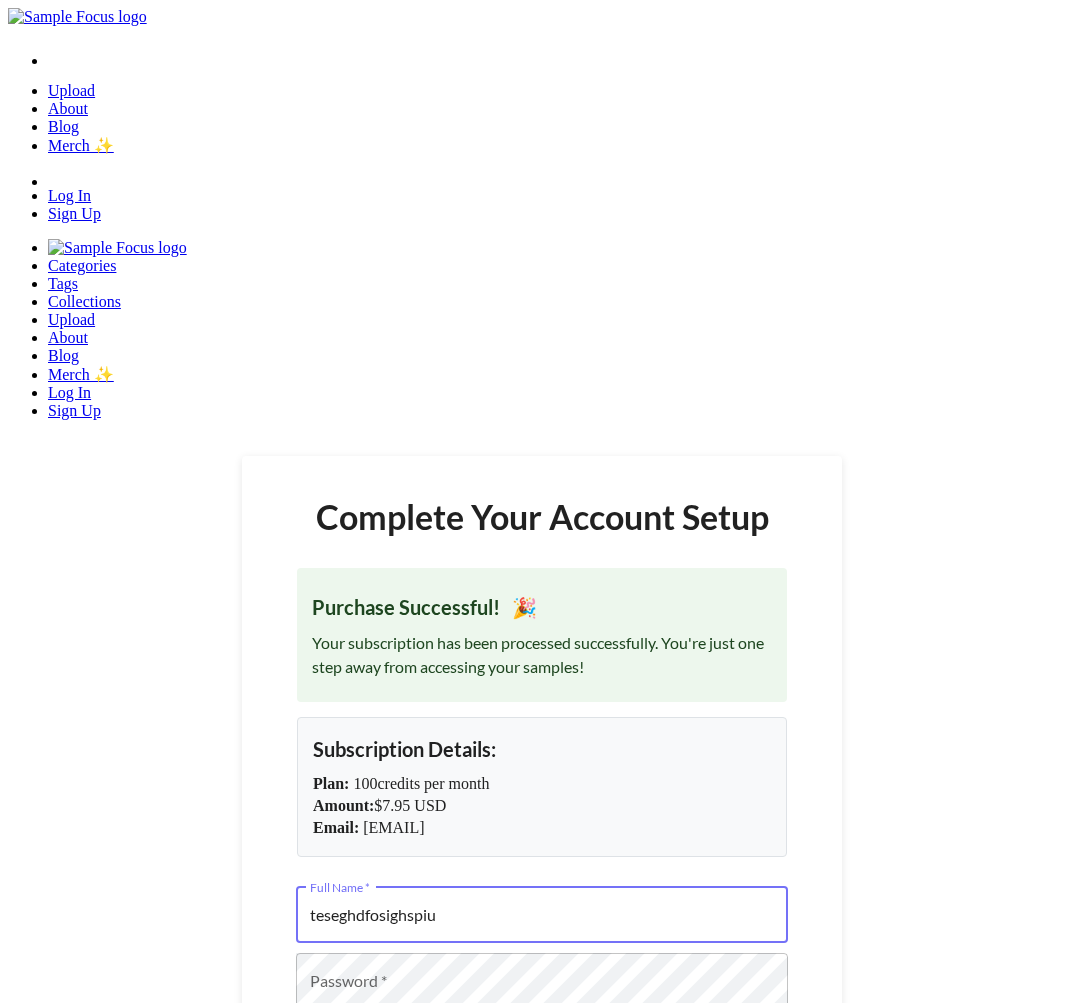 type on "teseghdfosighspiu" 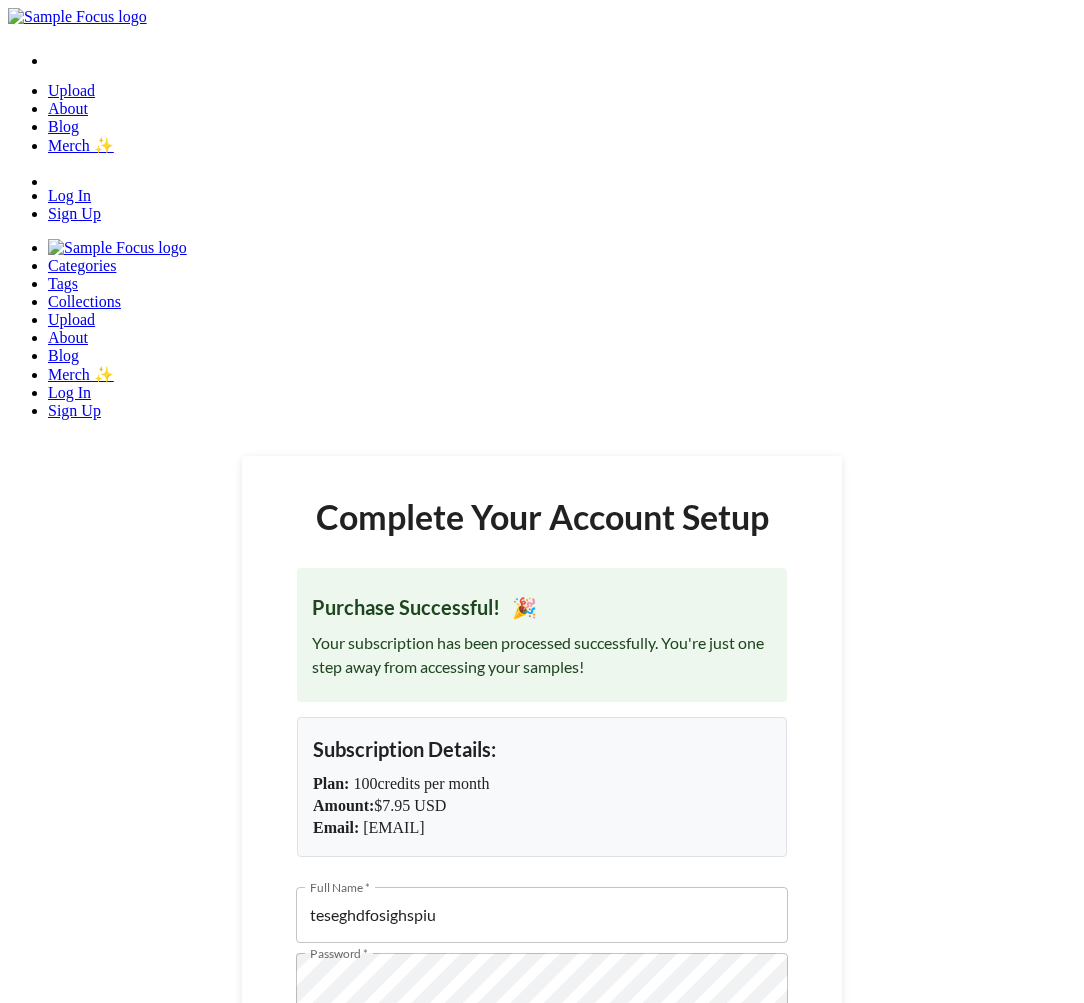 click on "Complete setup & start downloading" at bounding box center (542, 1140) 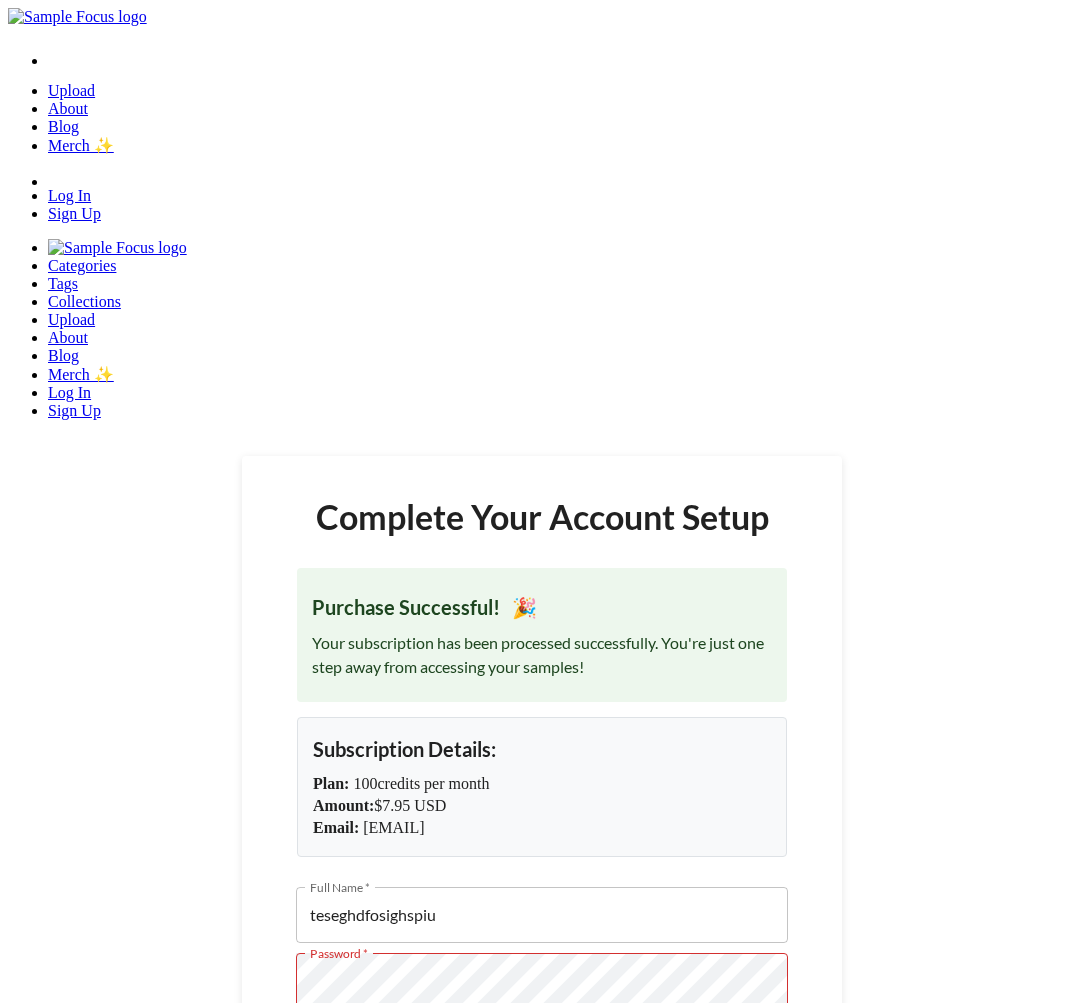 type 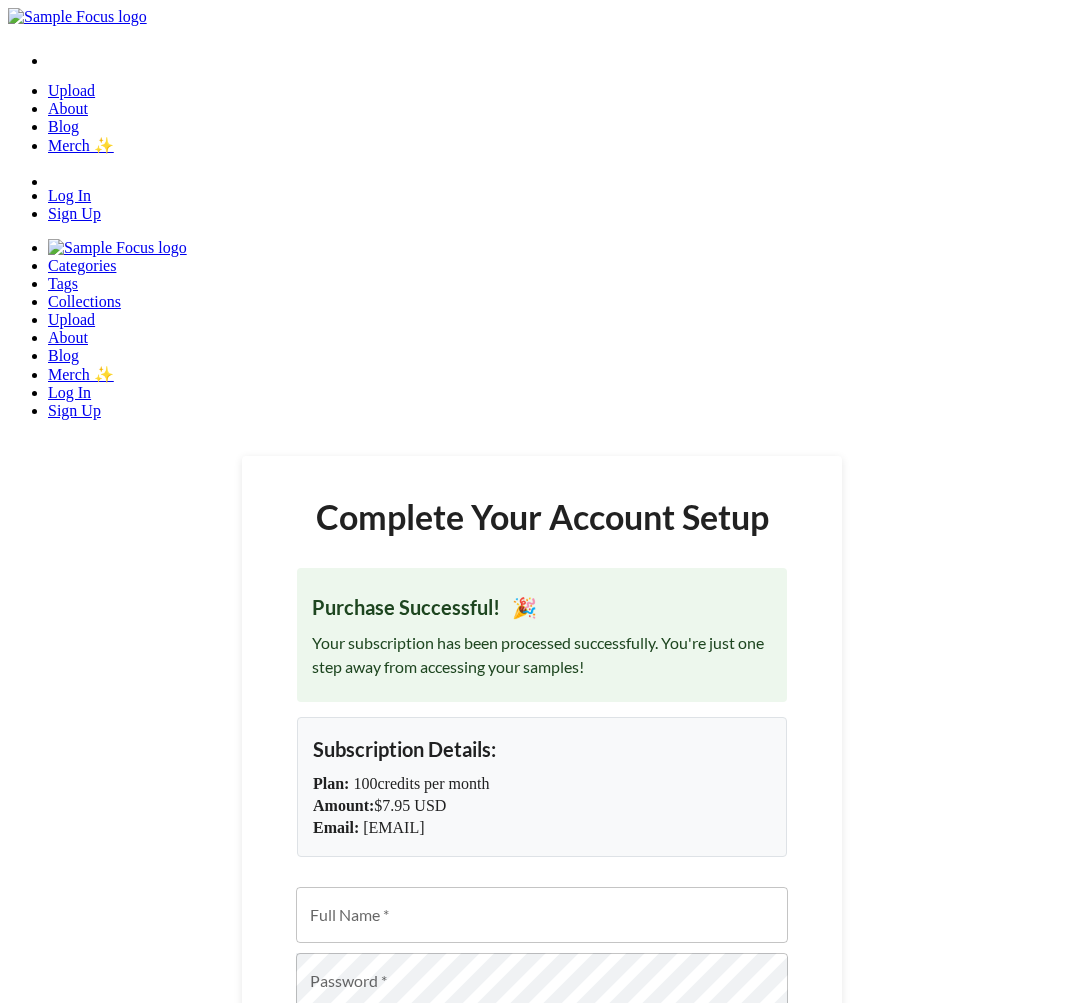 click on "Full Name   *" at bounding box center [542, 915] 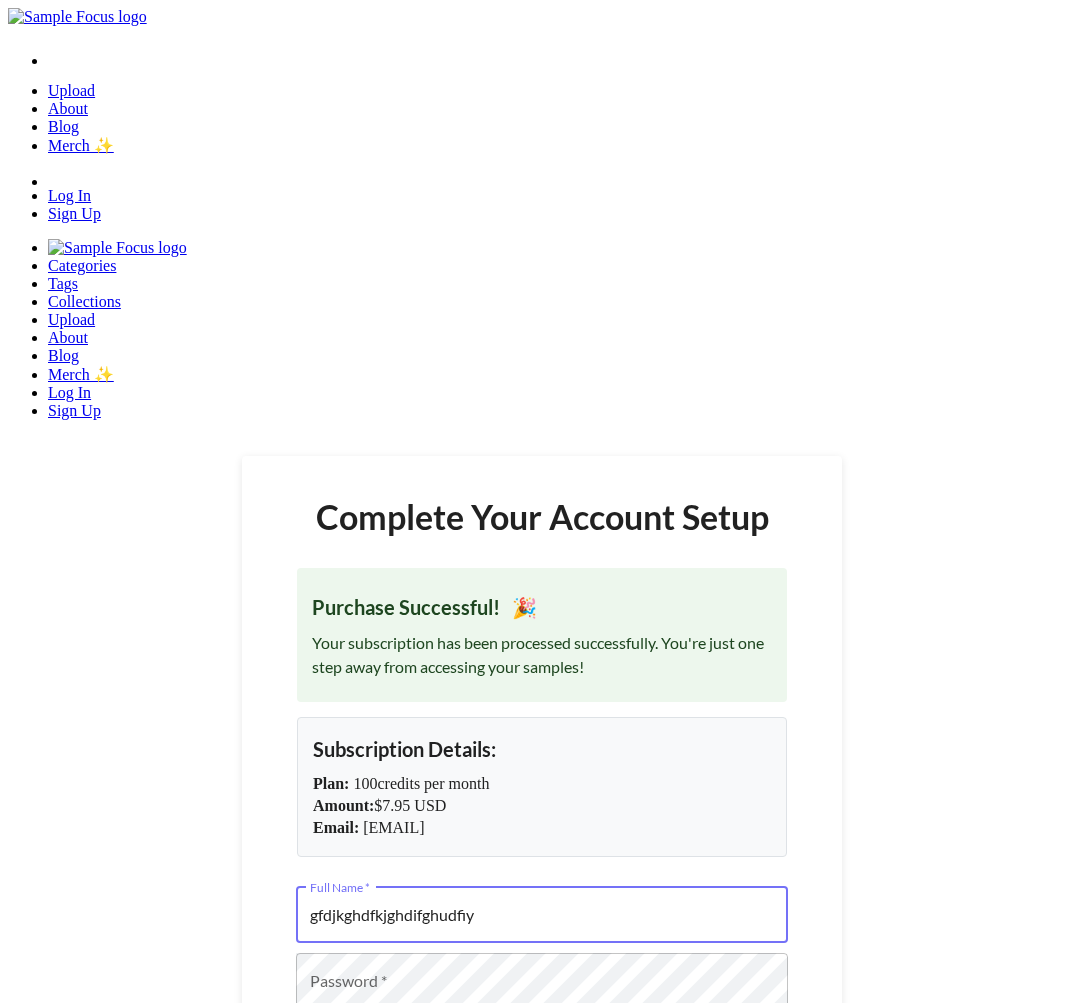 type on "gfdjkghdfkjghdifghudfiy" 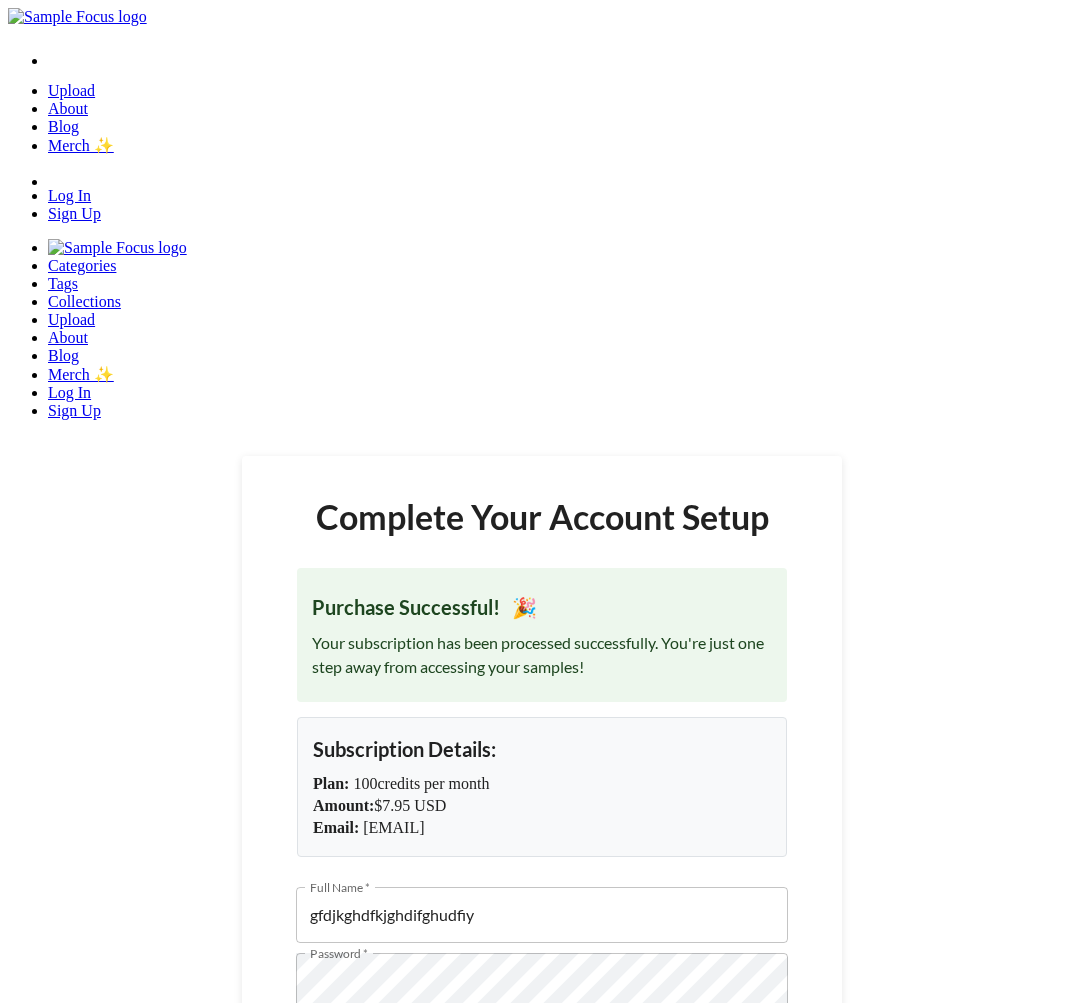 click on "Complete setup & start downloading" at bounding box center [542, 1145] 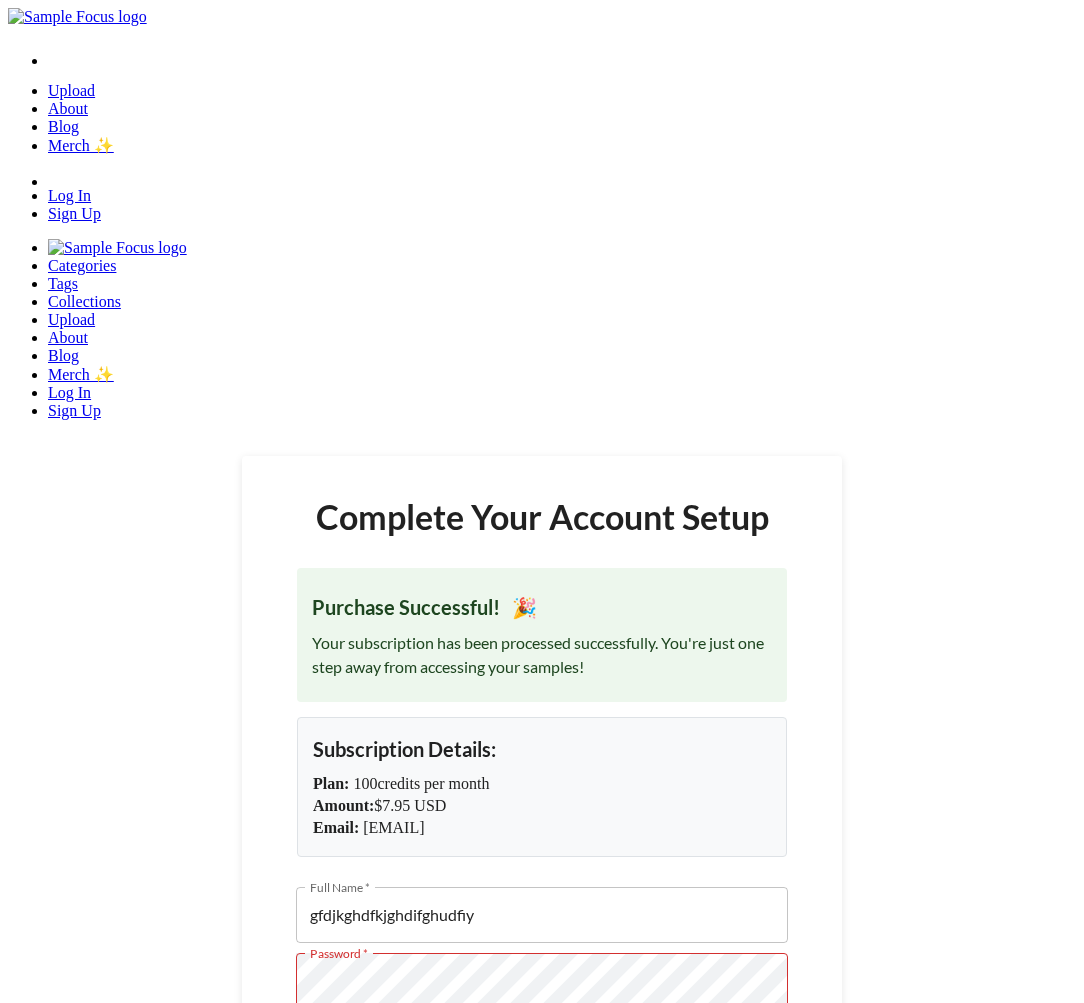 click on "Password Confirmation   *" at bounding box center [375, 1039] 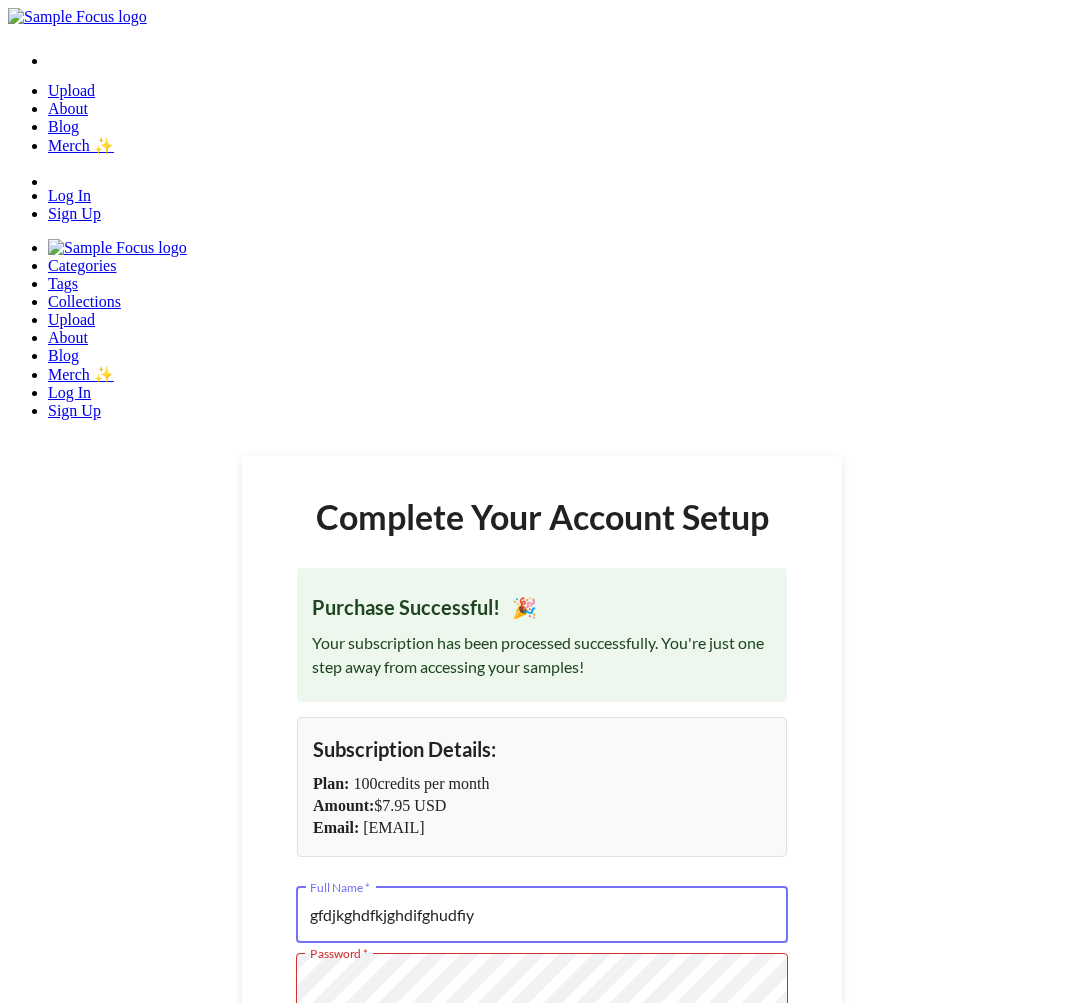 click on "gfdjkghdfkjghdifghudfiy" at bounding box center (542, 915) 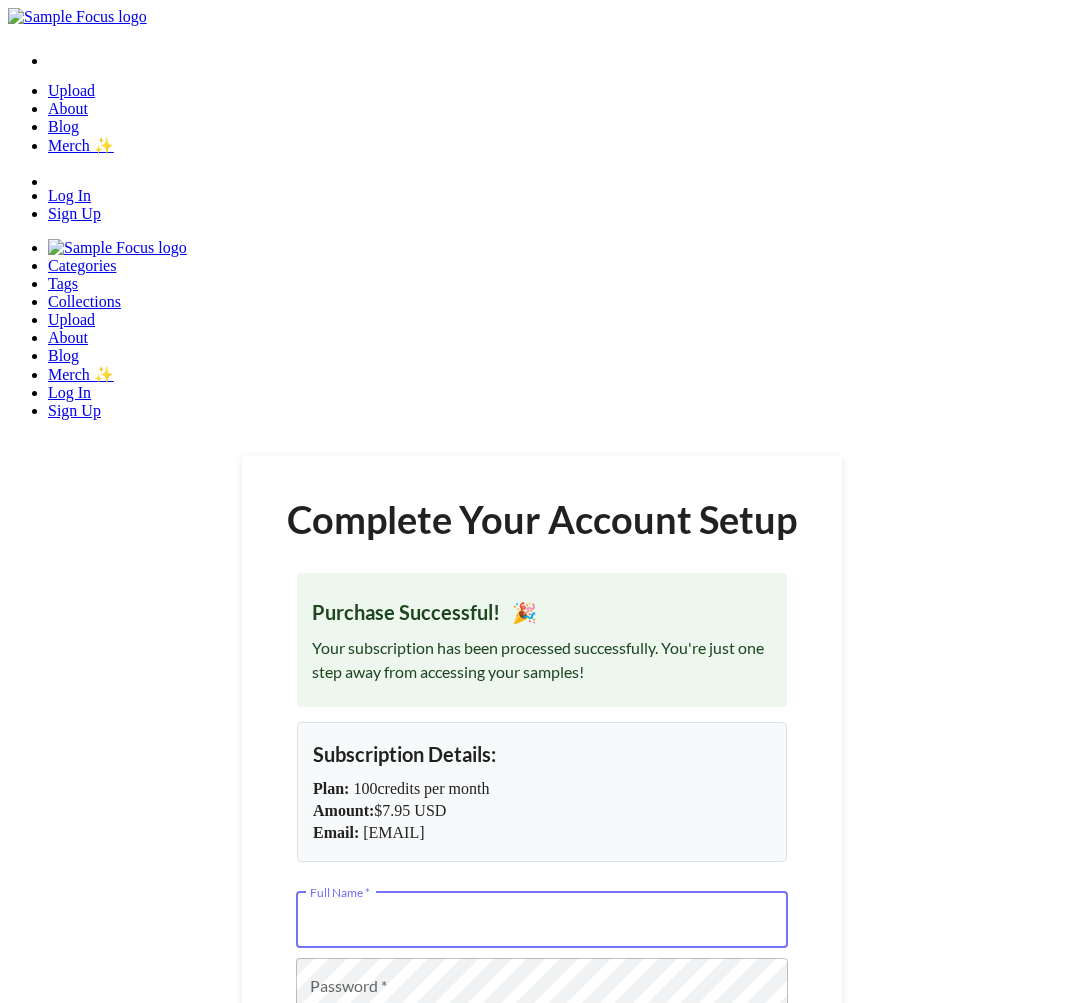 click on "Full Name   *" at bounding box center (542, 920) 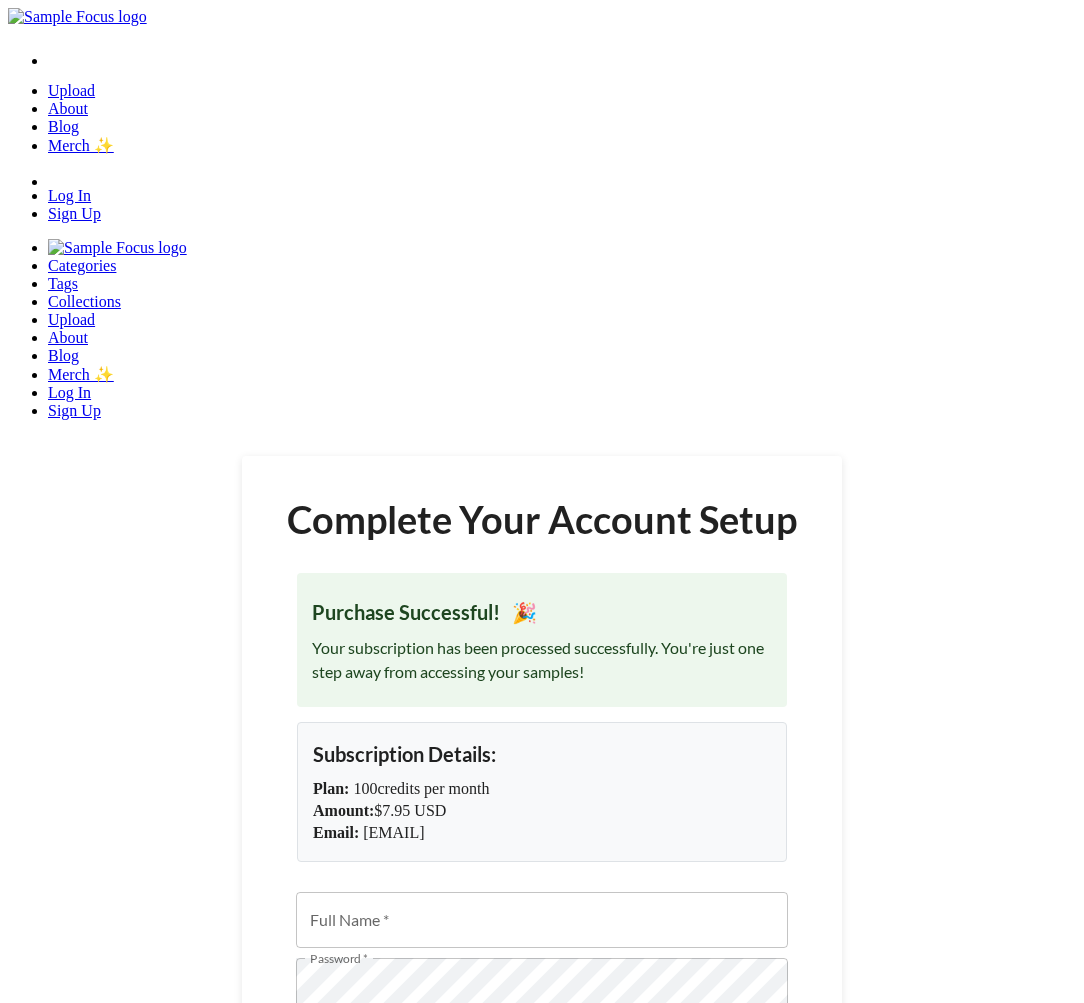 click on "Full Name   * Full Name   * Password   * Password   * 6 characters minimum Password Confirmation   * Password Confirmation   * Complete setup & start downloading" at bounding box center [542, 1034] 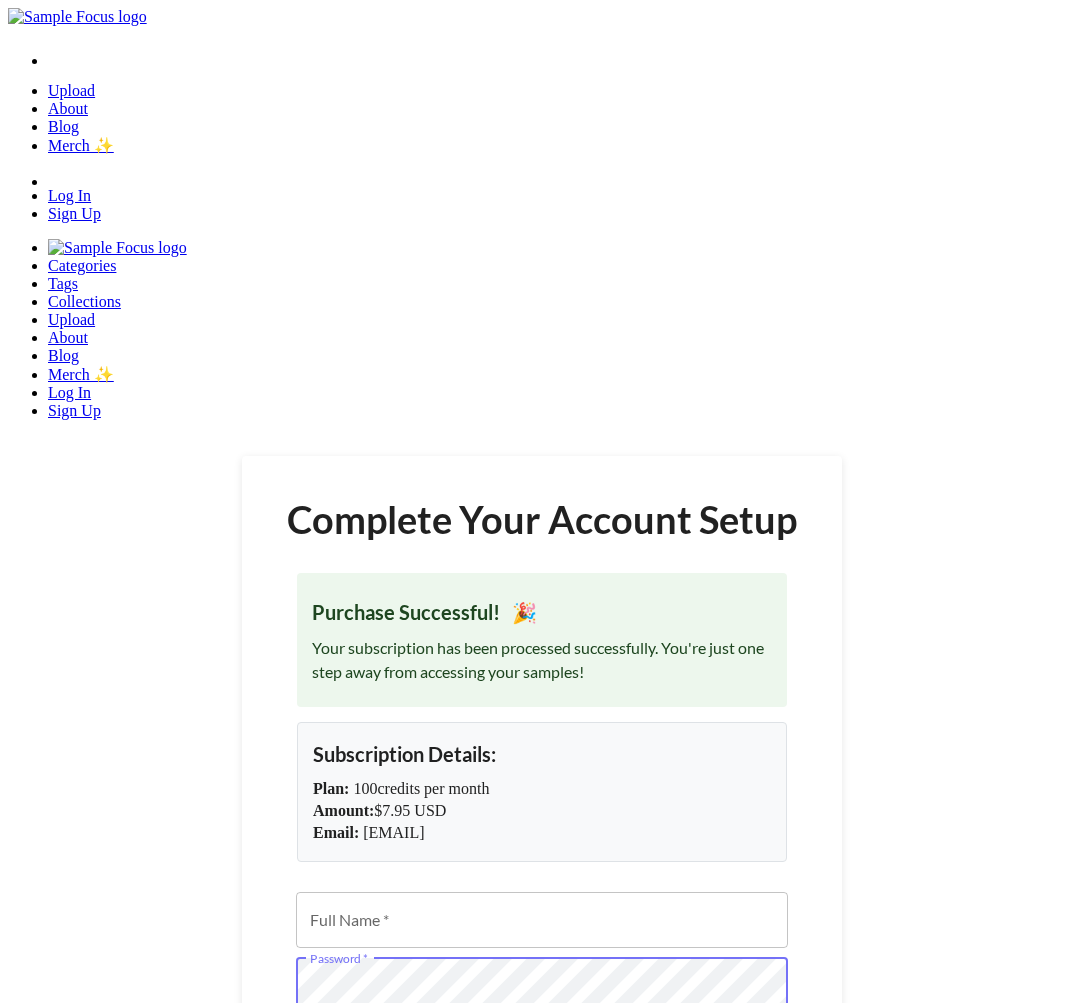 click on "Full Name   *" at bounding box center [542, 920] 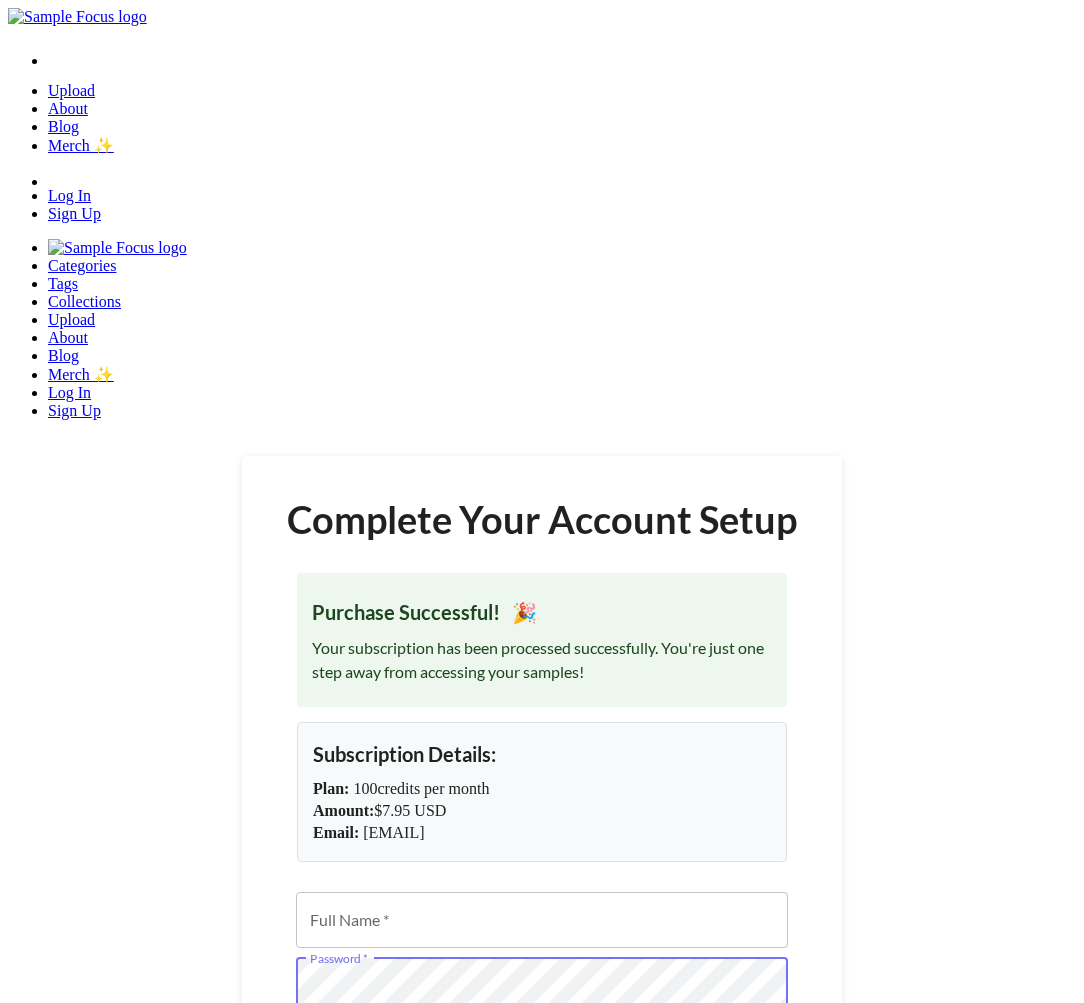 click on "Full Name   *" at bounding box center (542, 920) 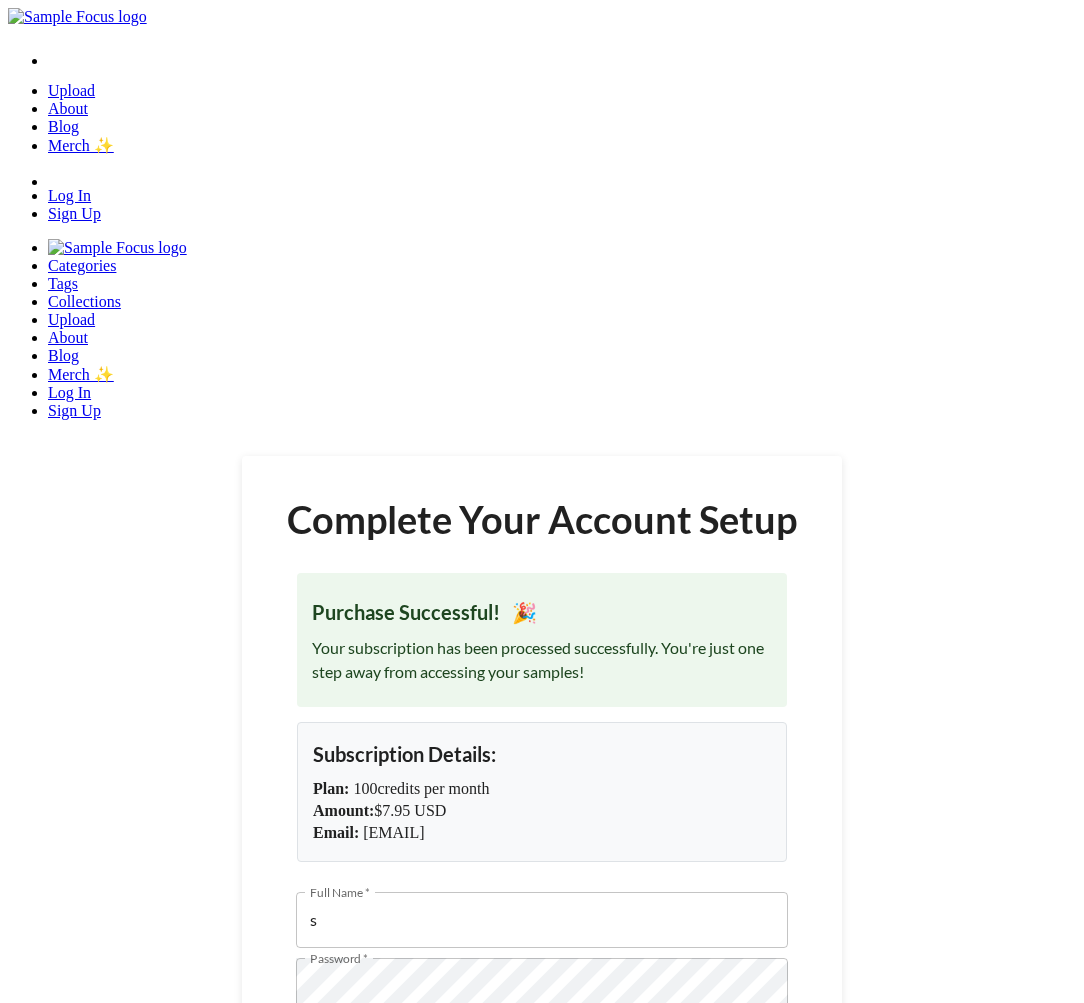 click on "Complete setup & start downloading" at bounding box center (542, 1150) 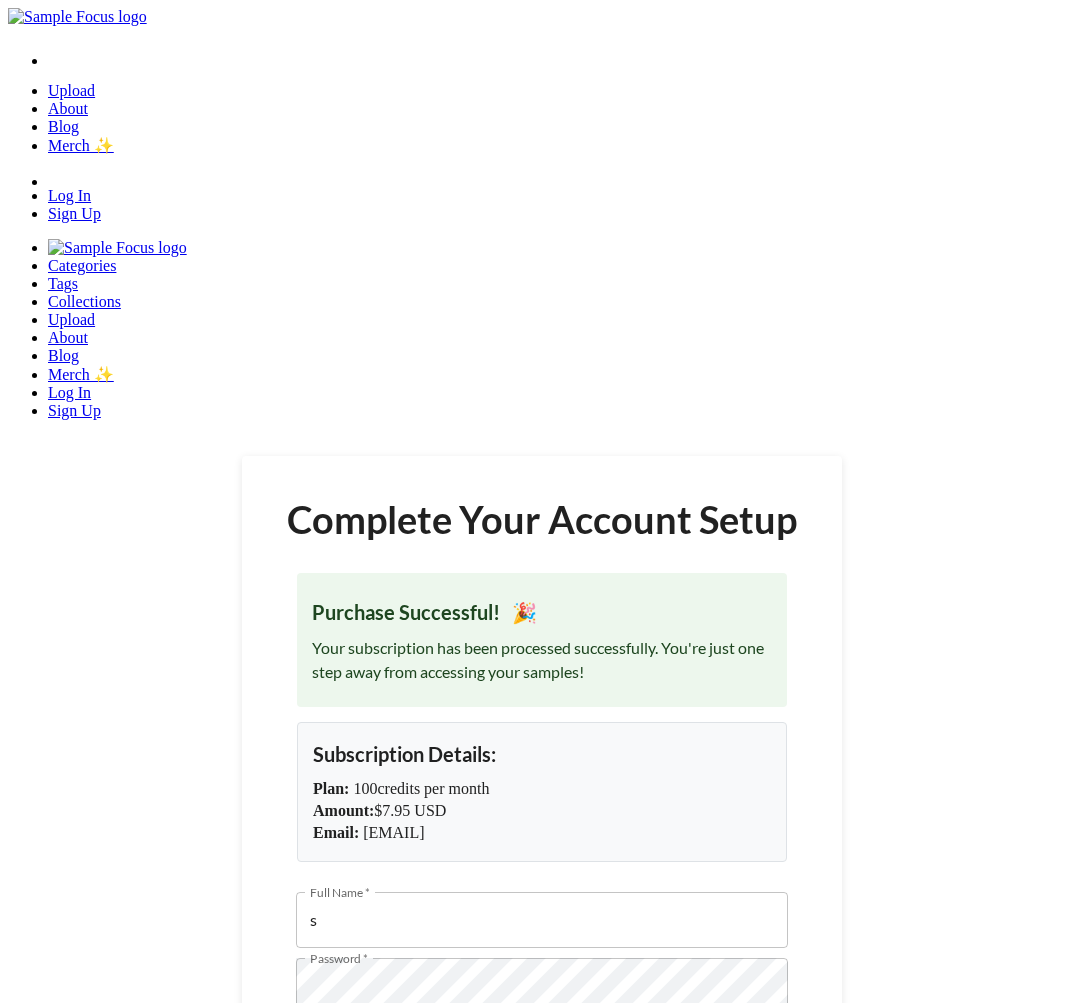 click on "6 characters minimum" at bounding box center (542, 1025) 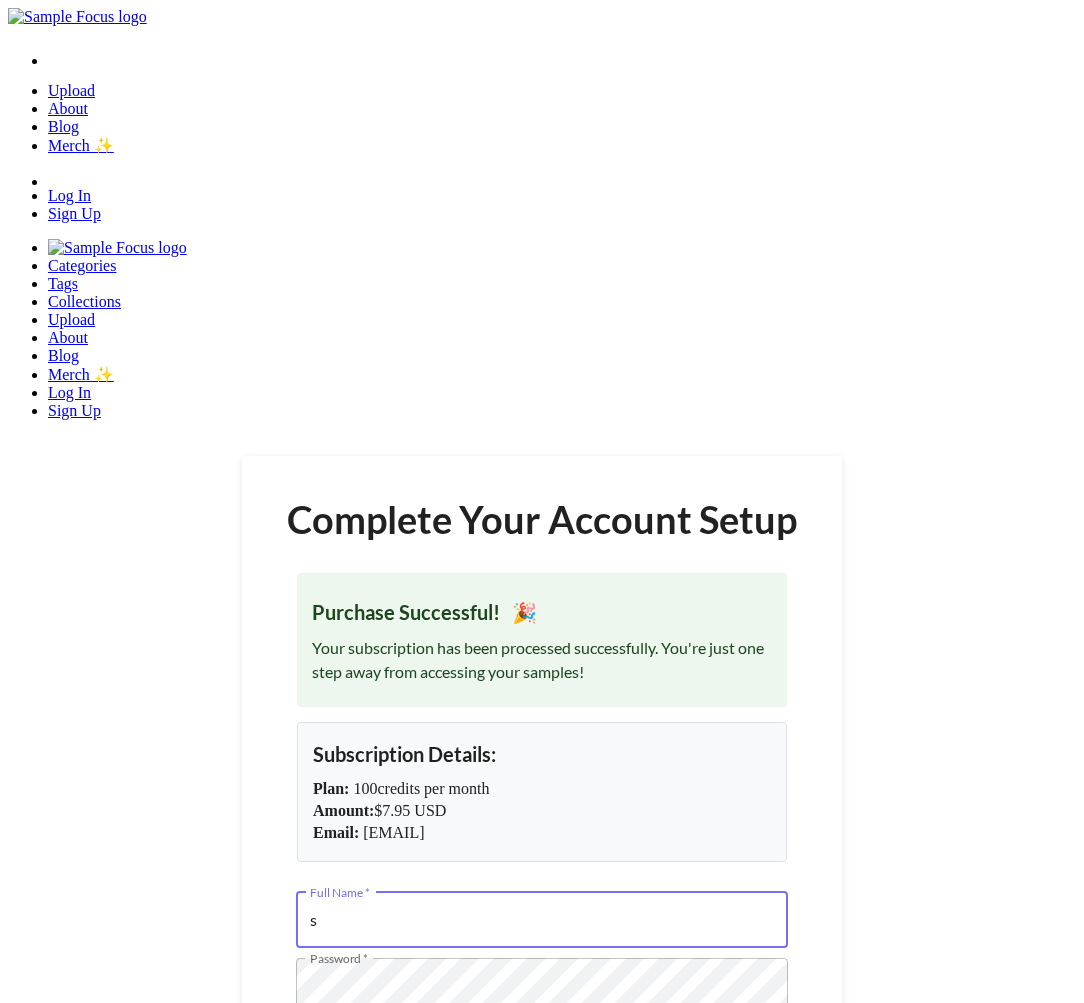click on "s" at bounding box center [542, 920] 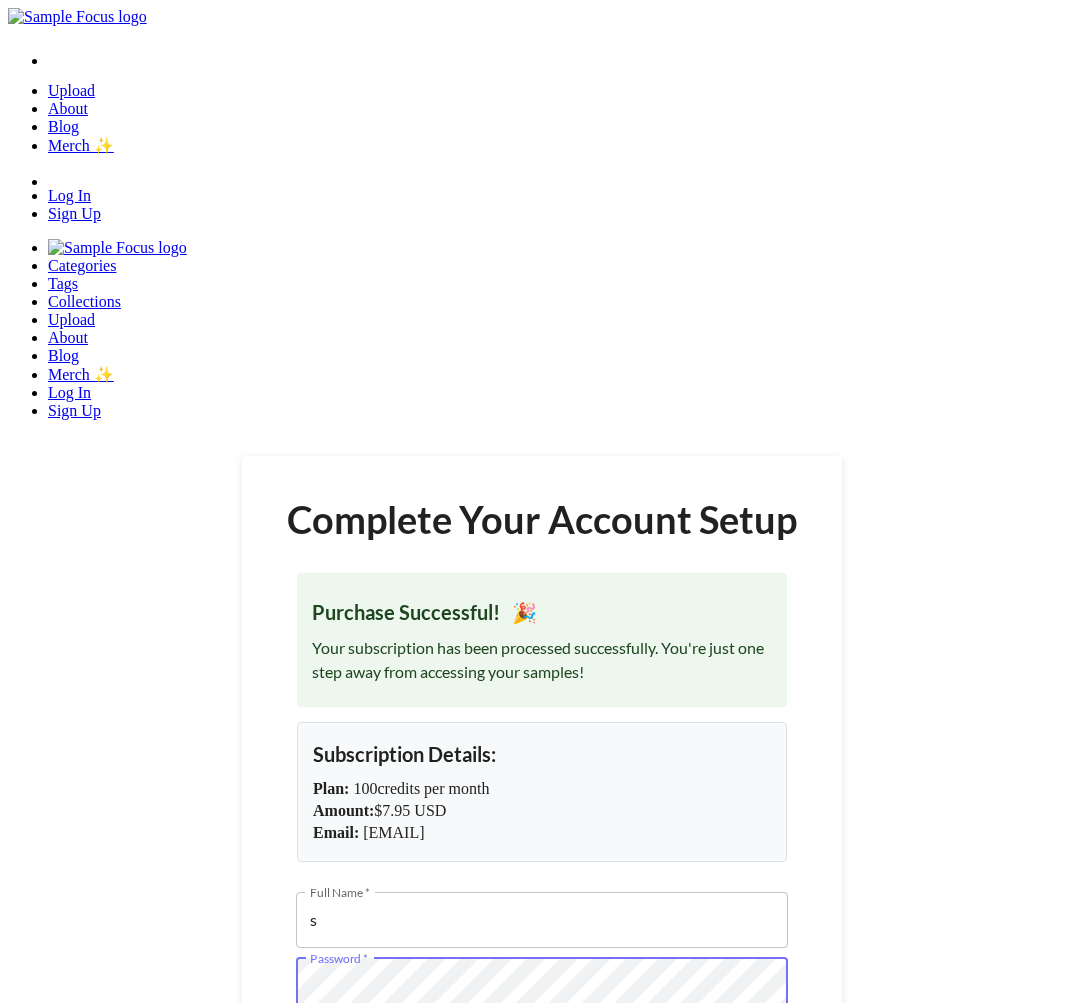 click on "Complete Your Account Setup Purchase Successful!   🎉 Your subscription has been processed successfully. You're just one step away from accessing your samples! Subscription Details: Plan:   100  credits per month Amount:  $ 7.95   USD Email:   unomas@gmail.com Full Name   * s Full Name   * Password   * Password   * 6 characters minimum Password Confirmation   * Password Confirmation   * Passwords do not match Complete setup & start downloading" at bounding box center [542, 839] 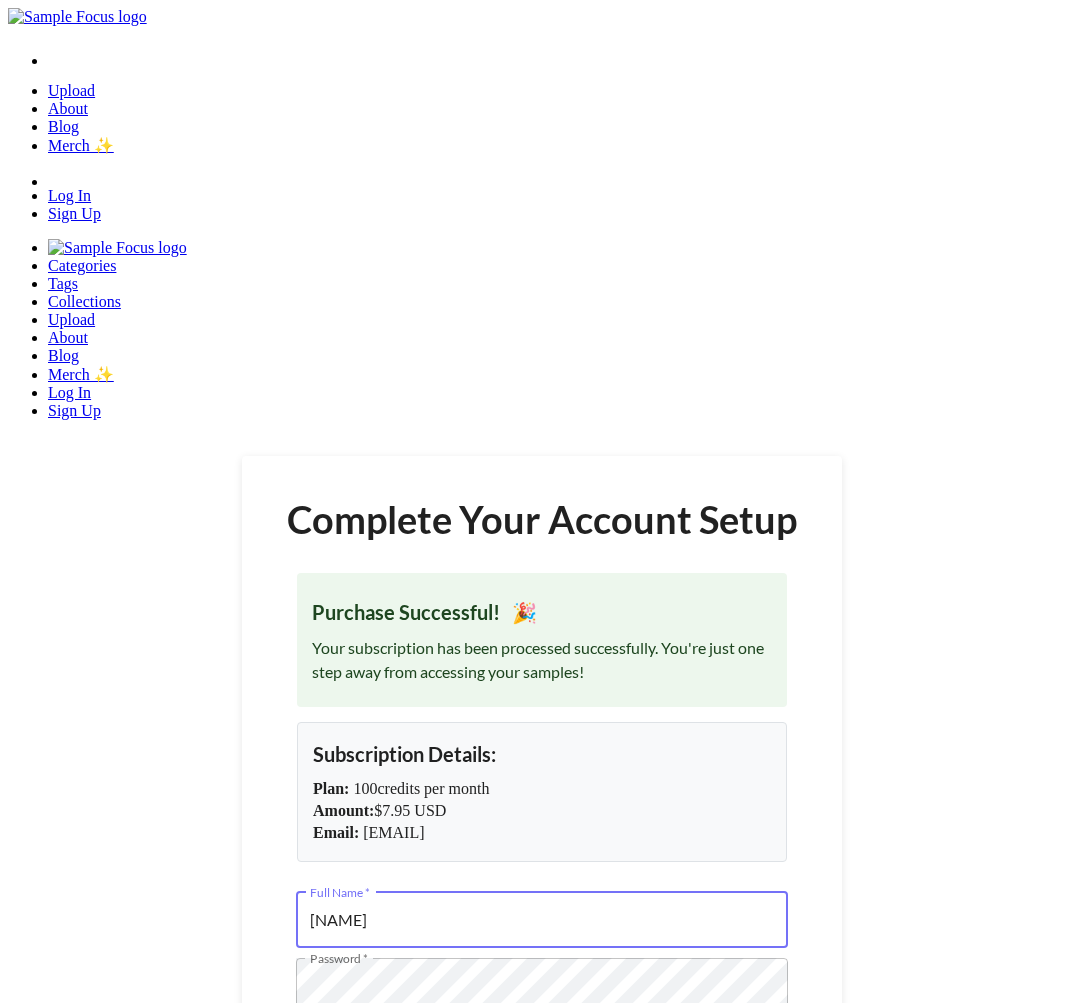 type on "S Man" 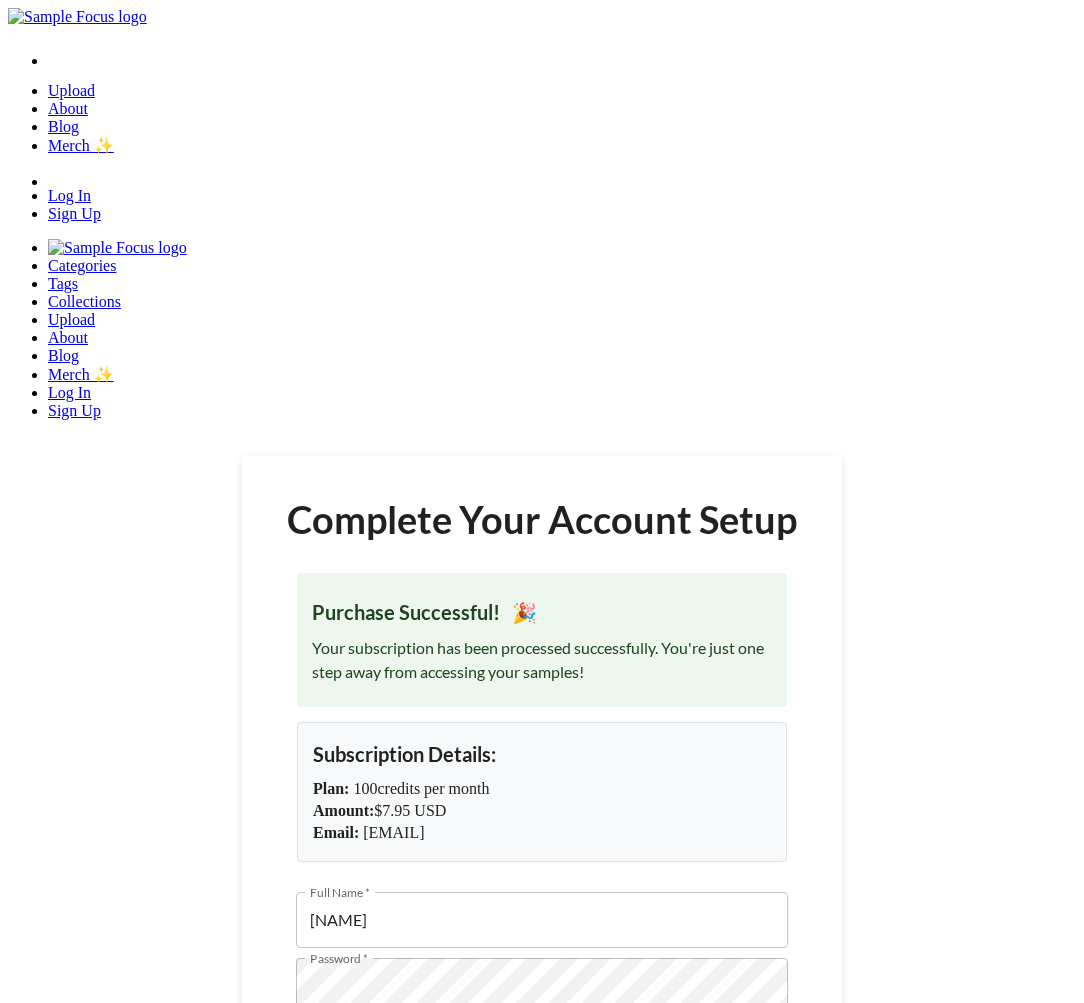 click on "Complete setup & start downloading" at bounding box center [542, 1150] 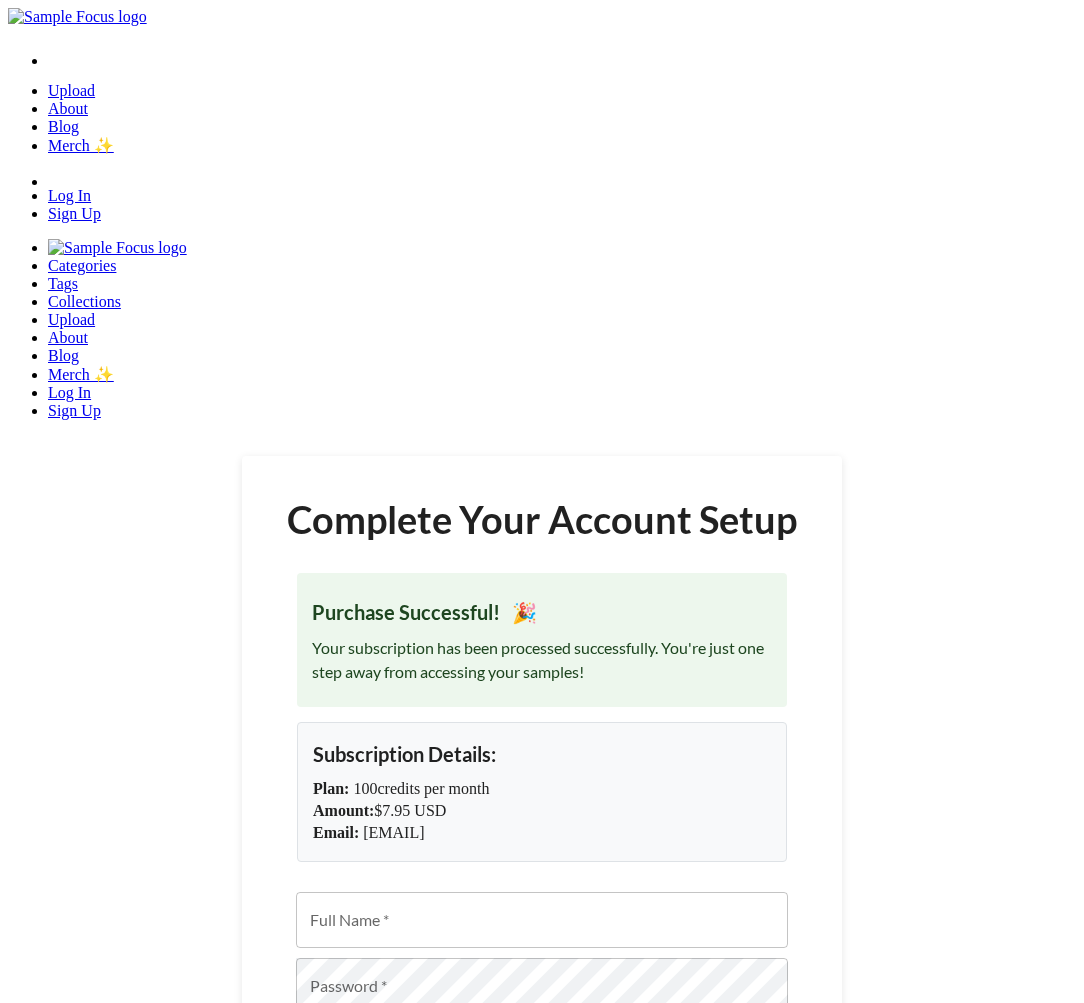 click on "Full Name   *" at bounding box center (542, 920) 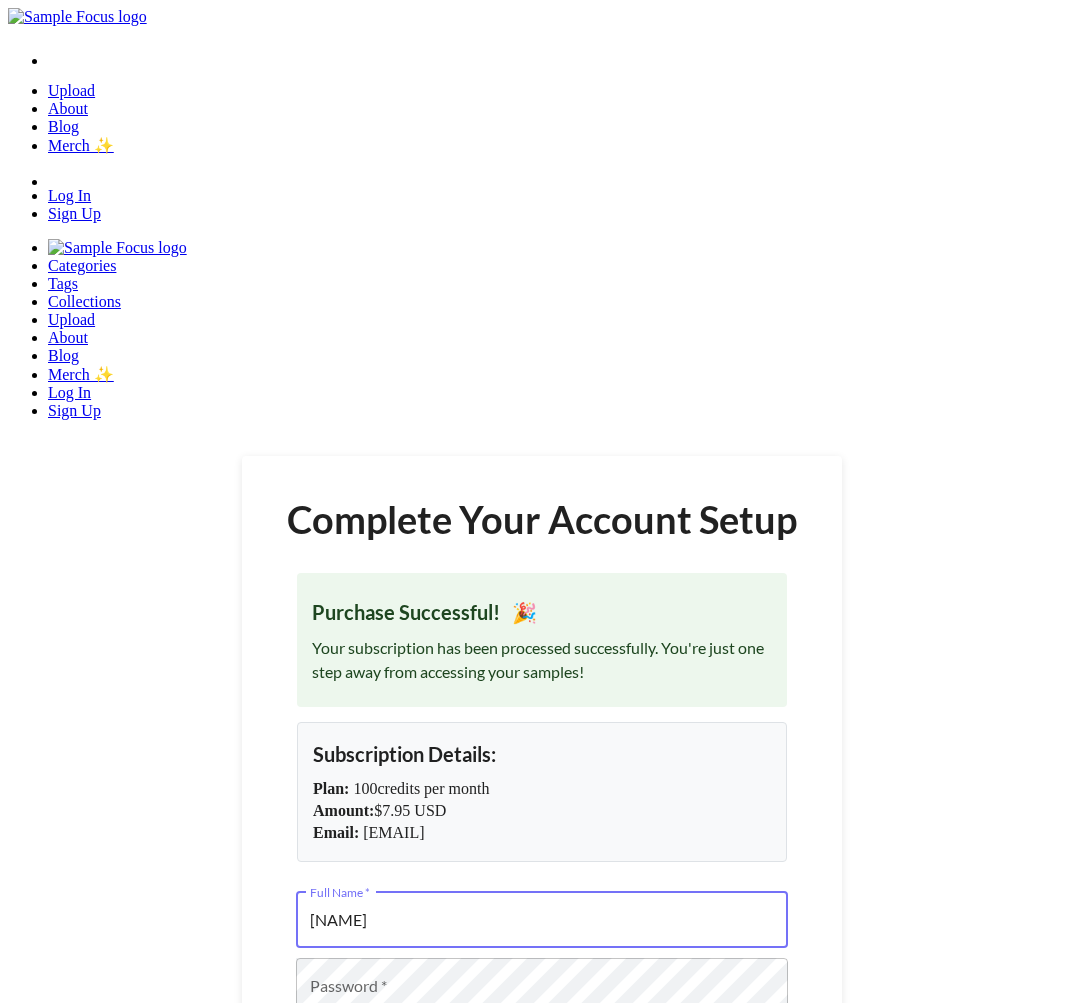 type on "s man" 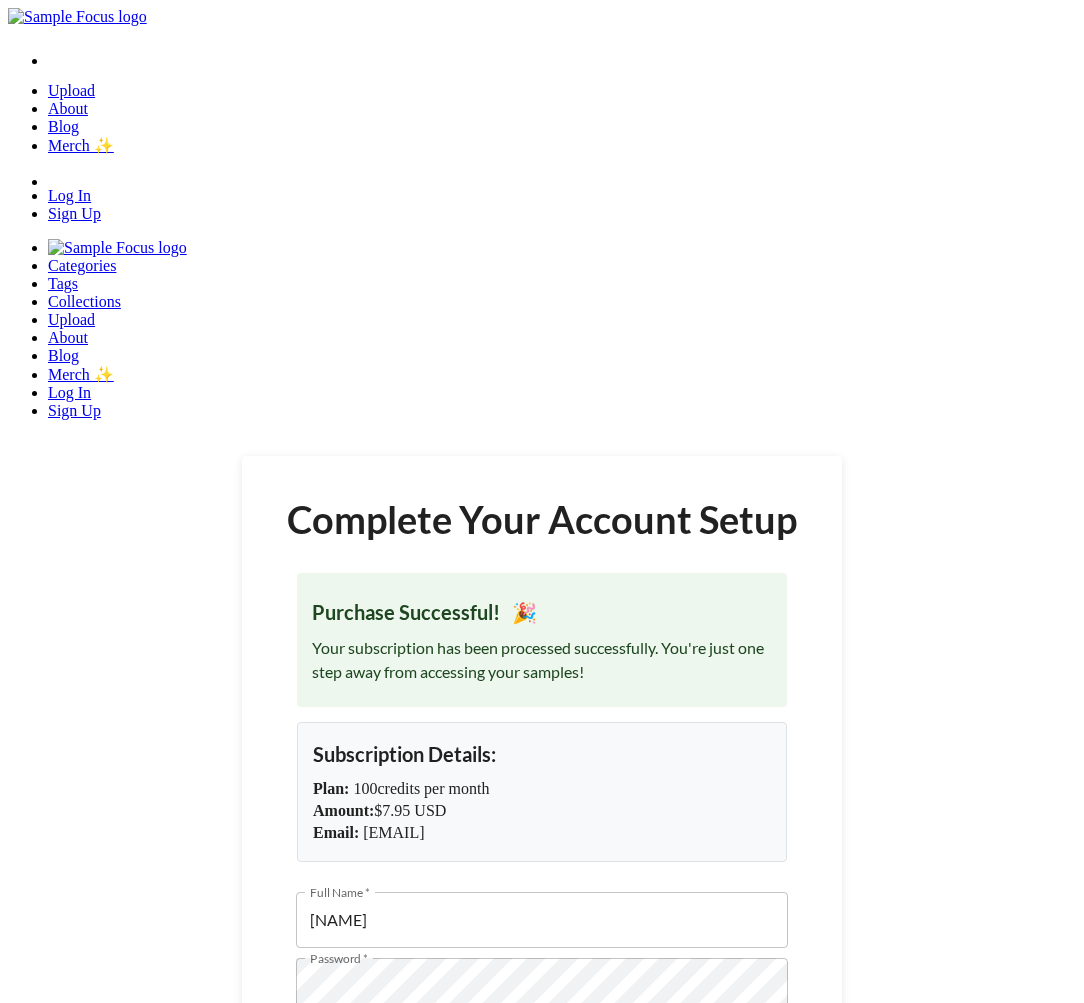 drag, startPoint x: 501, startPoint y: 756, endPoint x: 621, endPoint y: 363, distance: 410.9124 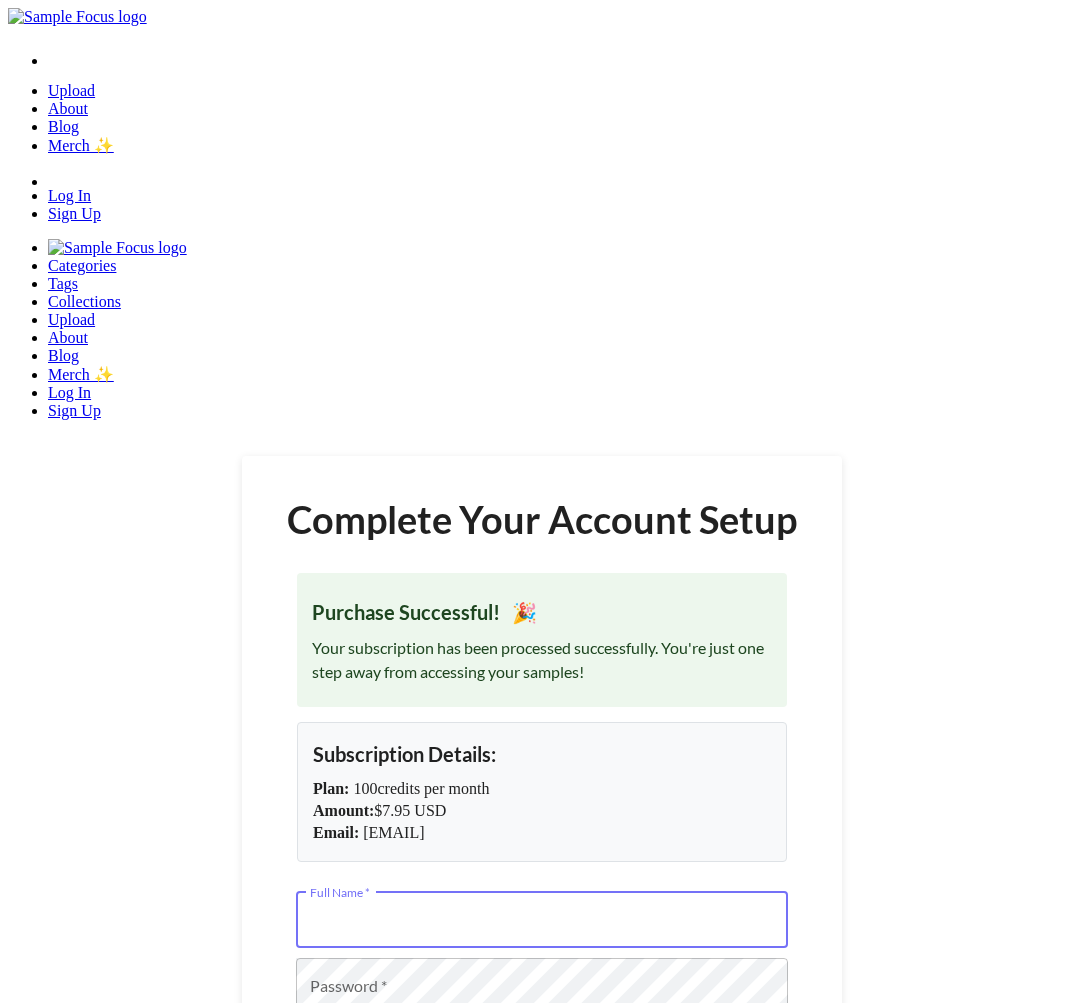 click on "Full Name   *" at bounding box center (542, 920) 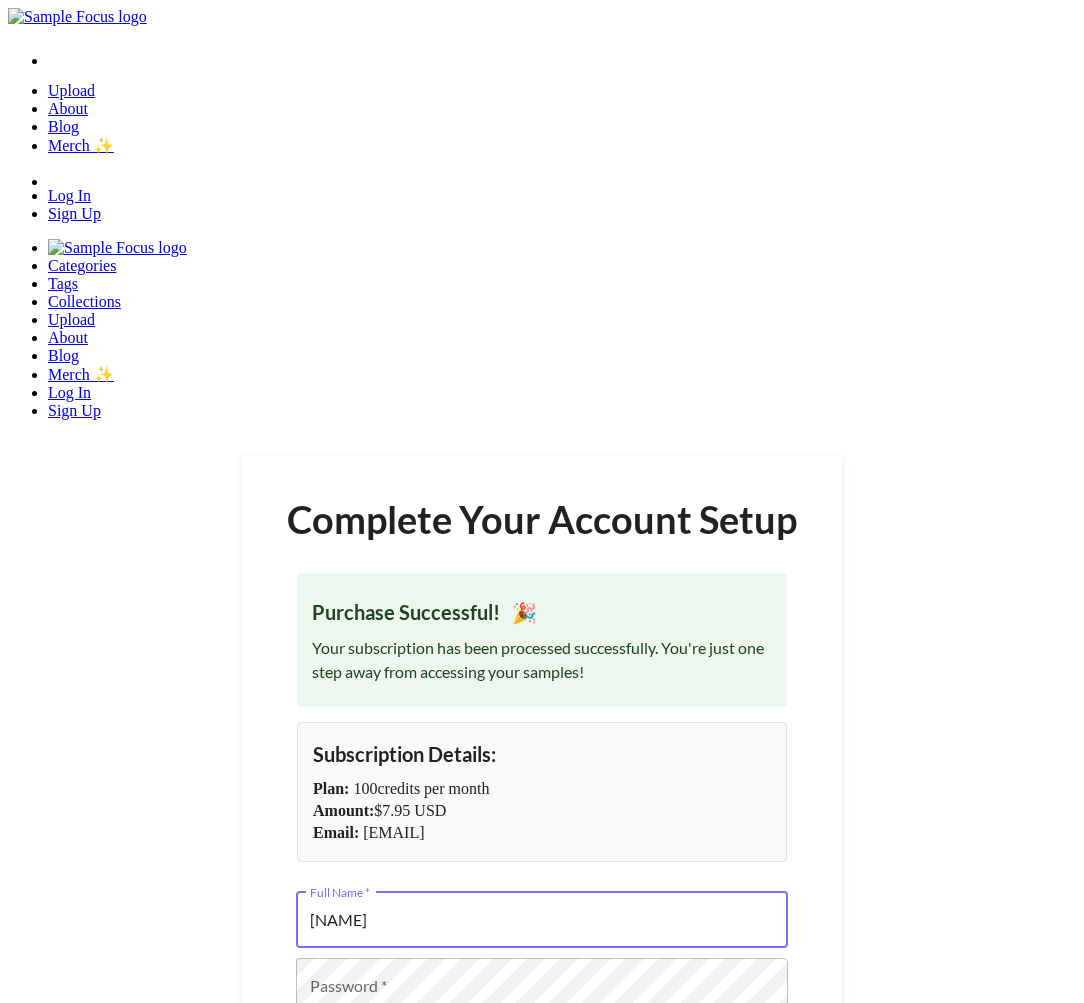 type on "Sman" 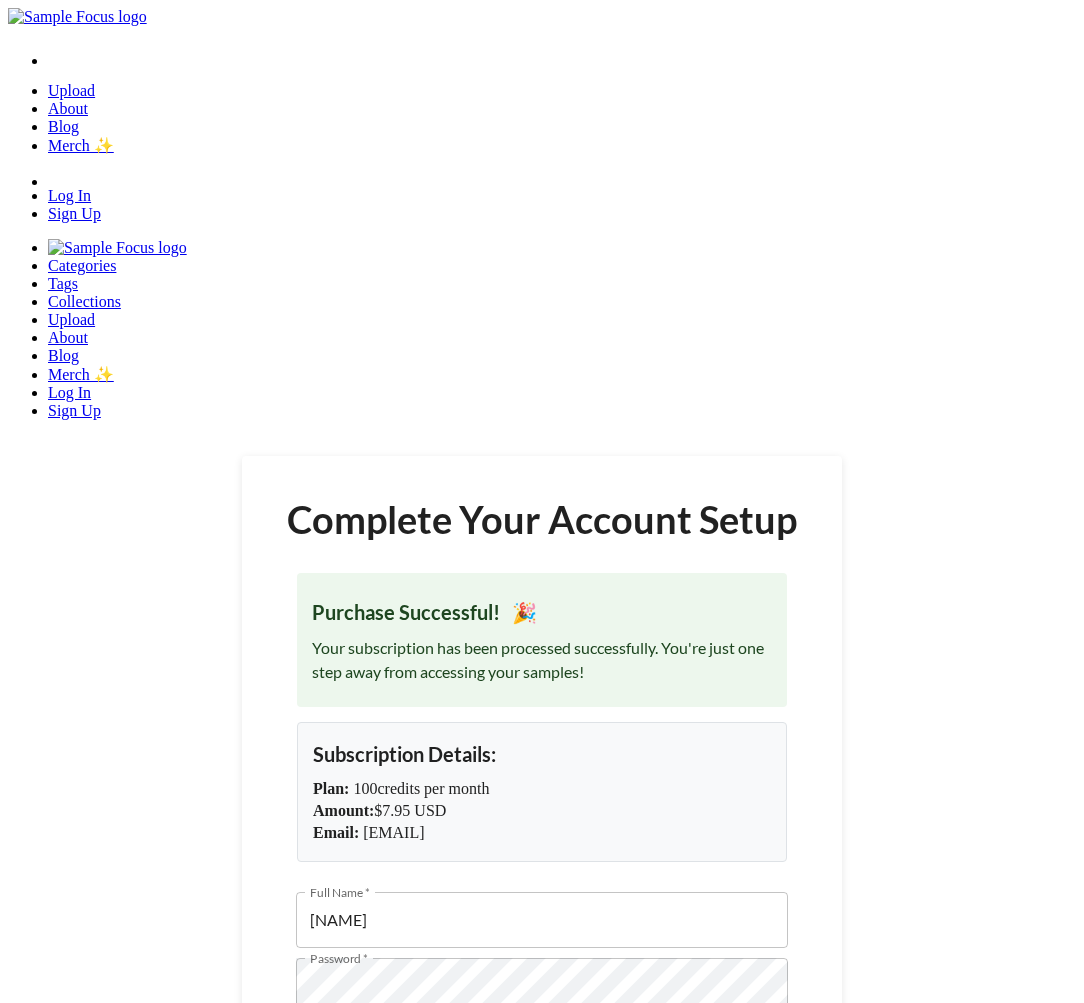 click on "Complete setup & start downloading" at bounding box center [542, 1150] 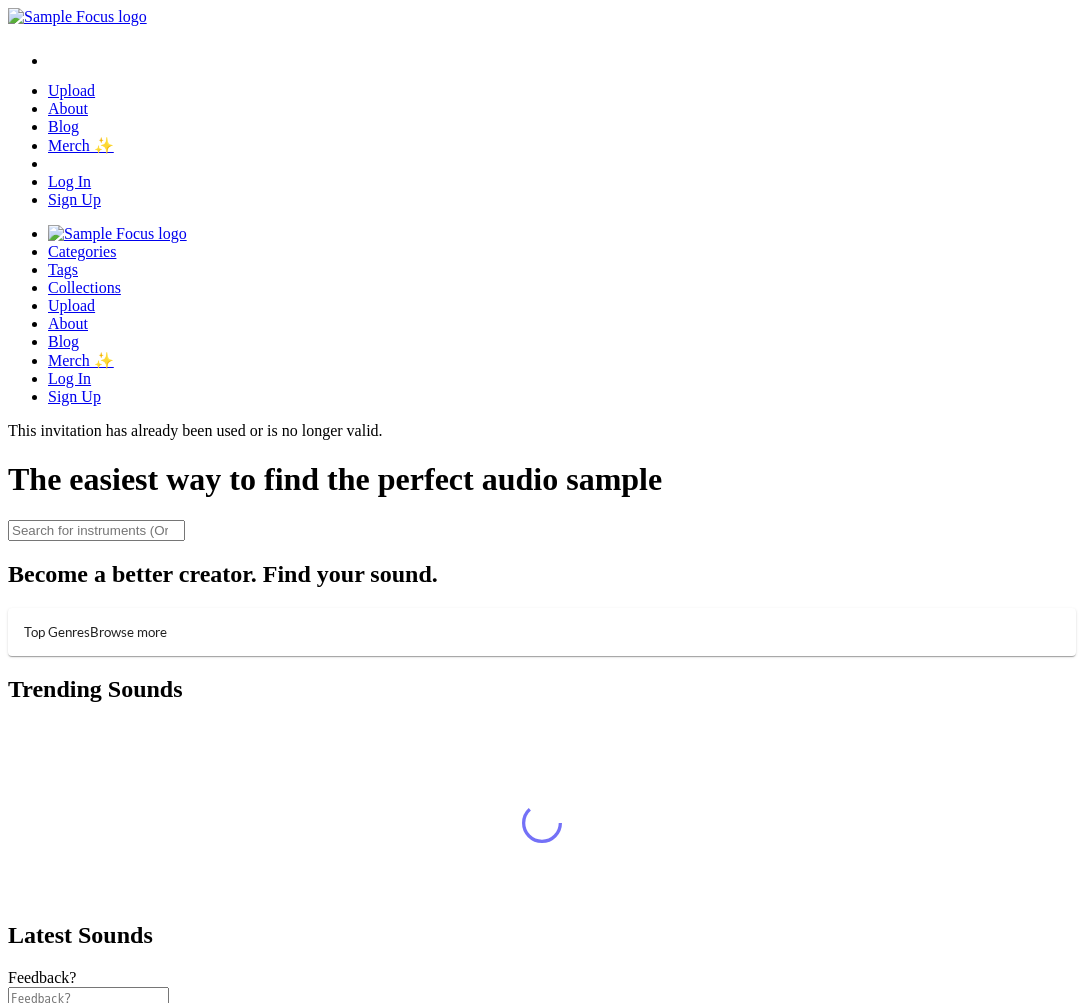 scroll, scrollTop: 0, scrollLeft: 0, axis: both 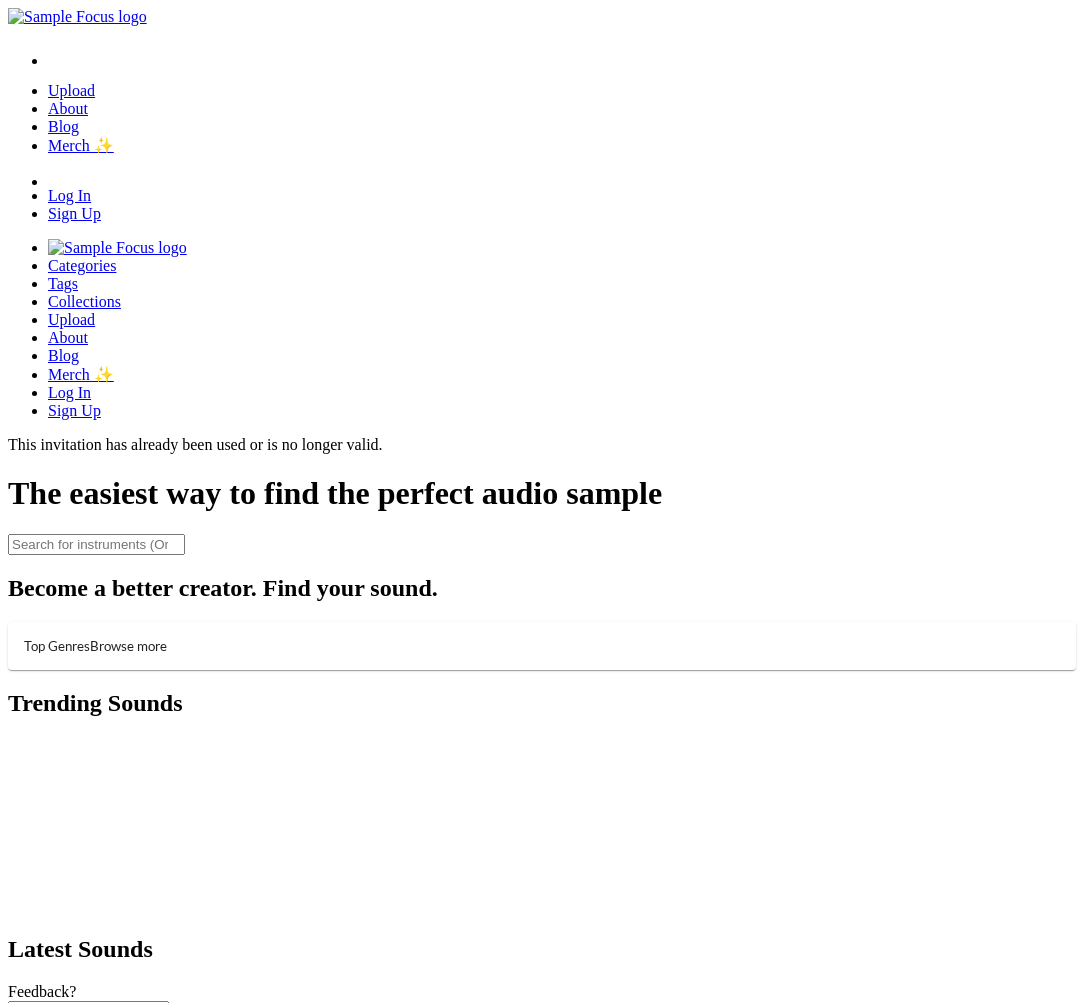 click at bounding box center [542, 470] 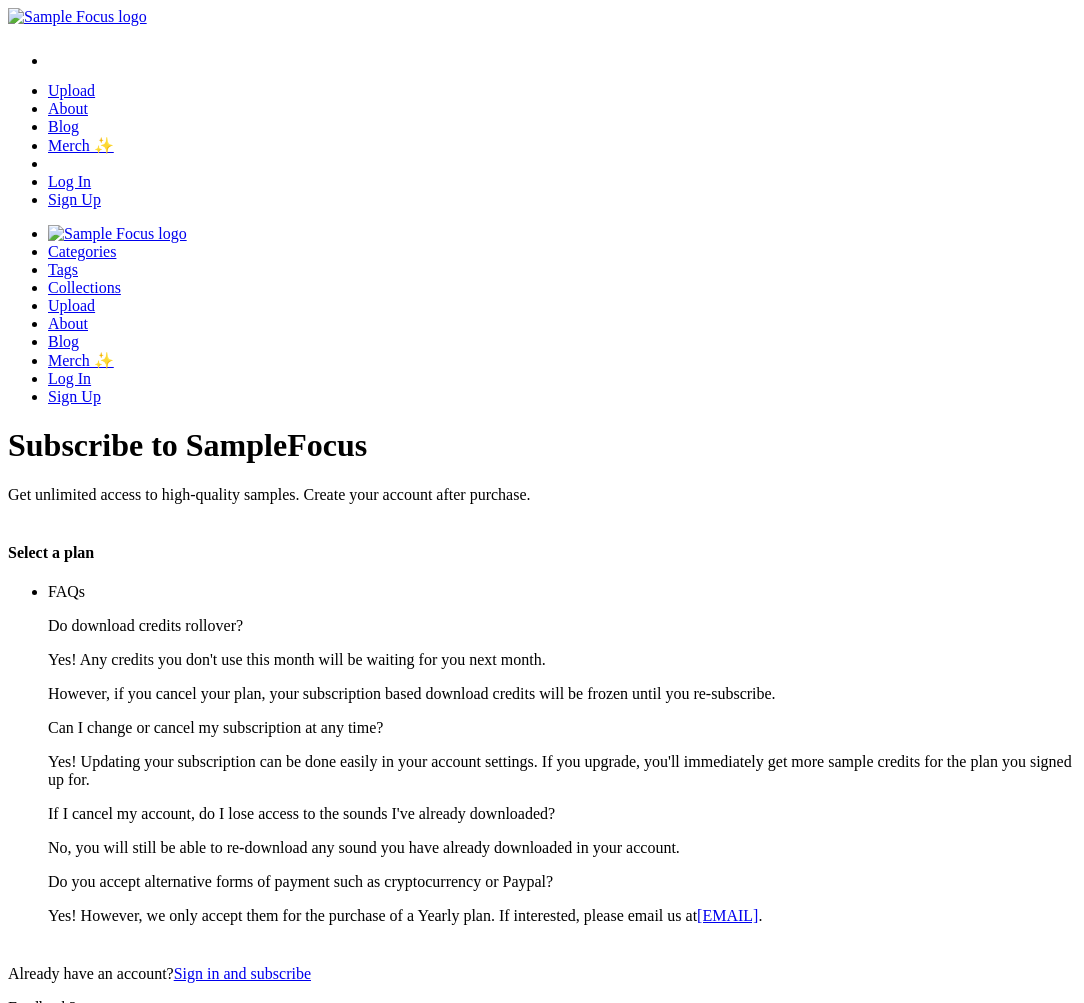scroll, scrollTop: 0, scrollLeft: 0, axis: both 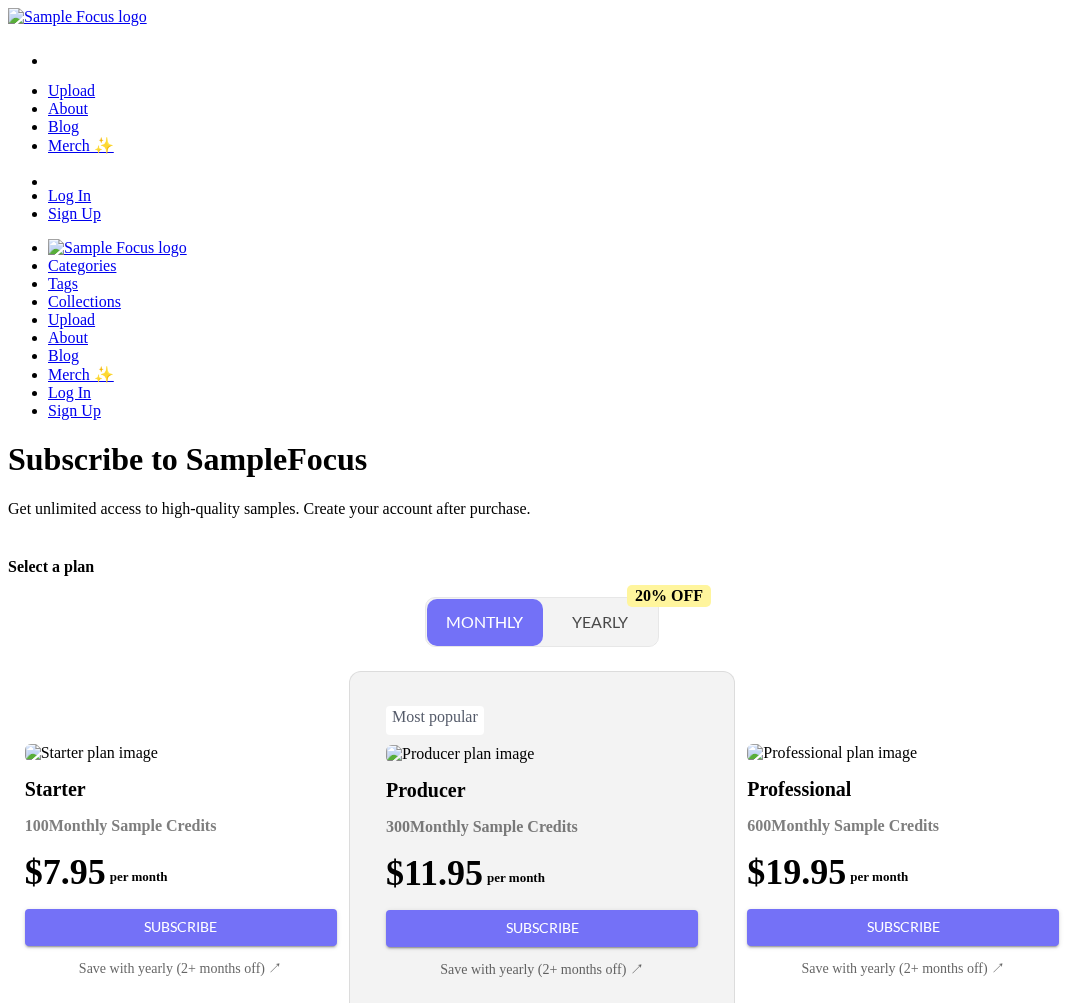 click on "Subscribe" at bounding box center [181, 927] 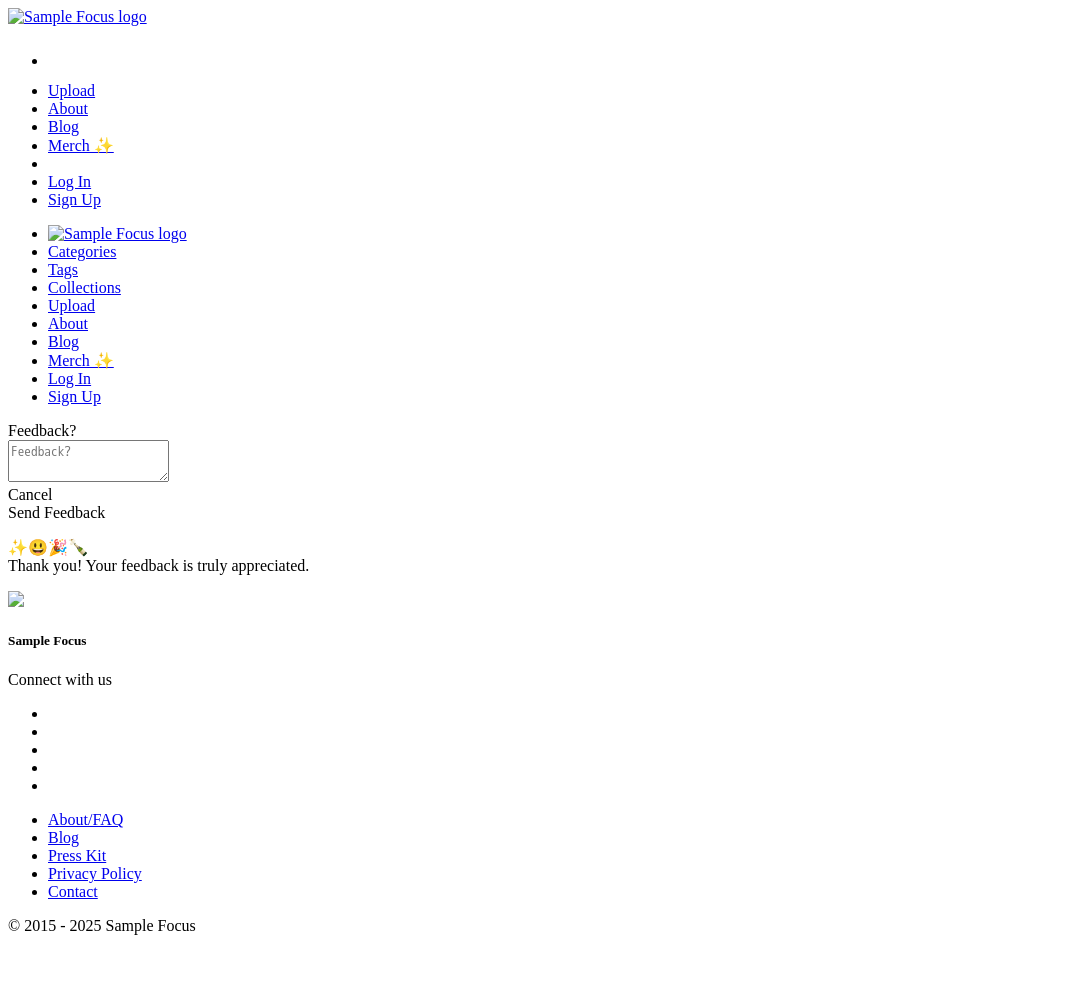 scroll, scrollTop: 0, scrollLeft: 0, axis: both 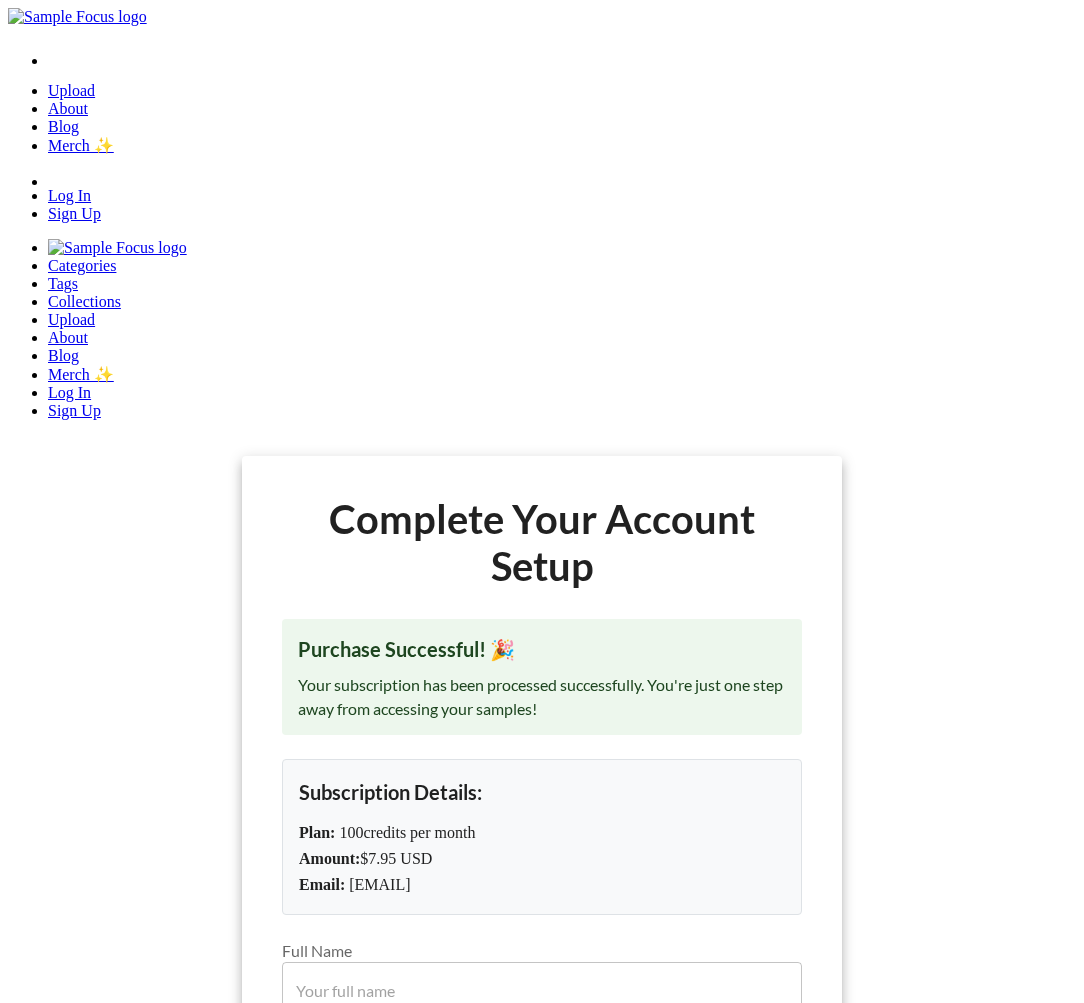 click on "Full Name" at bounding box center (542, 990) 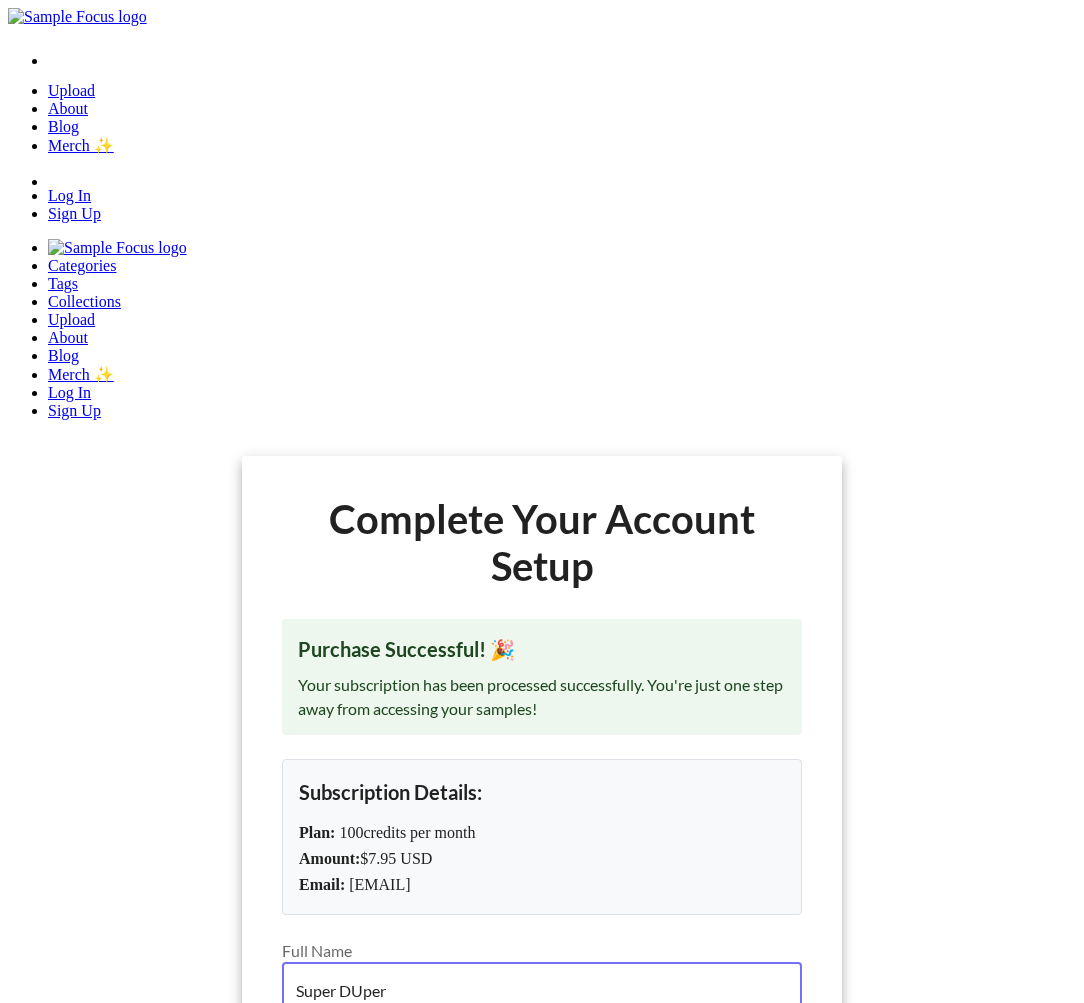 type on "Super DUper" 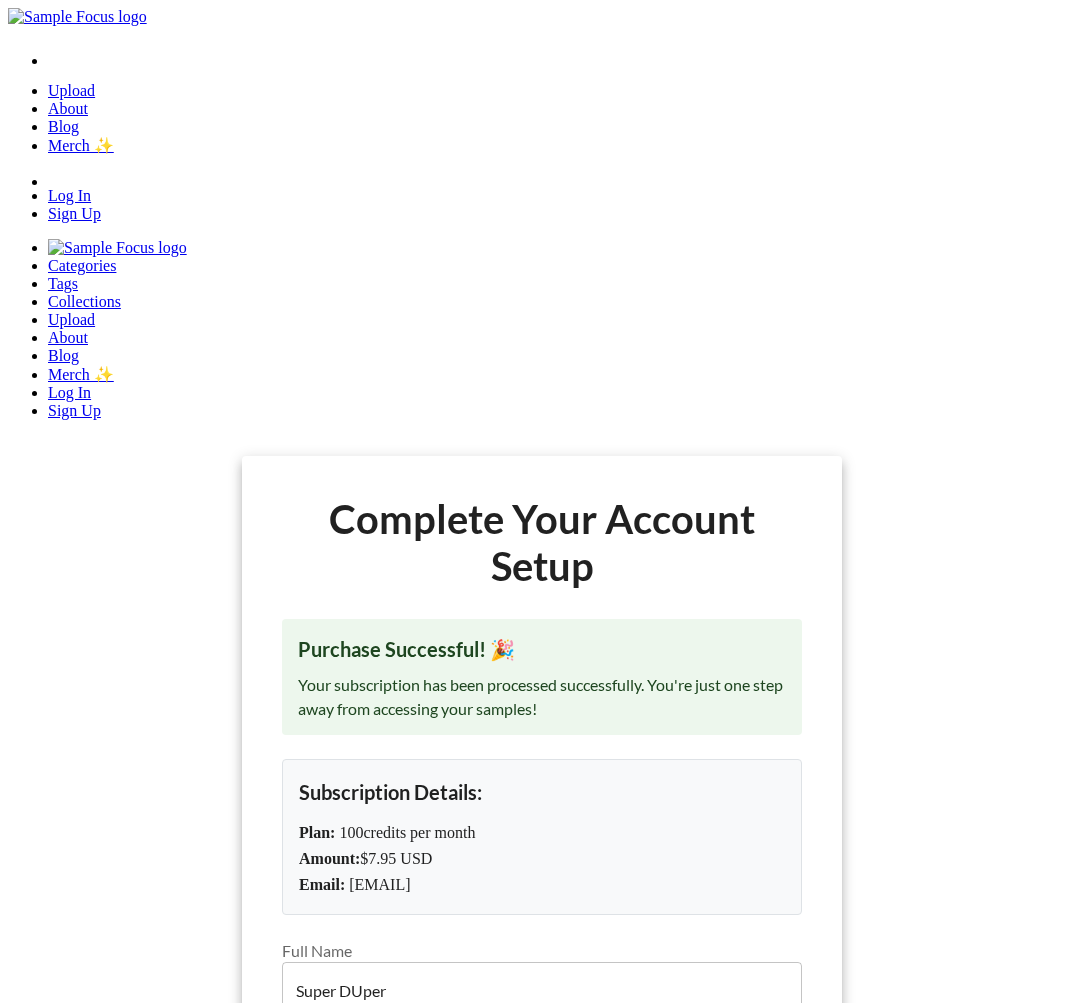click on "Complete setup & start downloading" at bounding box center (542, 1280) 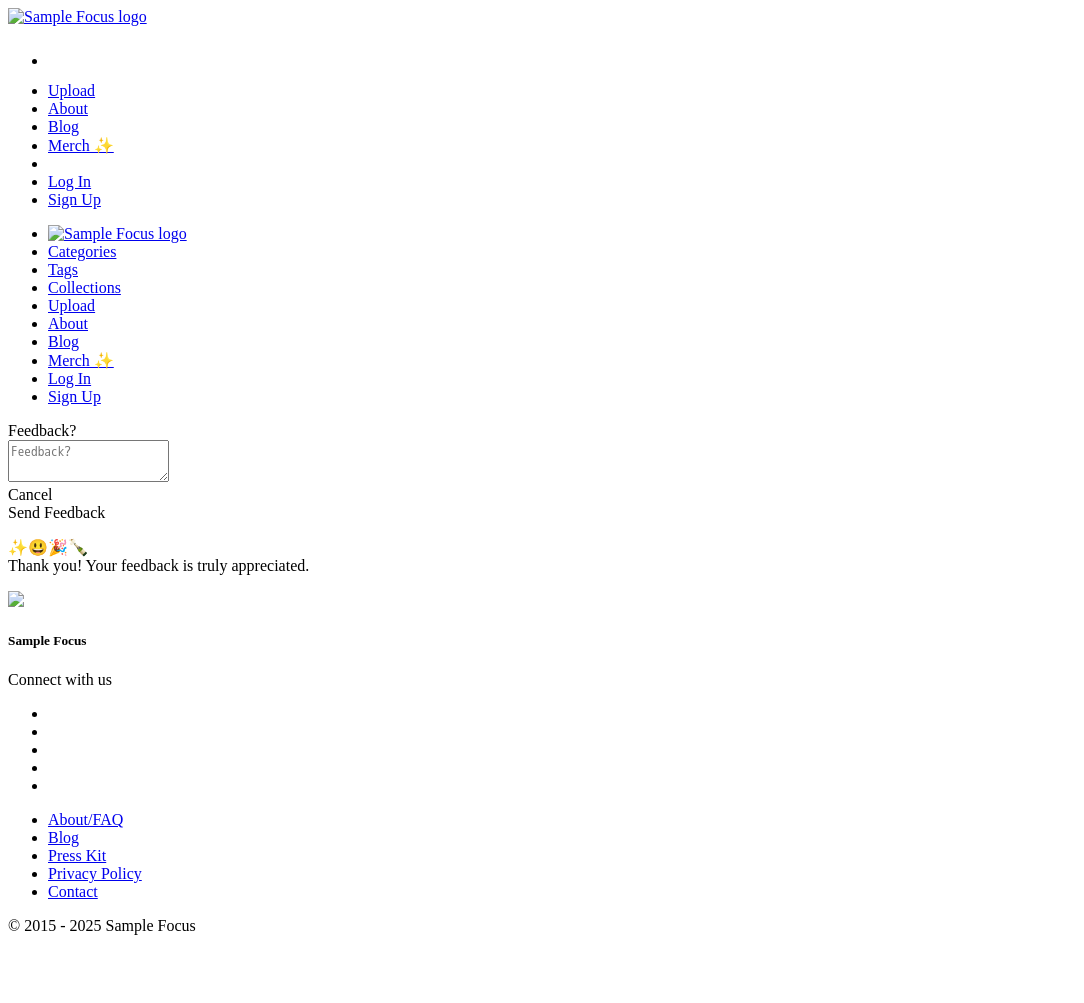 scroll, scrollTop: 0, scrollLeft: 0, axis: both 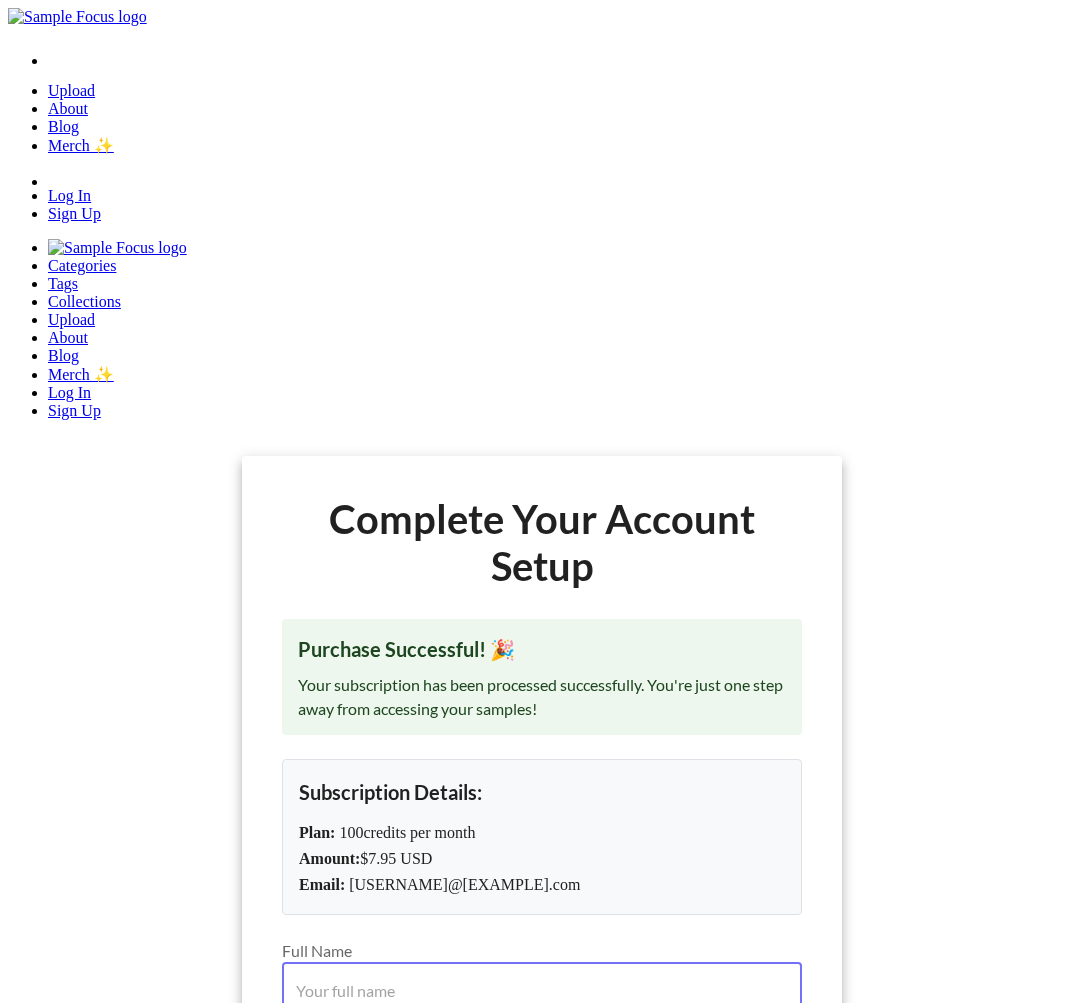 click on "Full Name" at bounding box center [542, 990] 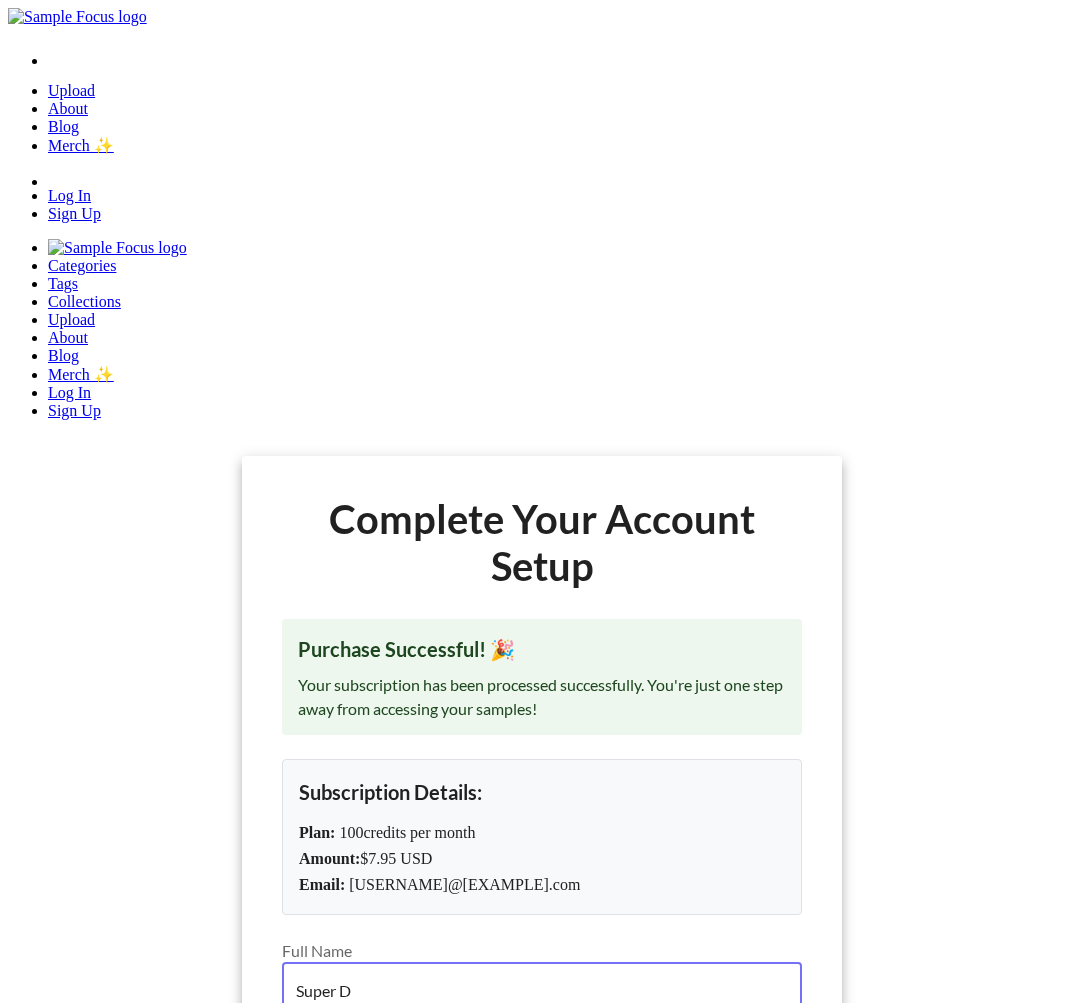 type on "Super D" 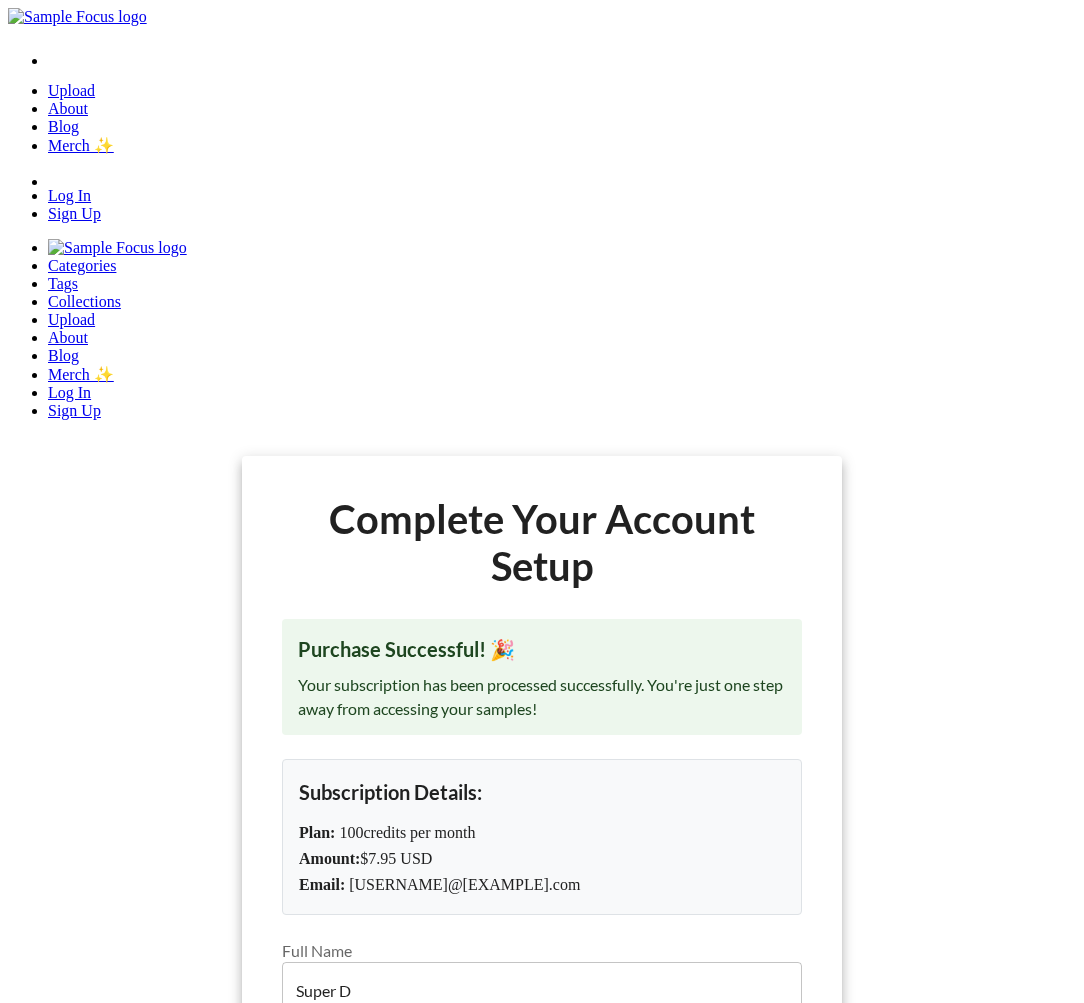 click on "Complete setup & start downloading" at bounding box center [542, 1280] 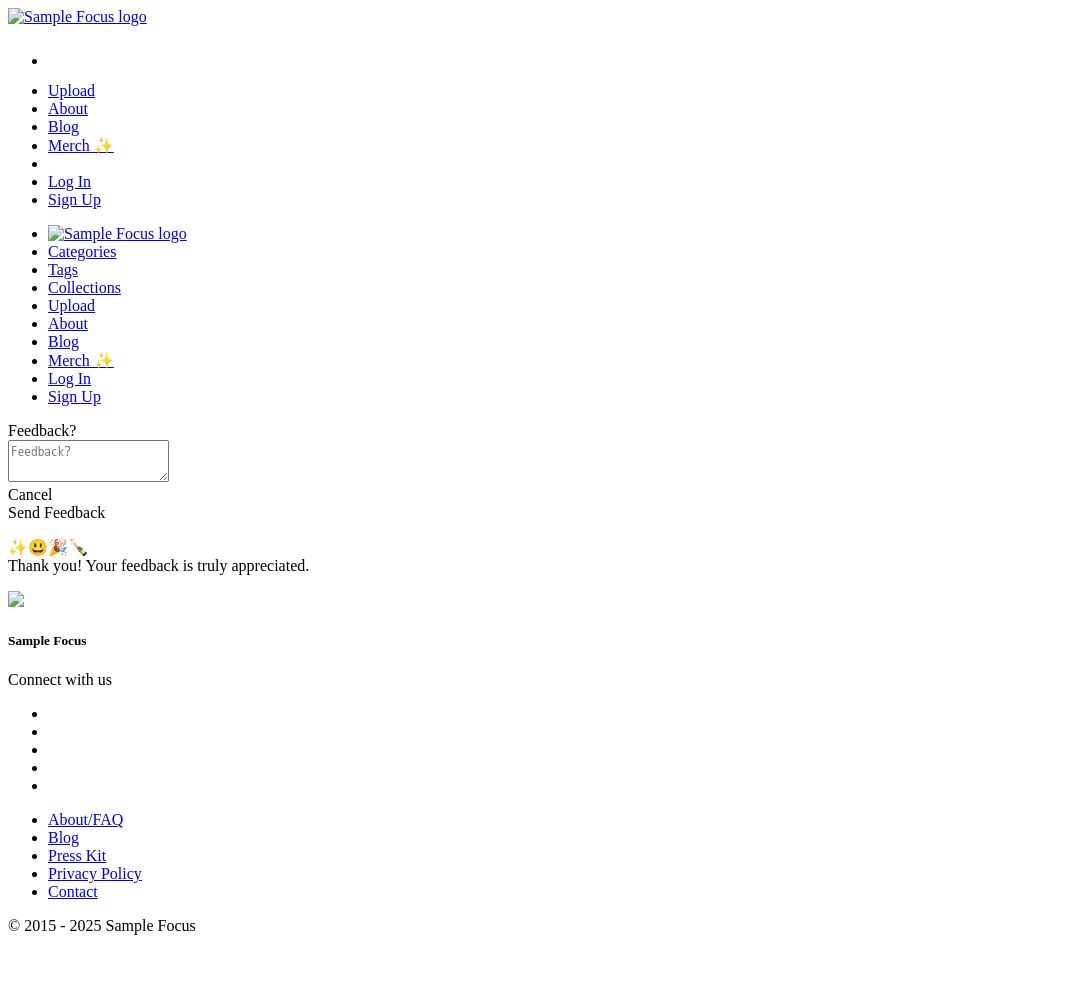 scroll, scrollTop: 0, scrollLeft: 0, axis: both 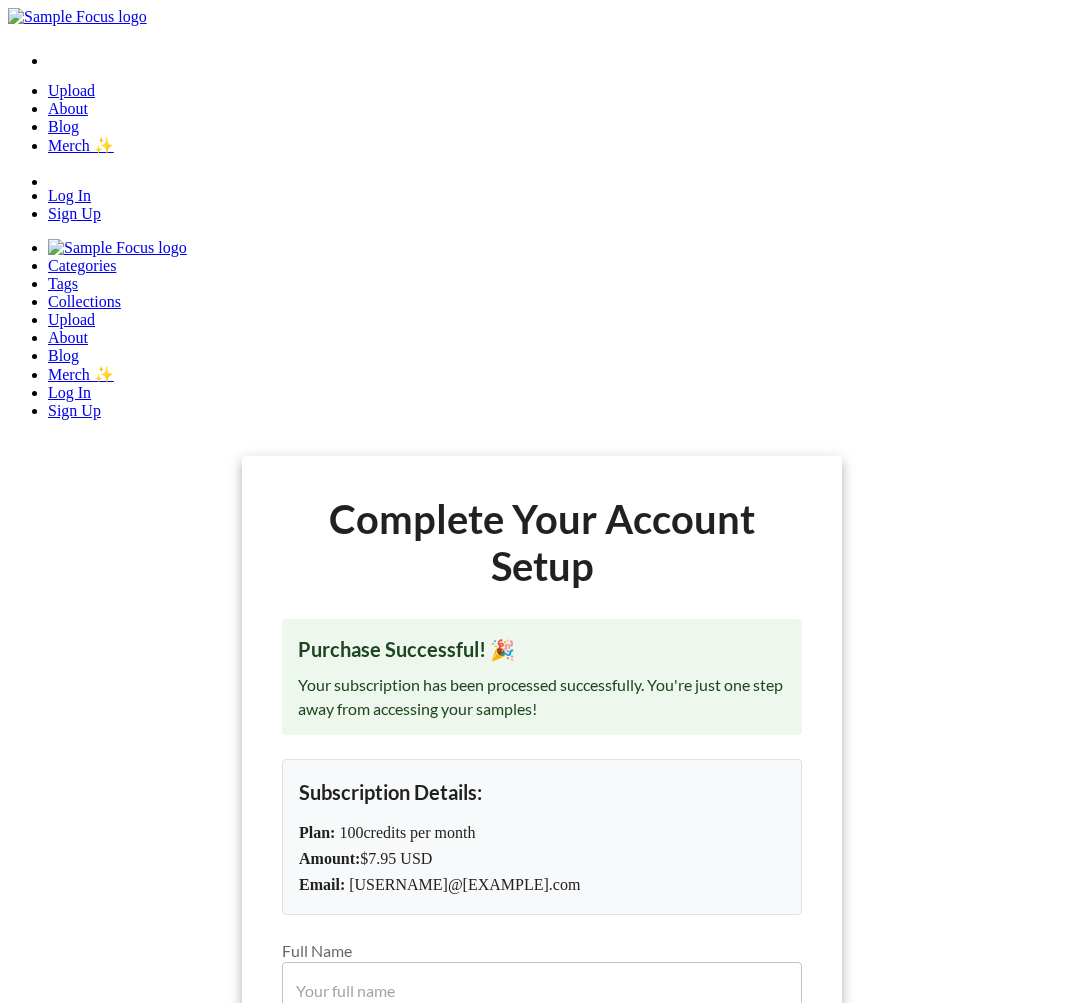 click on "Full Name" at bounding box center [542, 990] 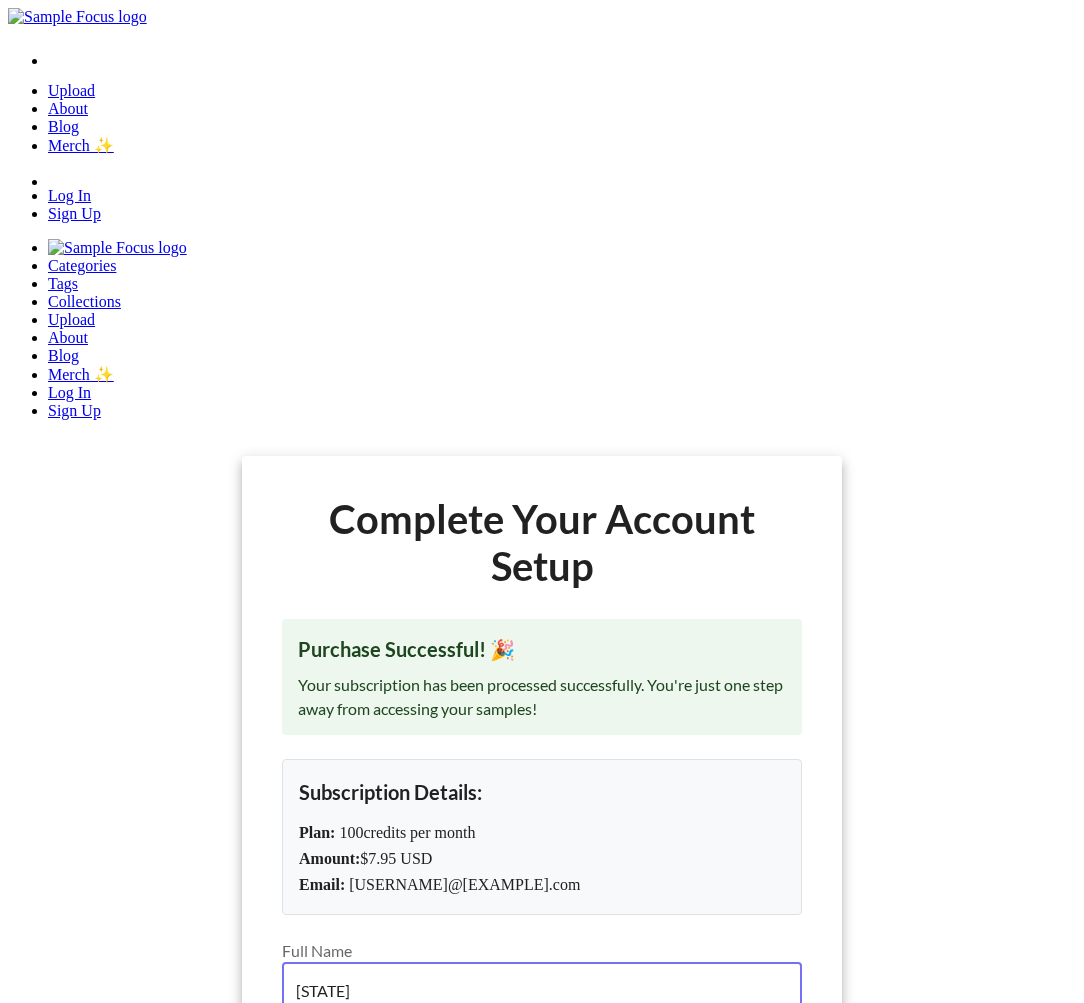 type on "SDPD" 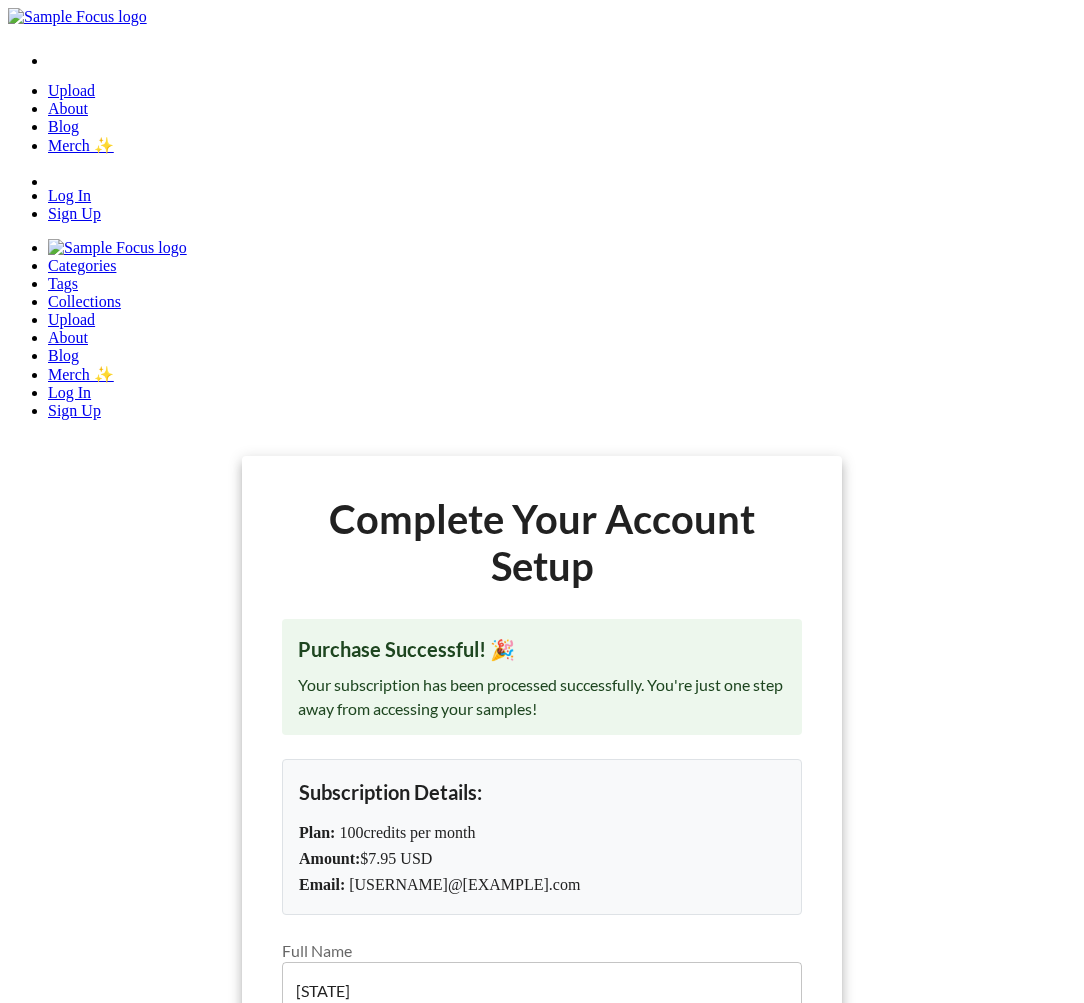 click on "Complete setup & start downloading" at bounding box center (542, 1280) 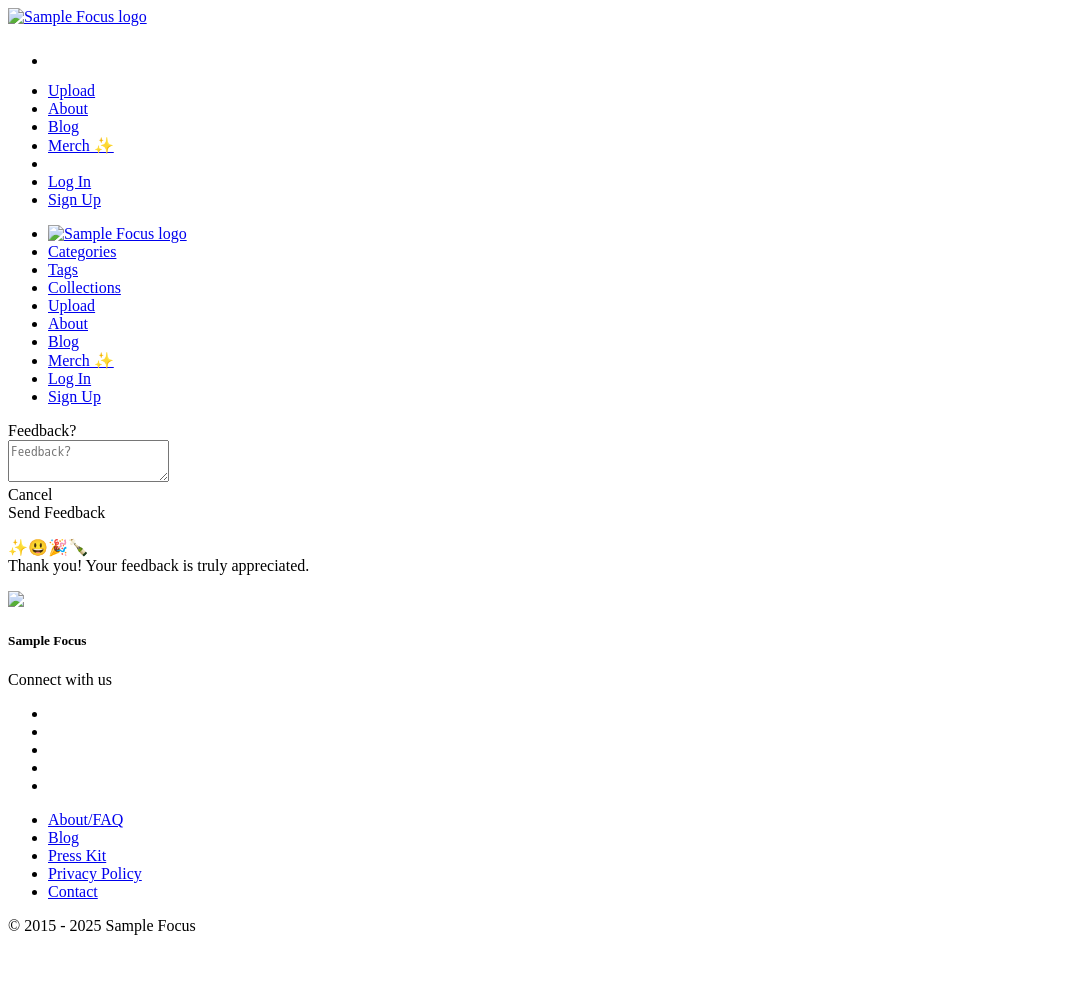 scroll, scrollTop: 0, scrollLeft: 0, axis: both 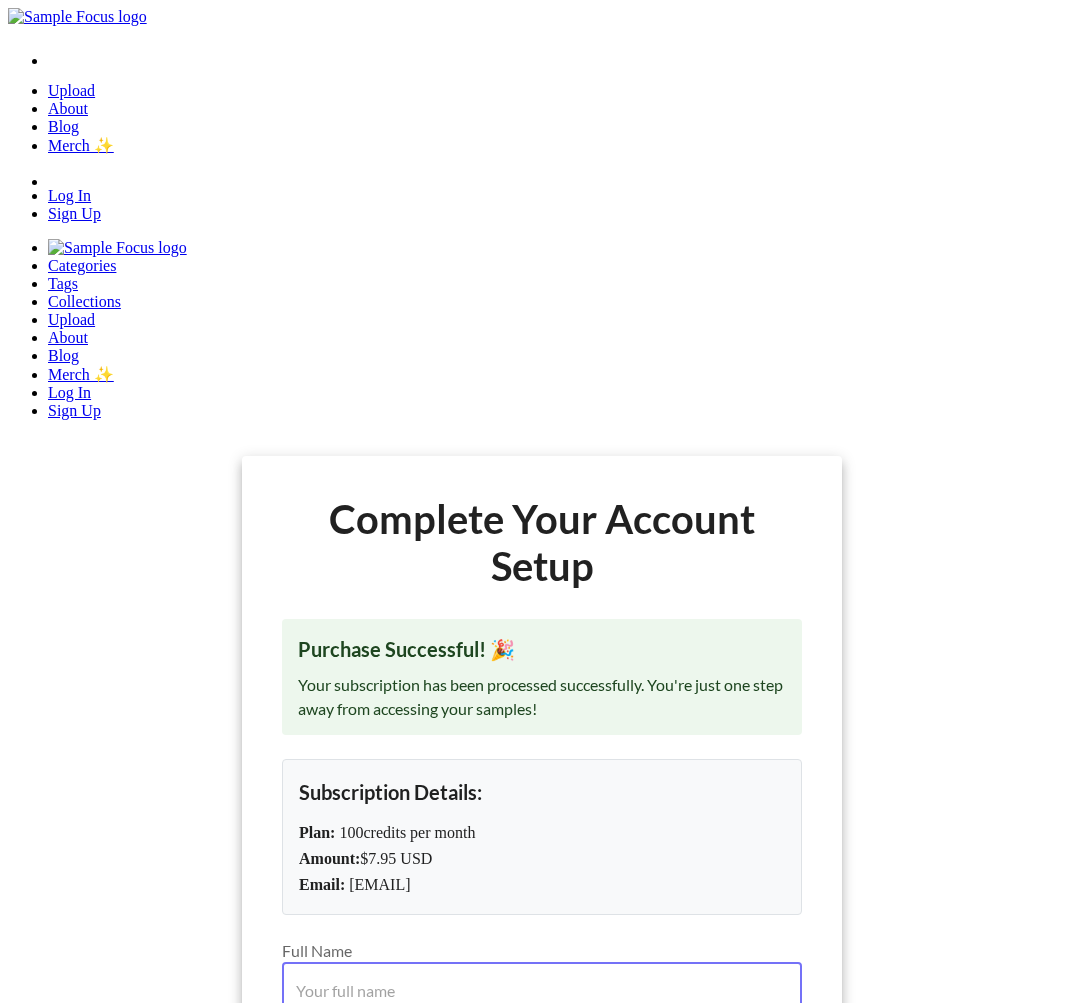click on "Full Name" at bounding box center (542, 990) 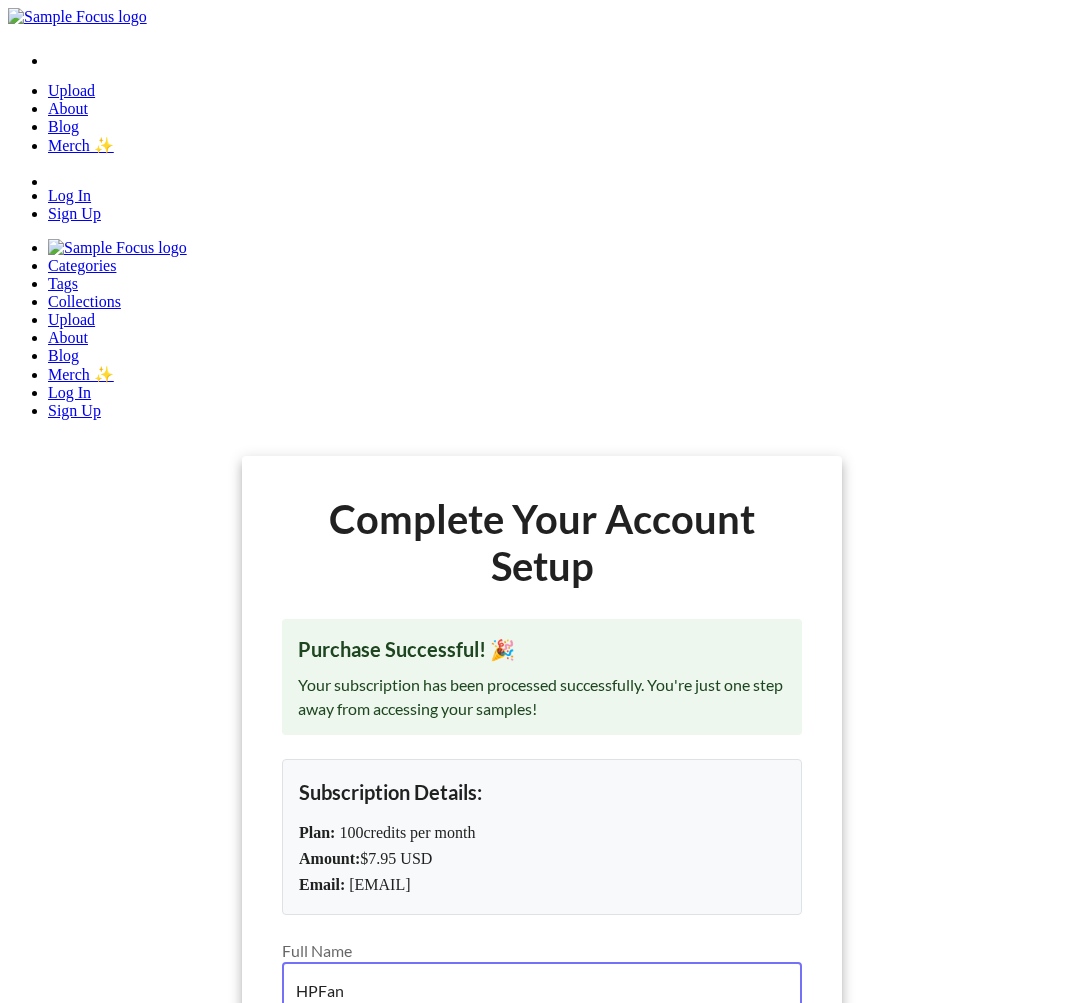 type on "HPFan" 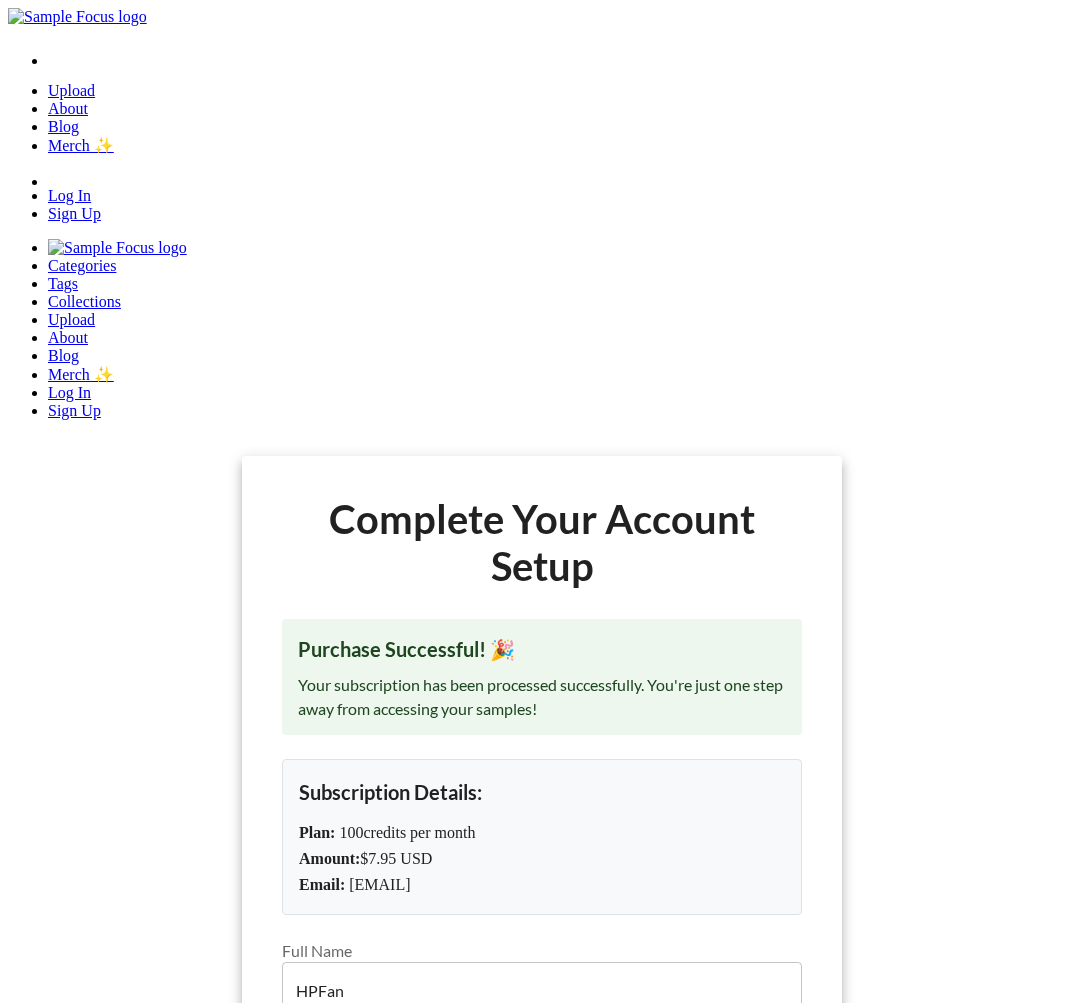 click on "Complete setup & start downloading" at bounding box center (542, 1280) 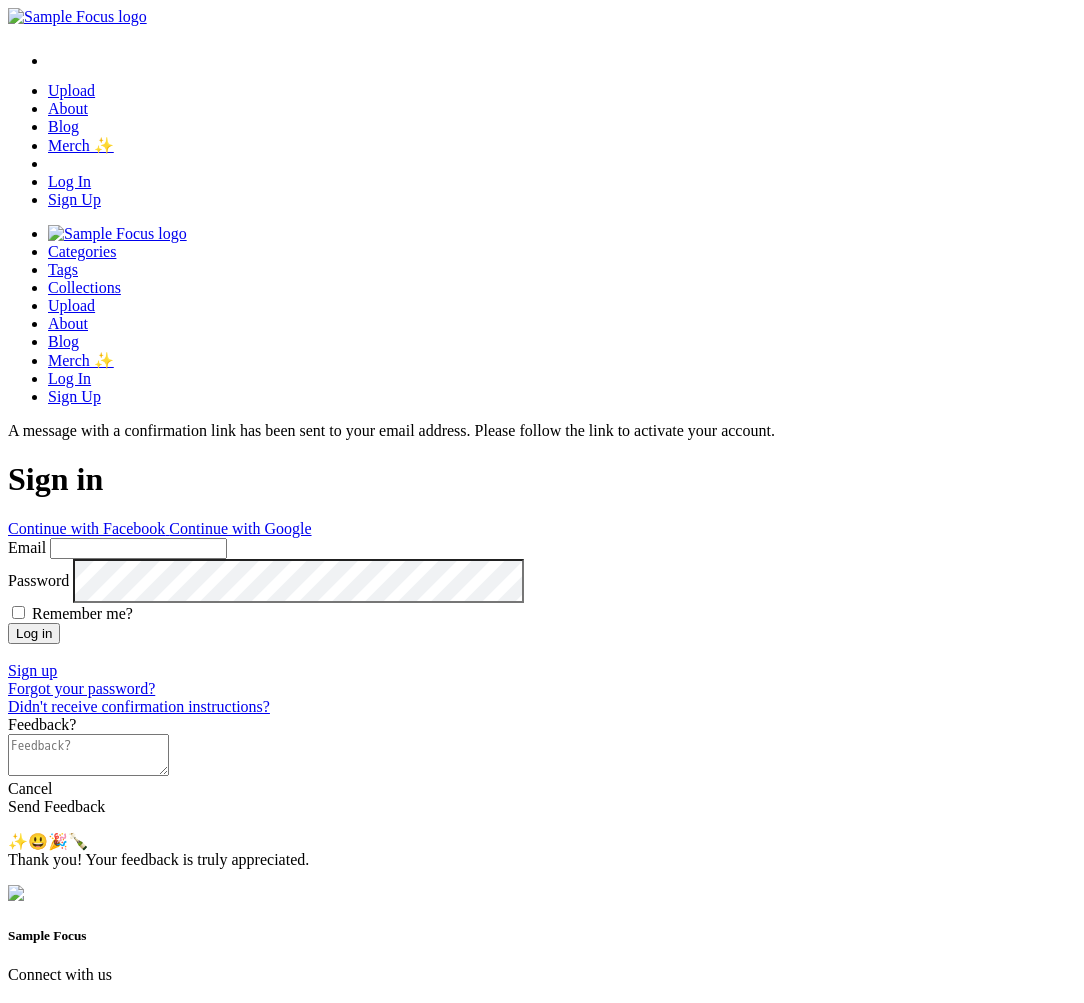 scroll, scrollTop: 0, scrollLeft: 0, axis: both 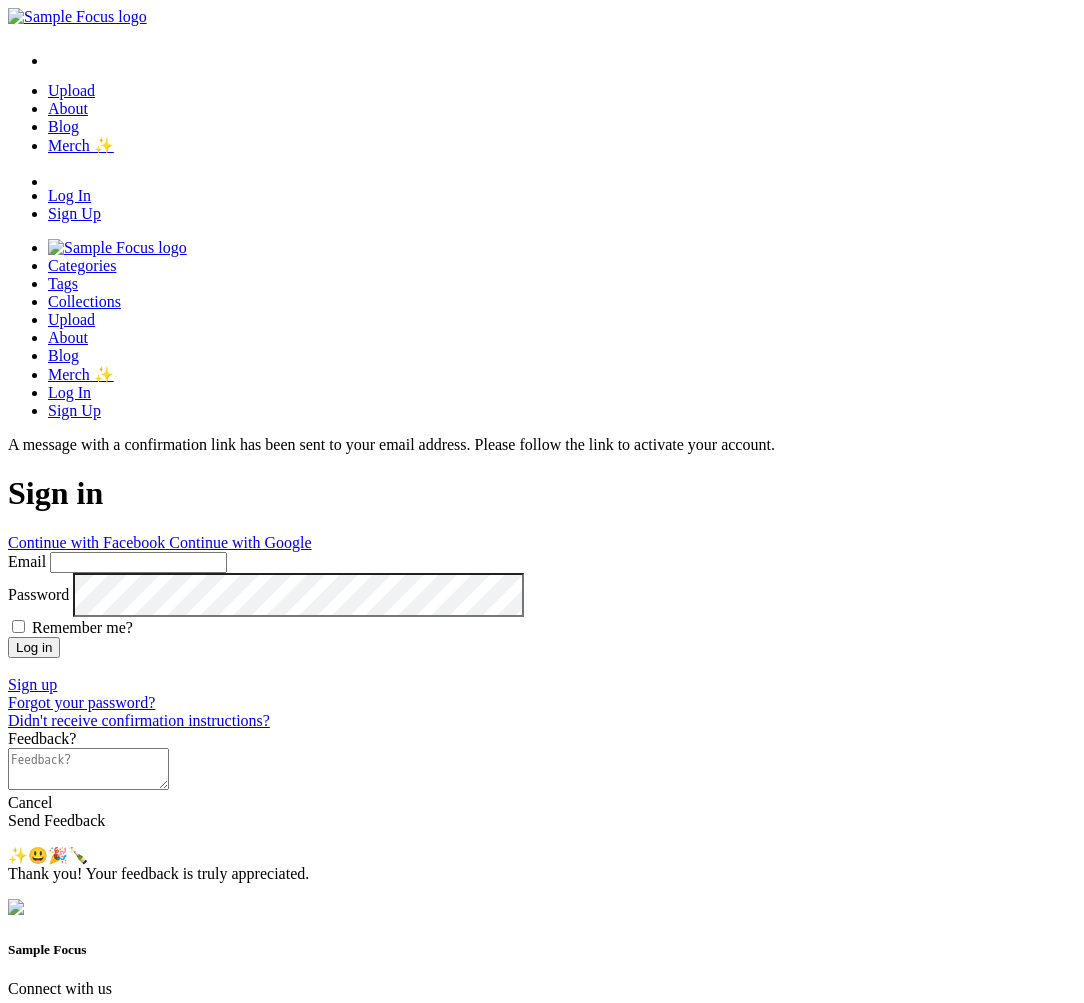 click at bounding box center [542, 470] 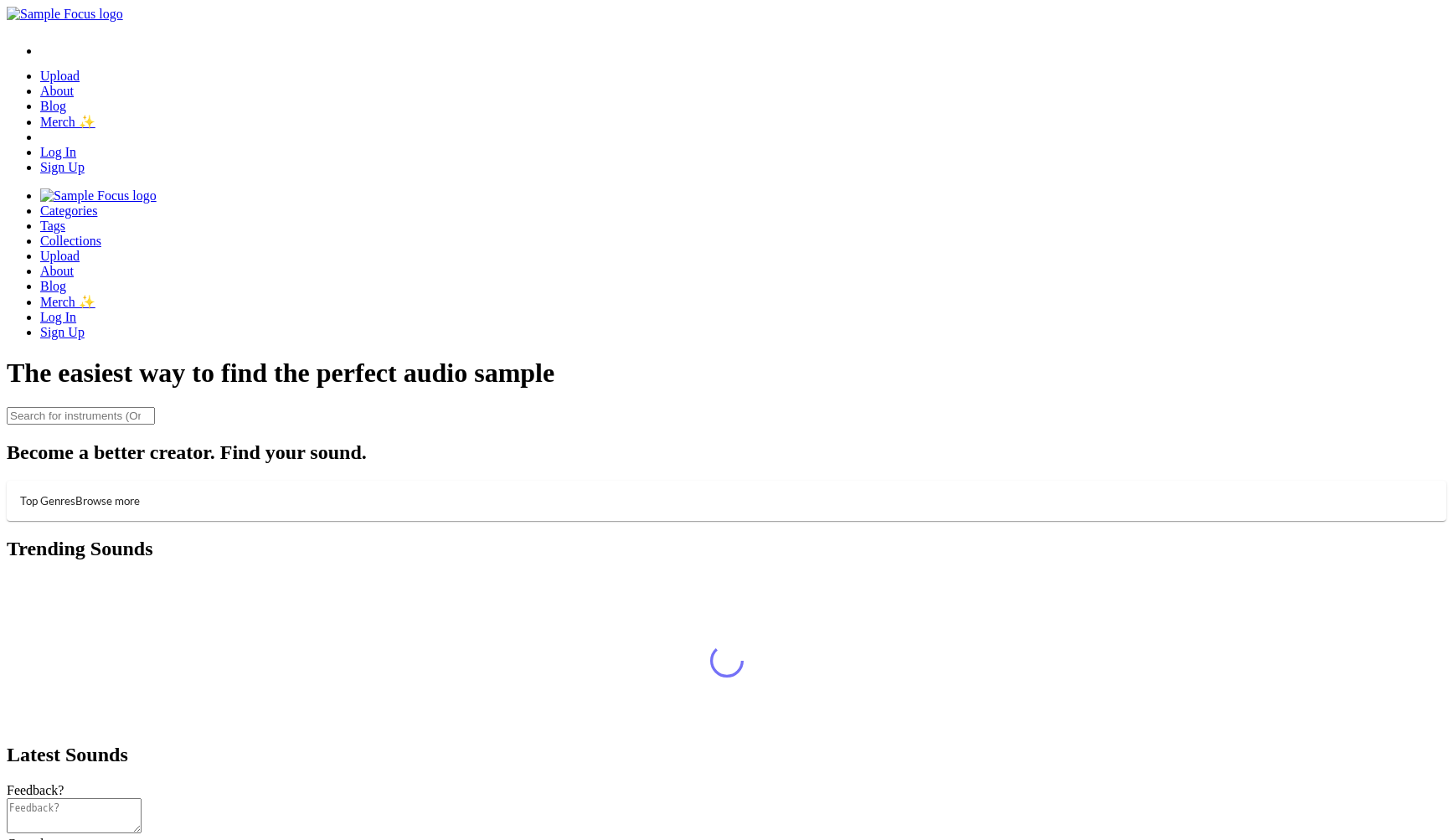 scroll, scrollTop: 0, scrollLeft: 0, axis: both 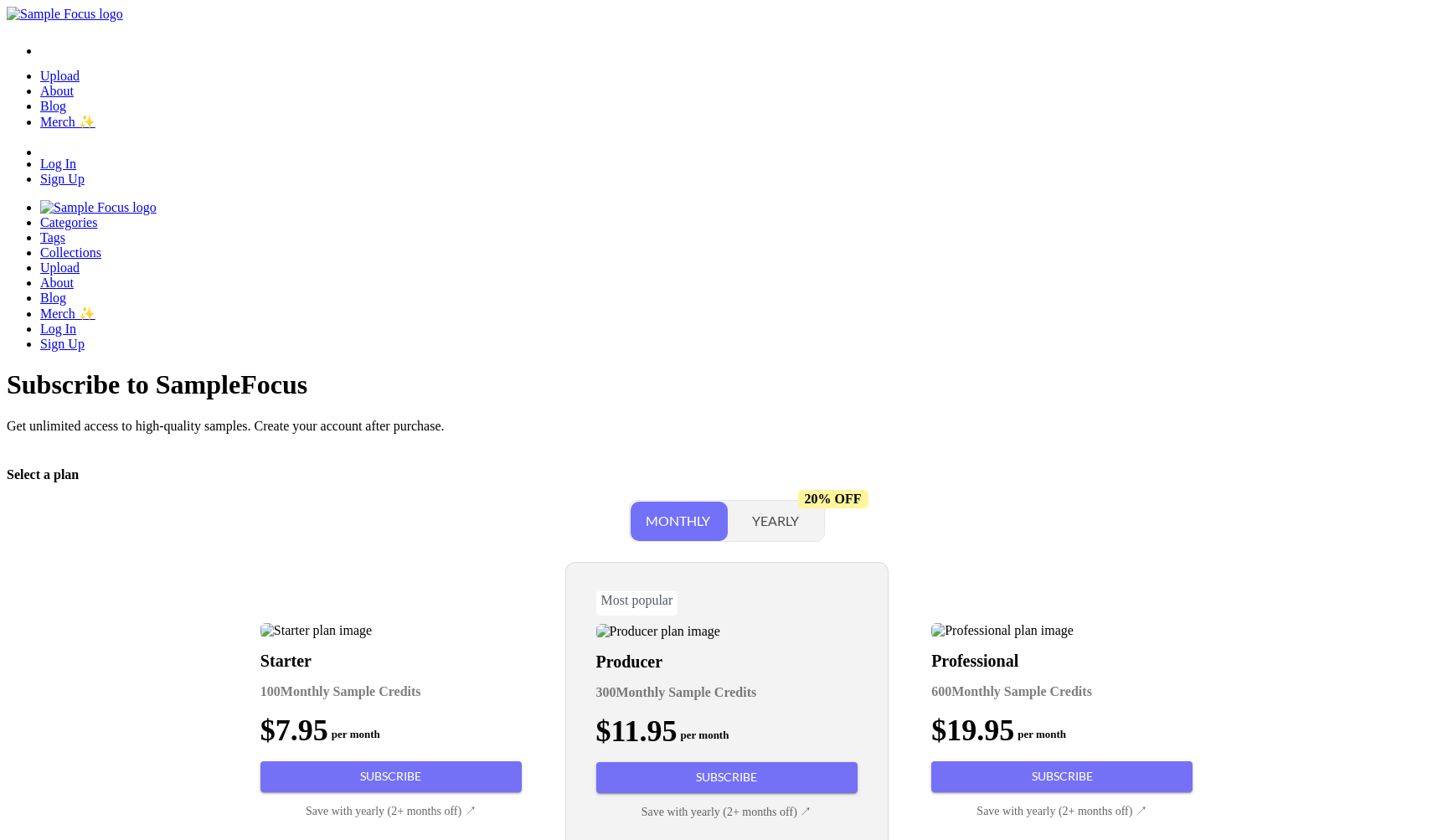 click on "Subscribe" at bounding box center (391, 776) 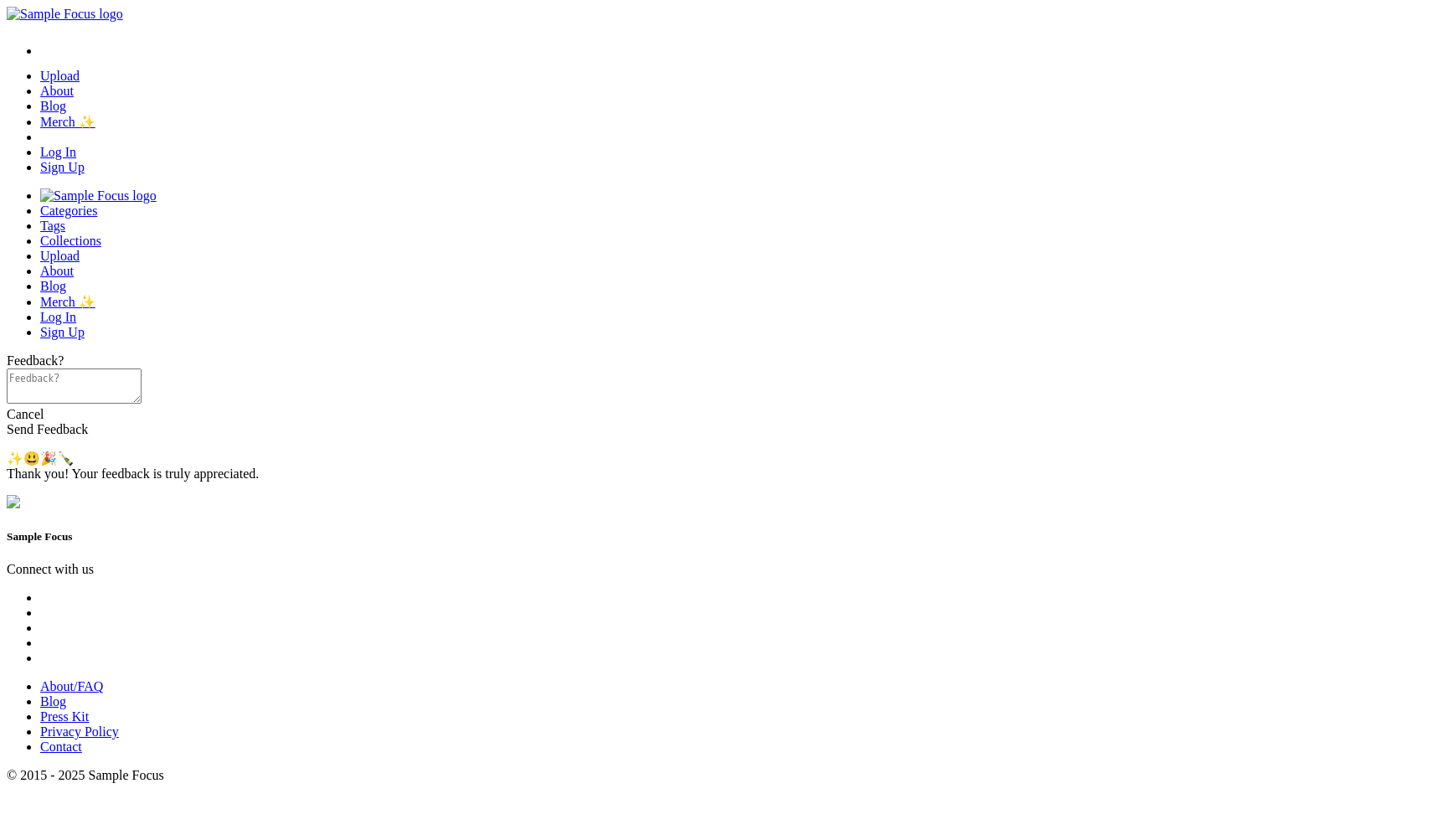 scroll, scrollTop: 0, scrollLeft: 0, axis: both 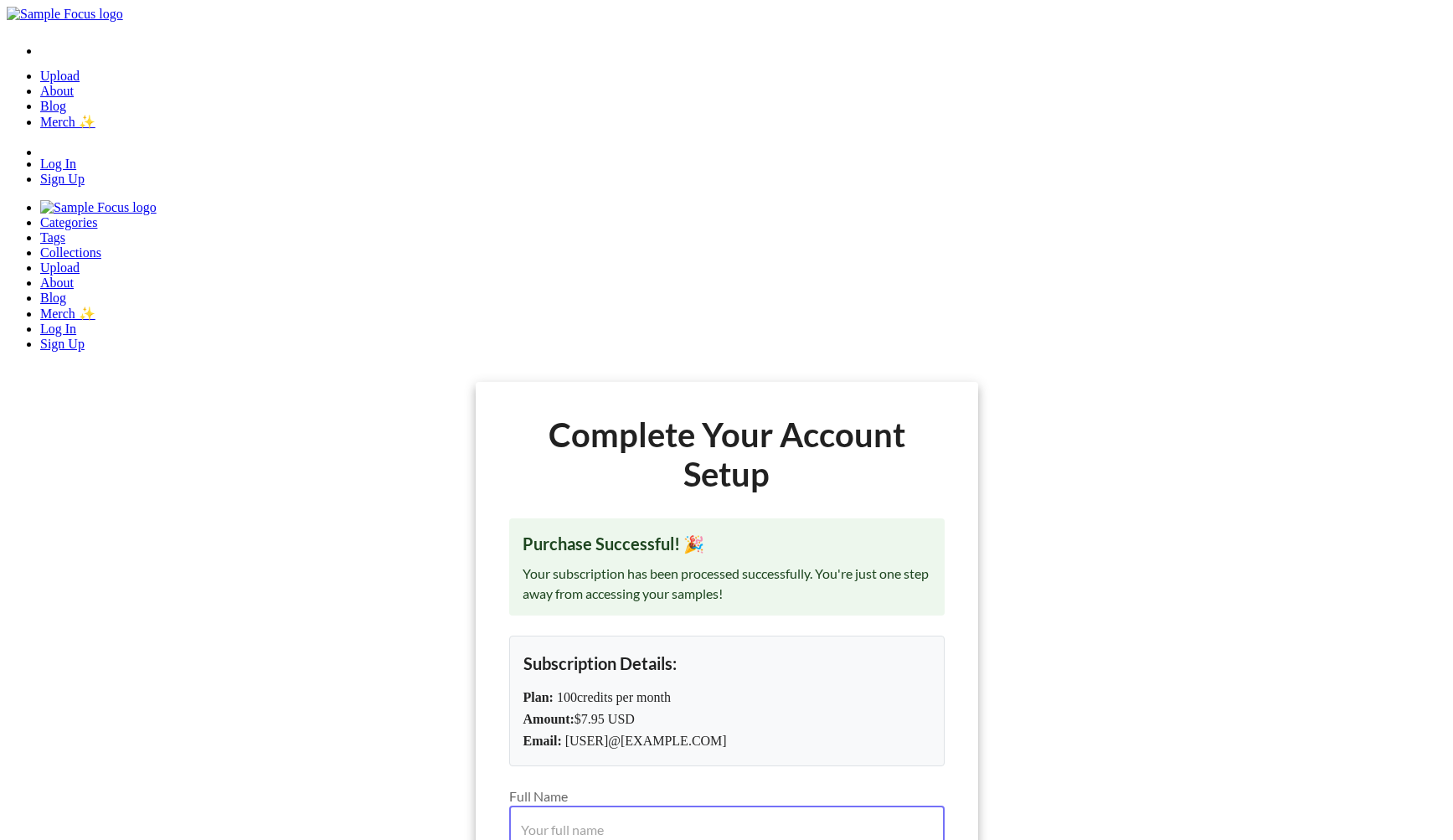 click on "Full Name" at bounding box center [727, 829] 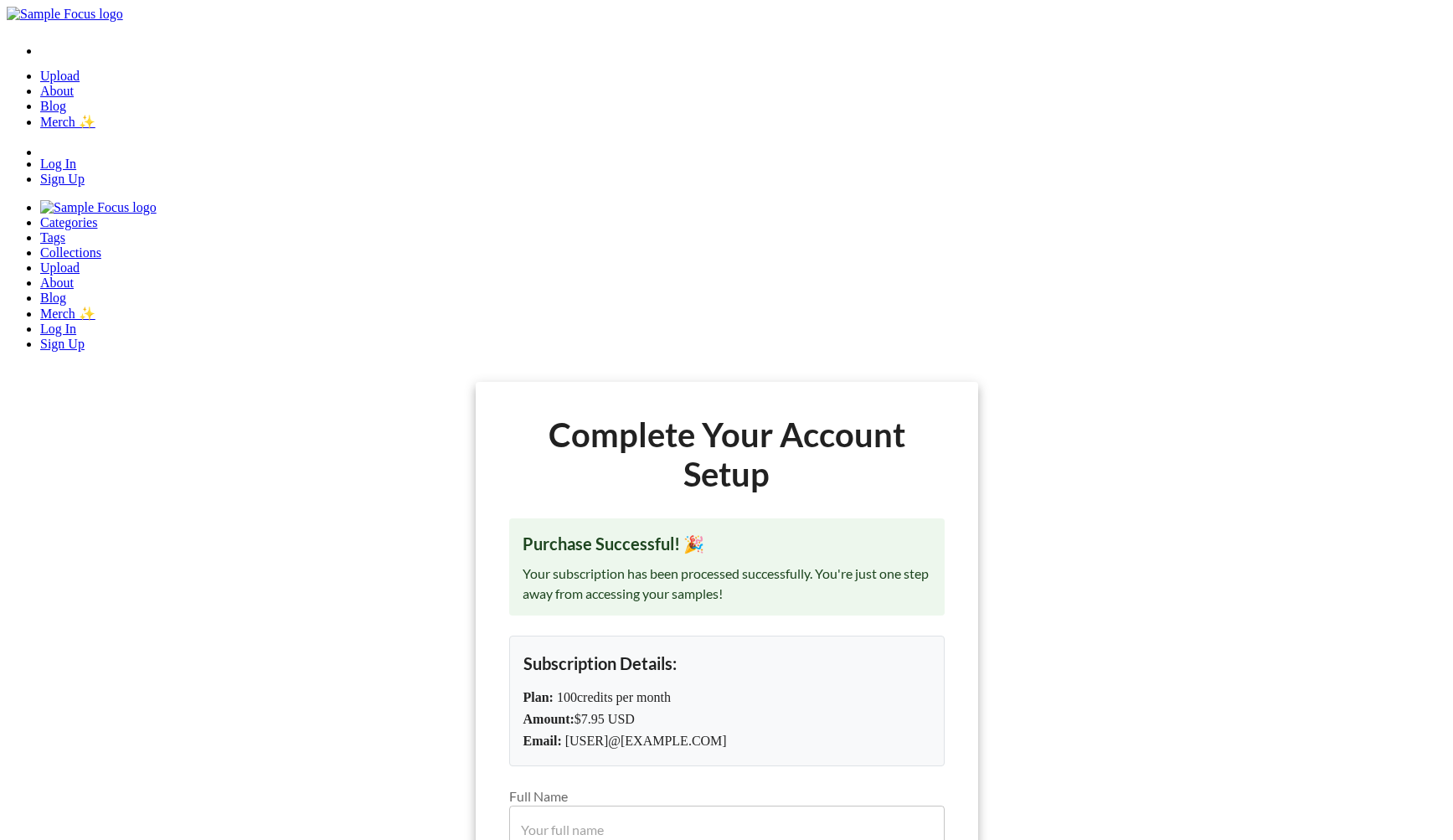 click on "Full Name" at bounding box center (727, 829) 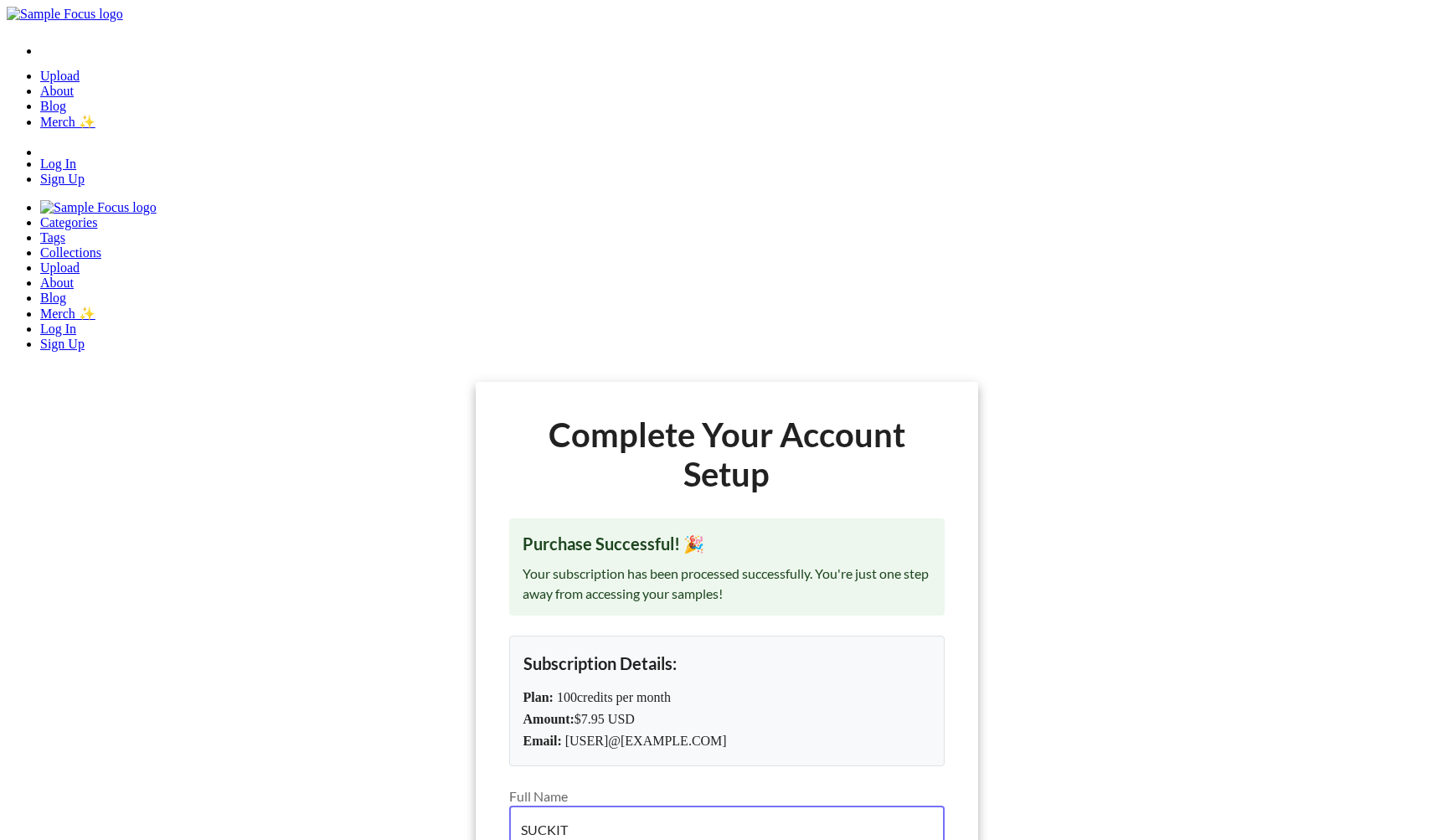 type on "SUCKIT" 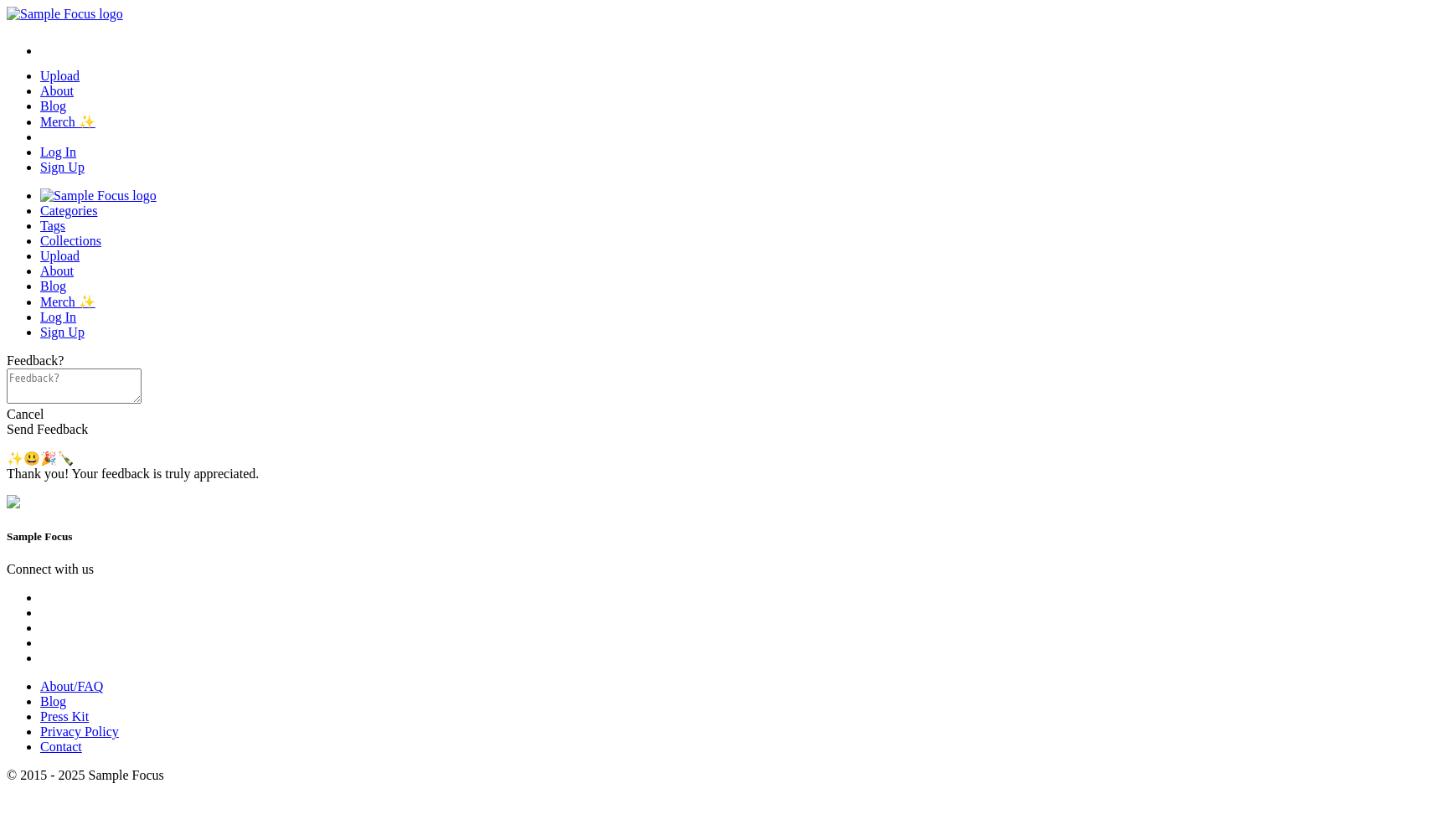 scroll, scrollTop: 0, scrollLeft: 0, axis: both 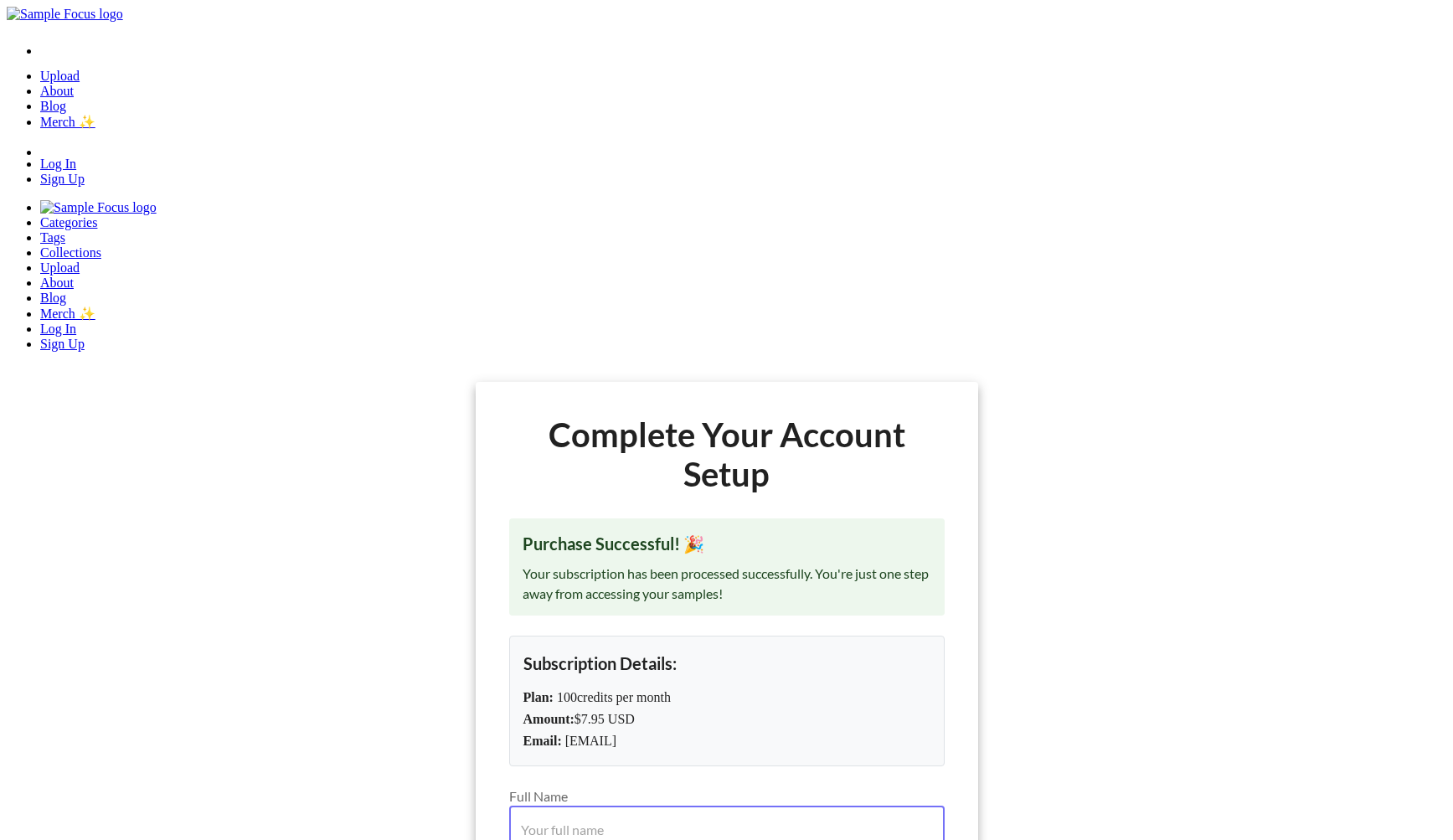click on "Full Name" at bounding box center (727, 829) 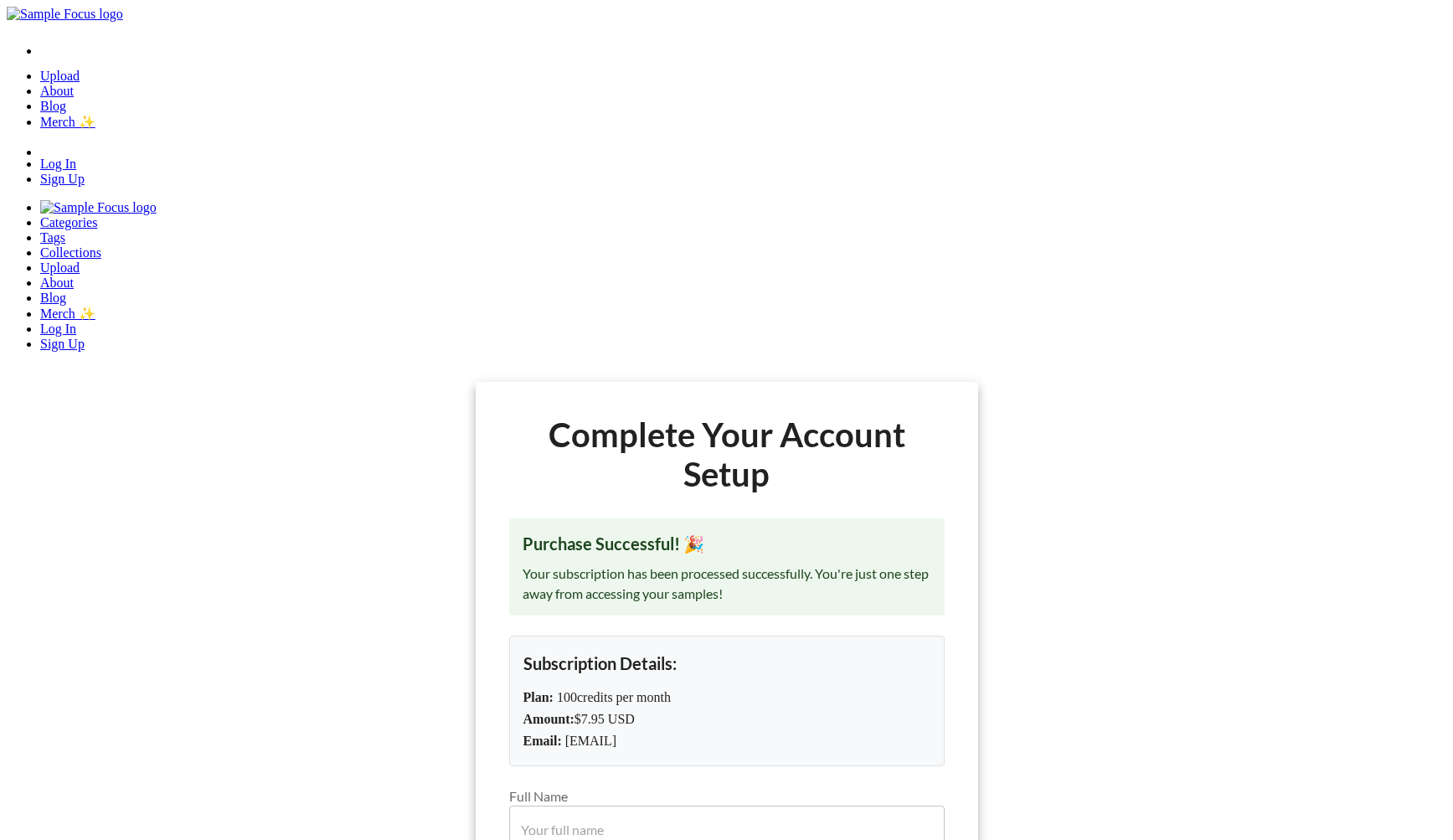 click on "Complete setup & start downloading" at bounding box center [727, 1073] 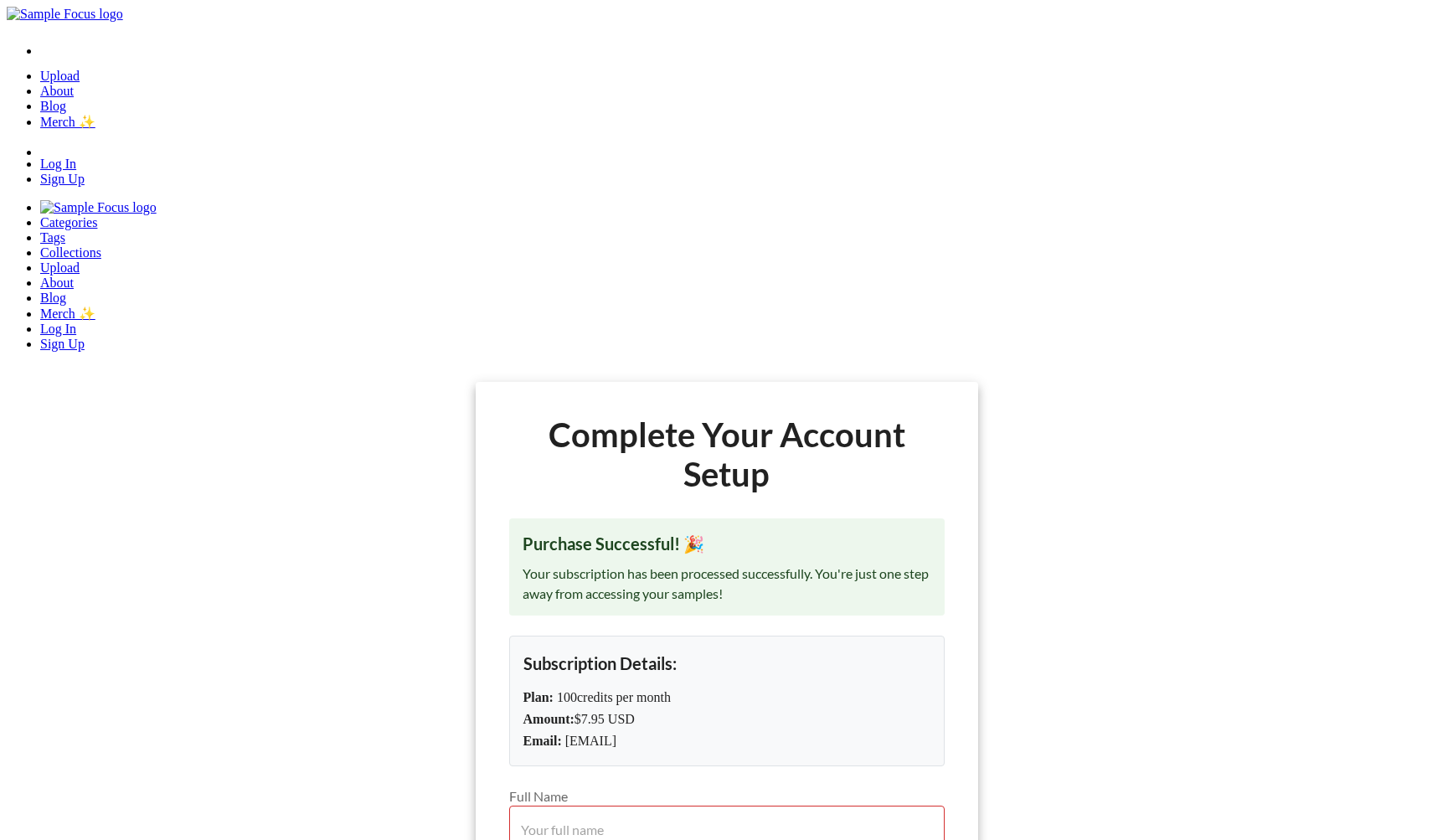 click on "Email:   fman@gmail.com" at bounding box center (727, 741) 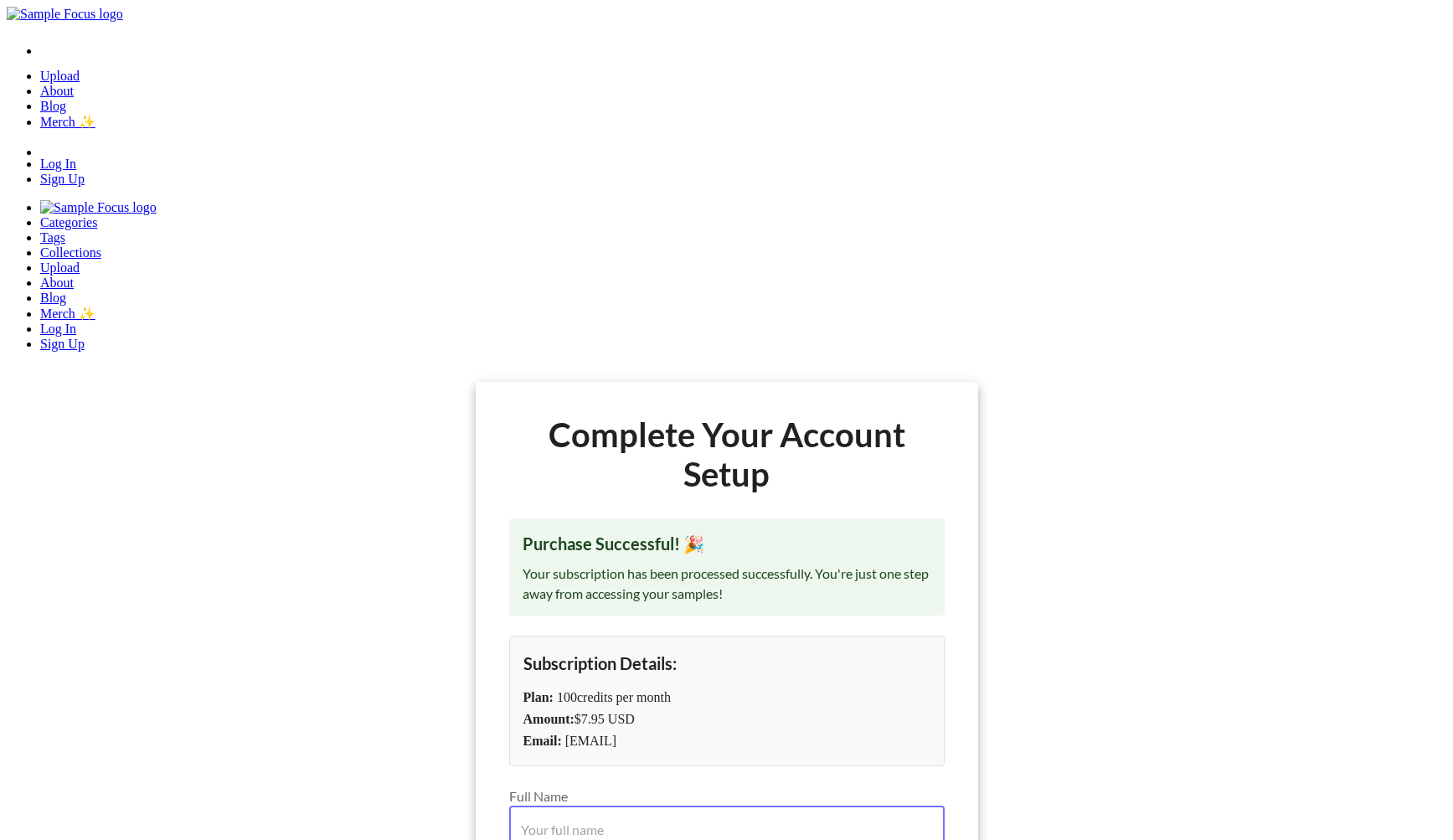 click on "Full Name" at bounding box center (727, 829) 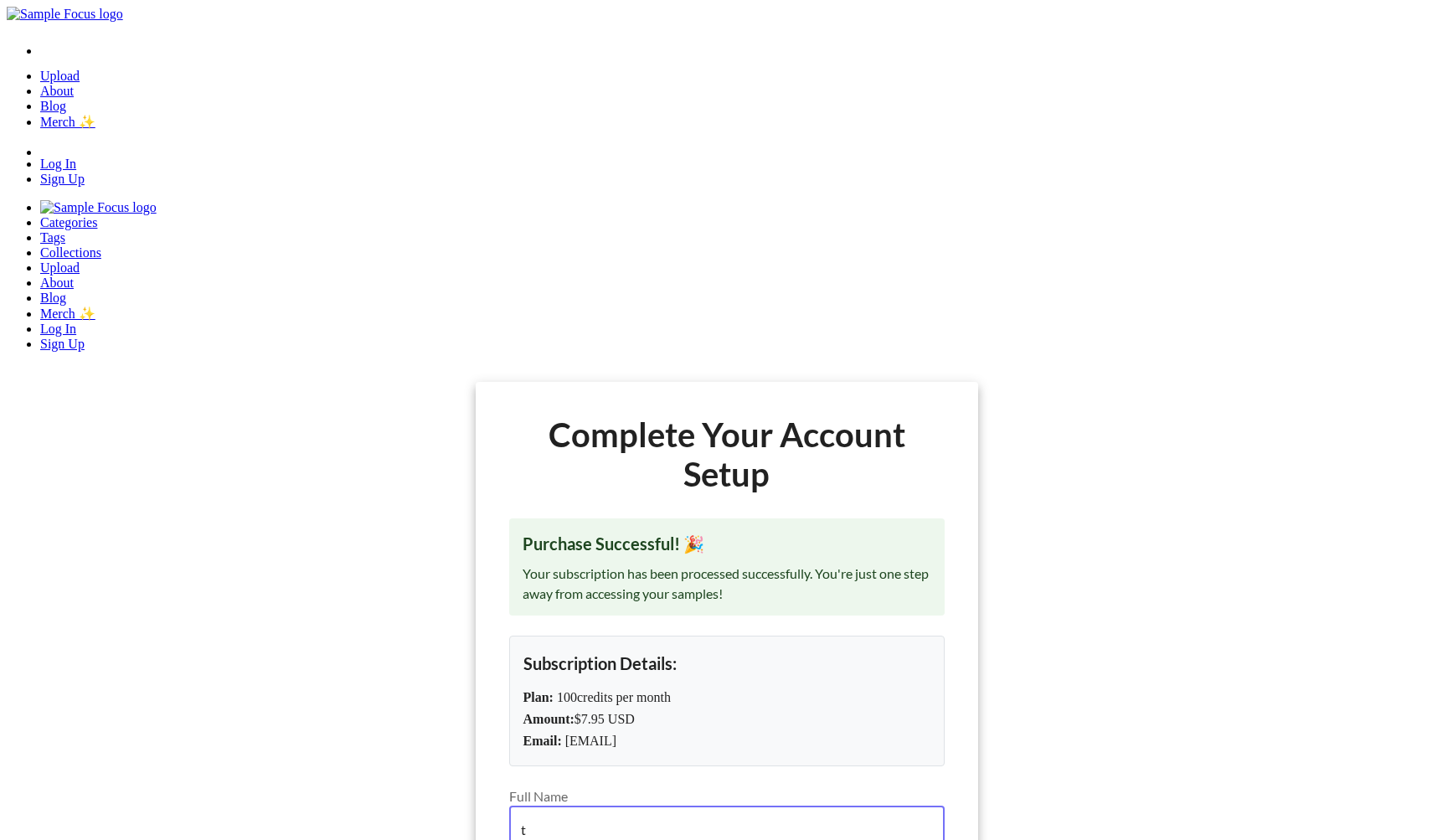 type on "t" 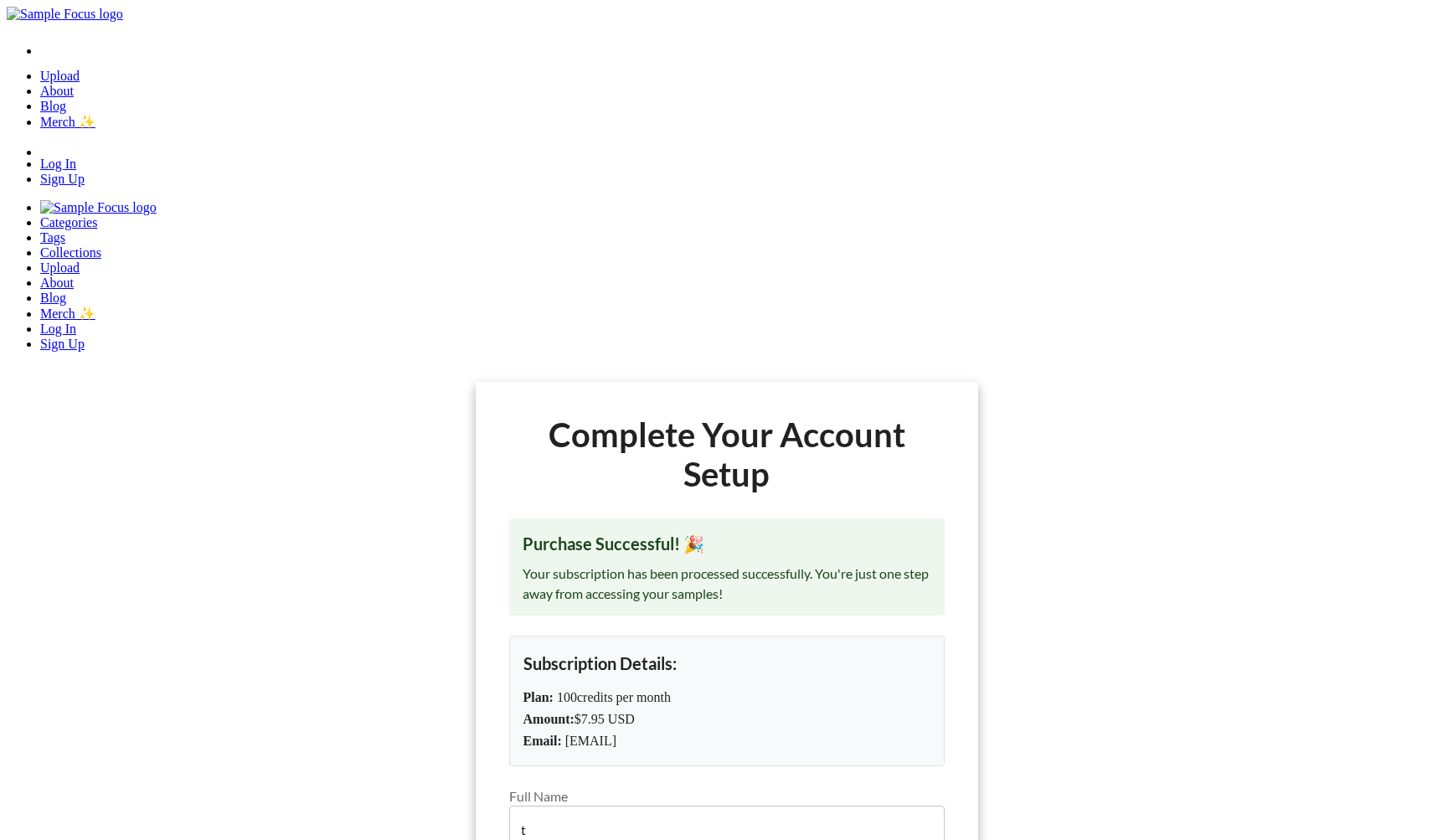 click on "Complete Your Account Setup Purchase Successful! 🎉 Your subscription has been processed successfully. You're just one step away from accessing your samples! Subscription Details: Plan:   100  credits per month Amount:  $ 7.95   USD Email:   fman@gmail.com Full Name t ​ Password ​ 6 characters minimum Password Confirmation ​ Complete setup & start downloading" at bounding box center [727, 746] 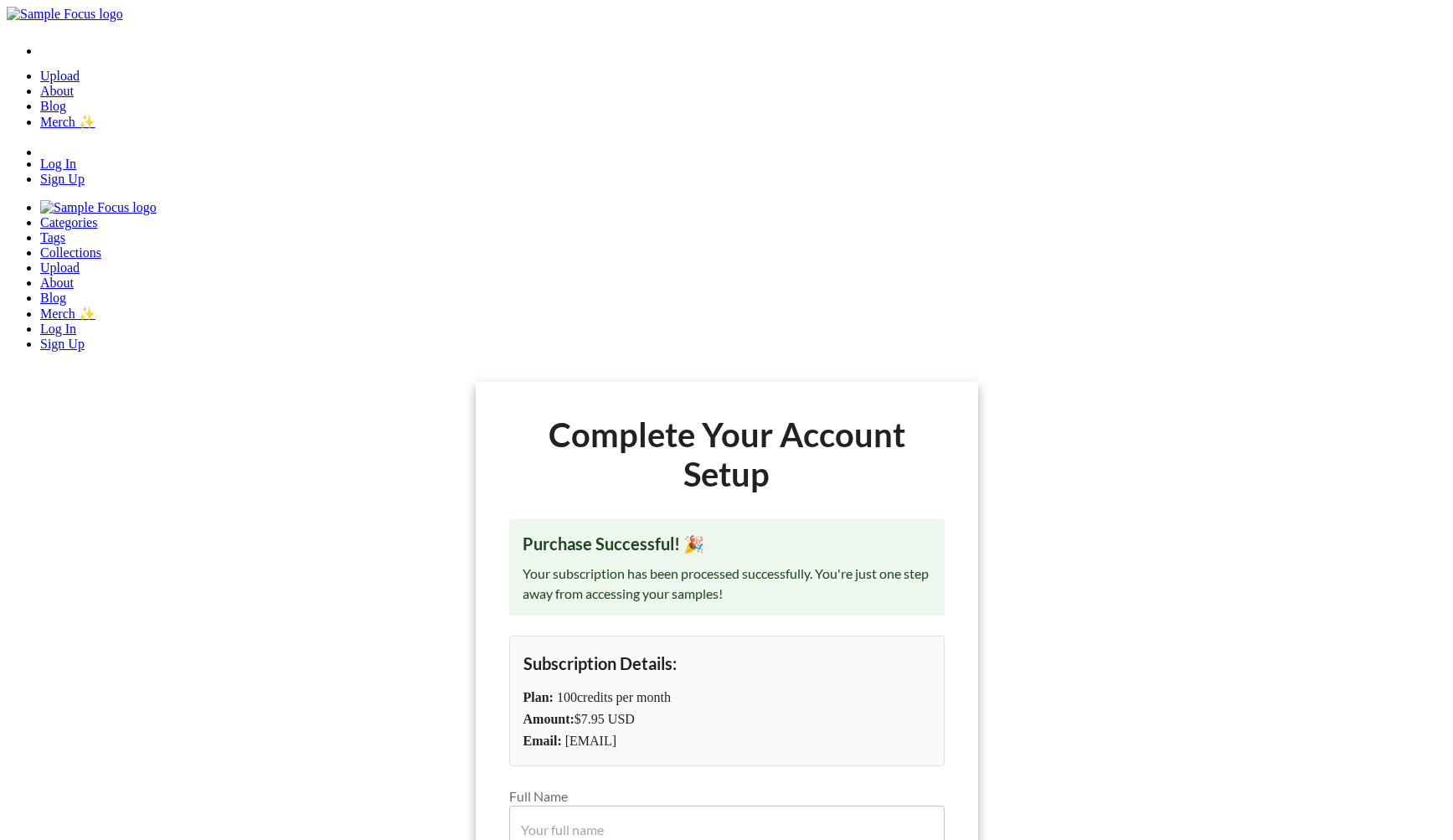 click on "Full Name" at bounding box center (727, 829) 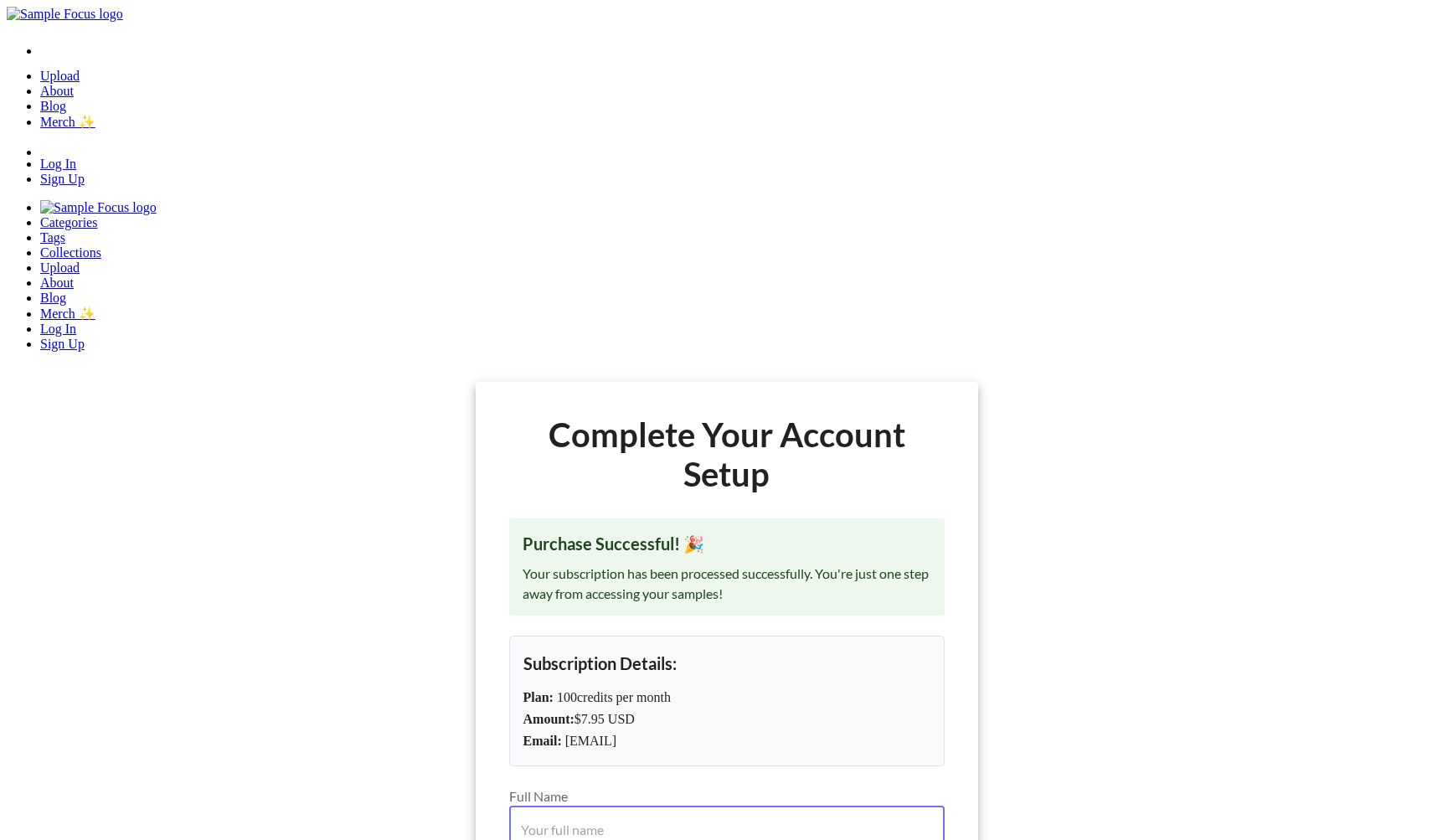click on "Full Name" at bounding box center (727, 829) 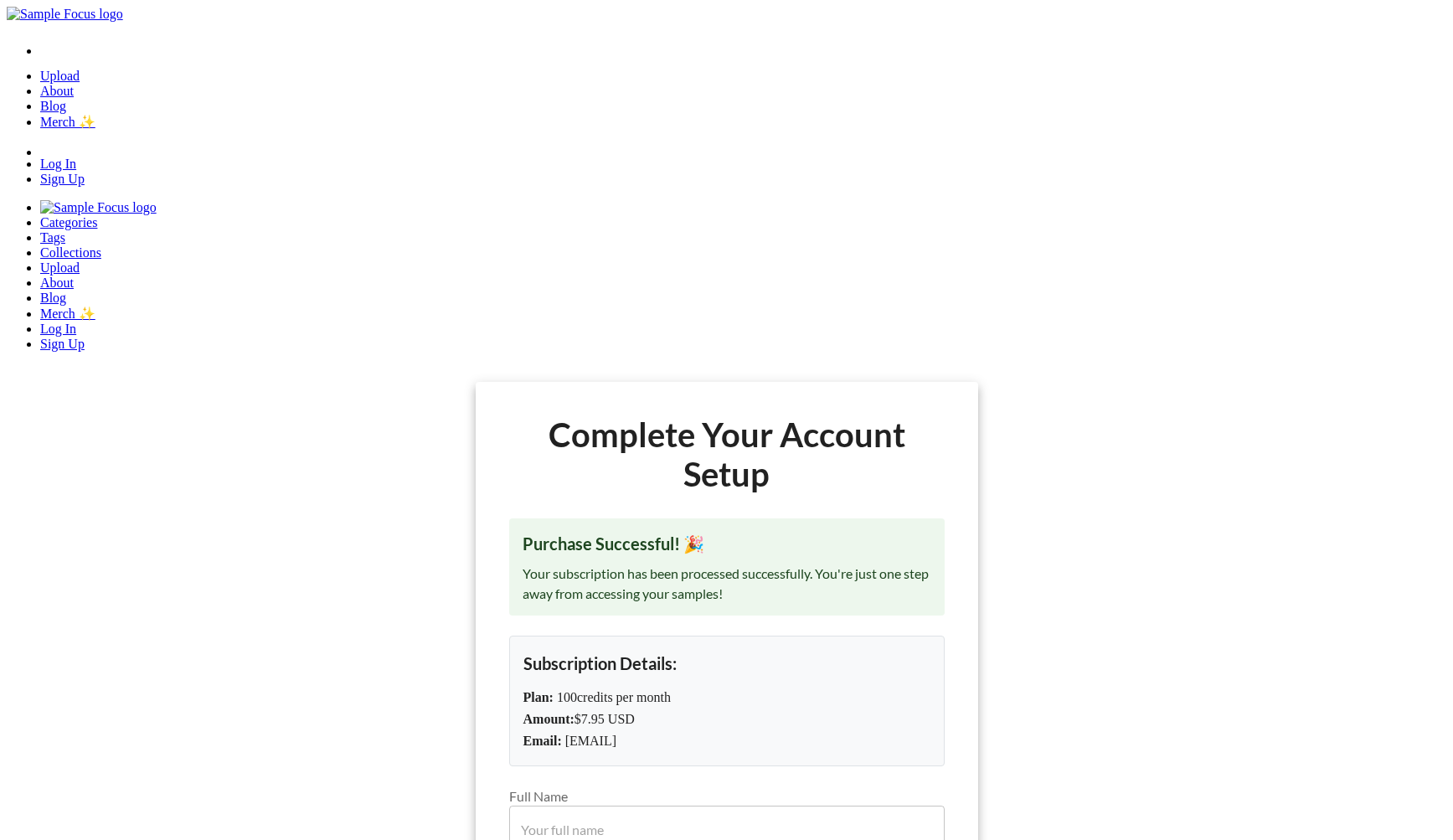 click on "Complete setup & start downloading" at bounding box center [727, 1073] 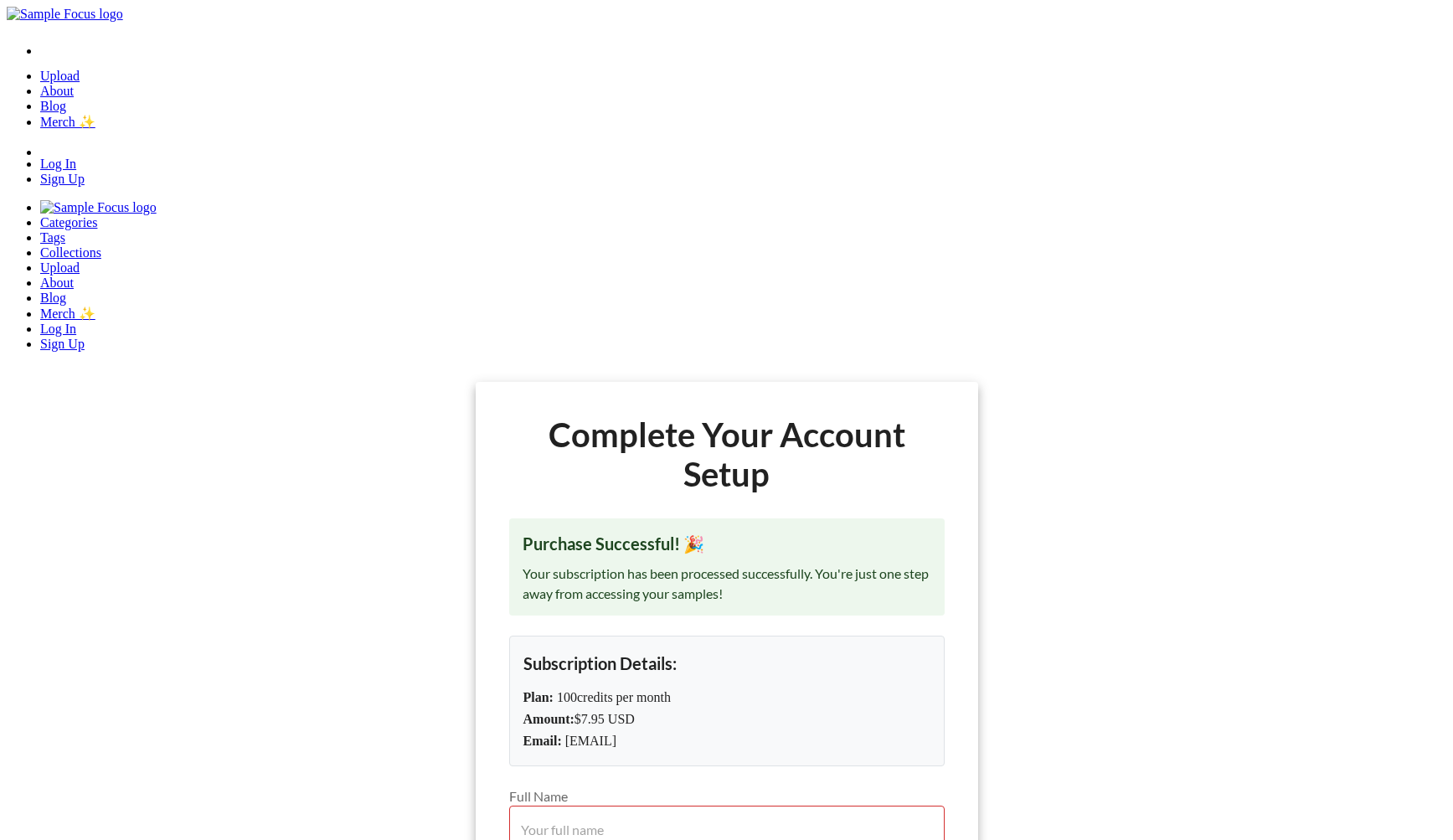 click on "Full Name" at bounding box center (727, 829) 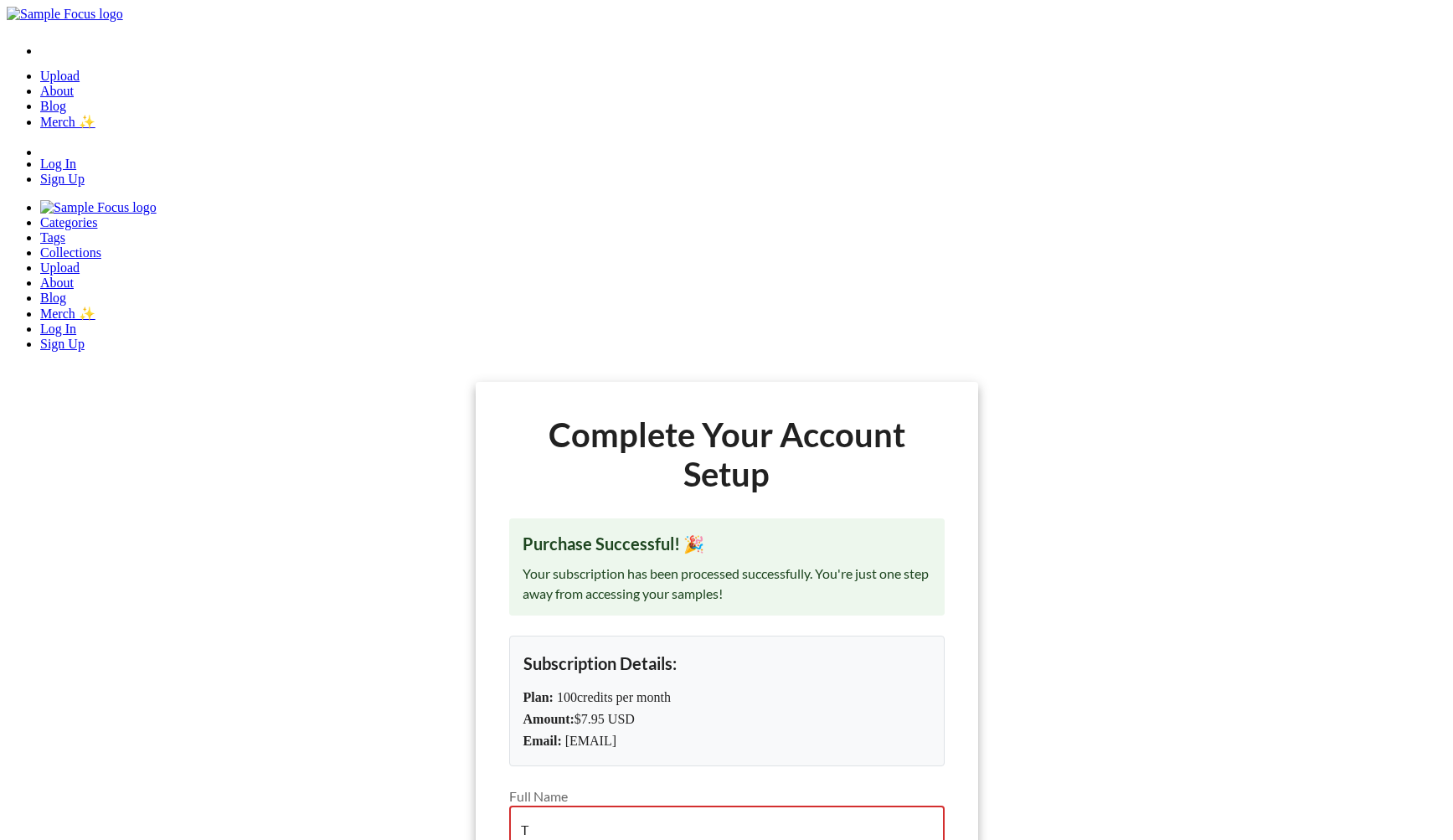 click on "T" at bounding box center [727, 829] 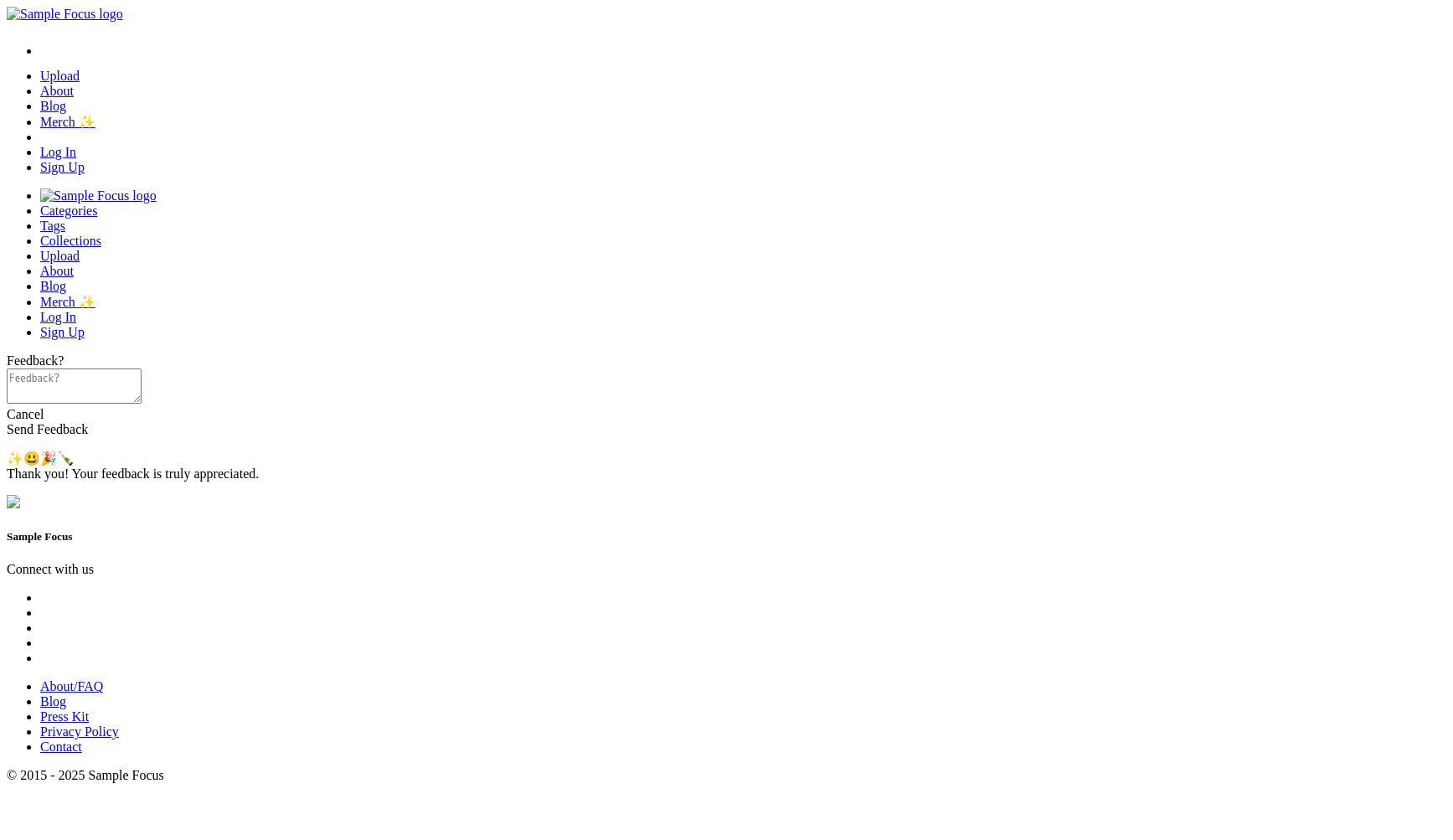 scroll, scrollTop: 0, scrollLeft: 0, axis: both 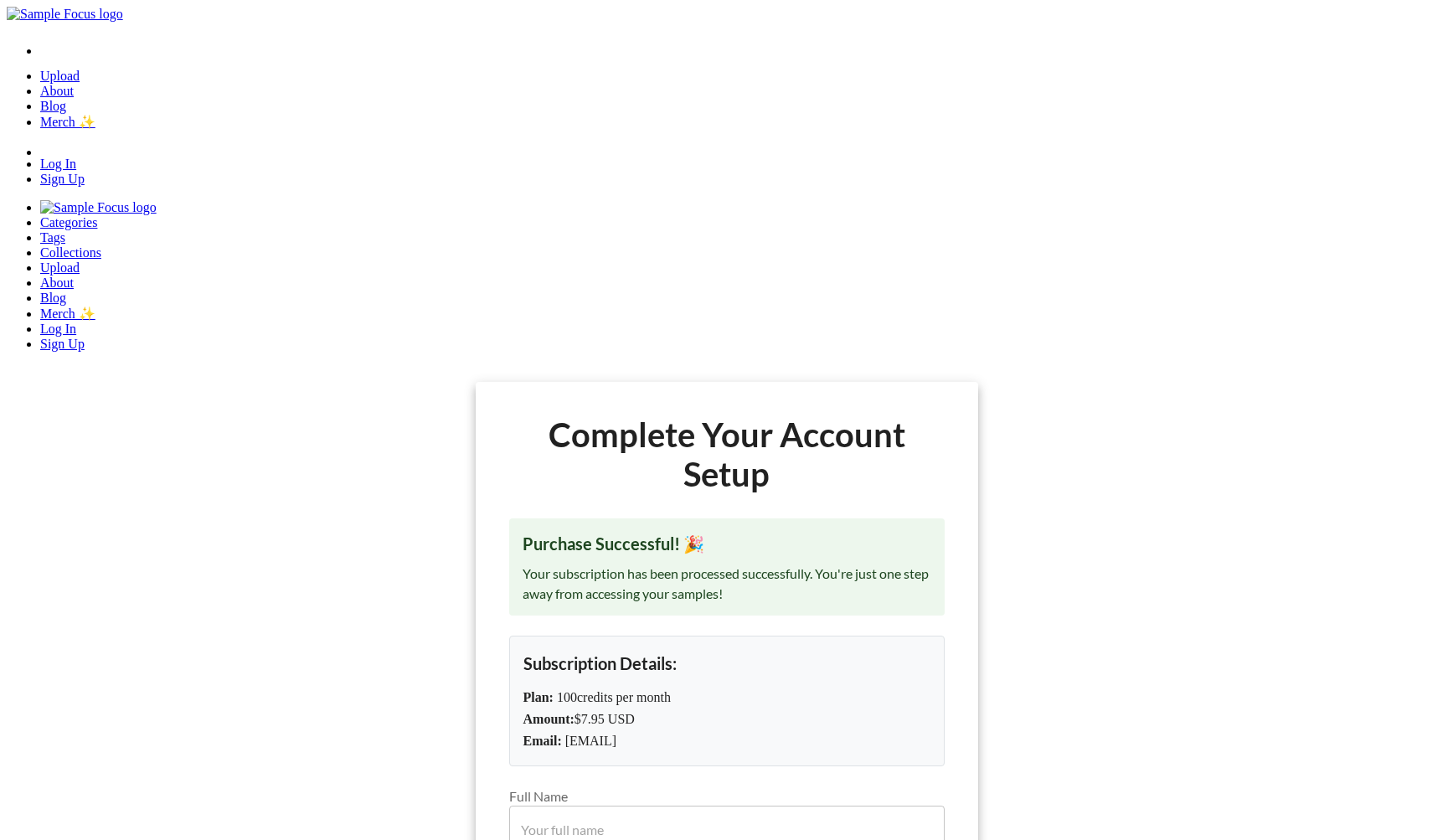 click on "Full Name" at bounding box center (727, 829) 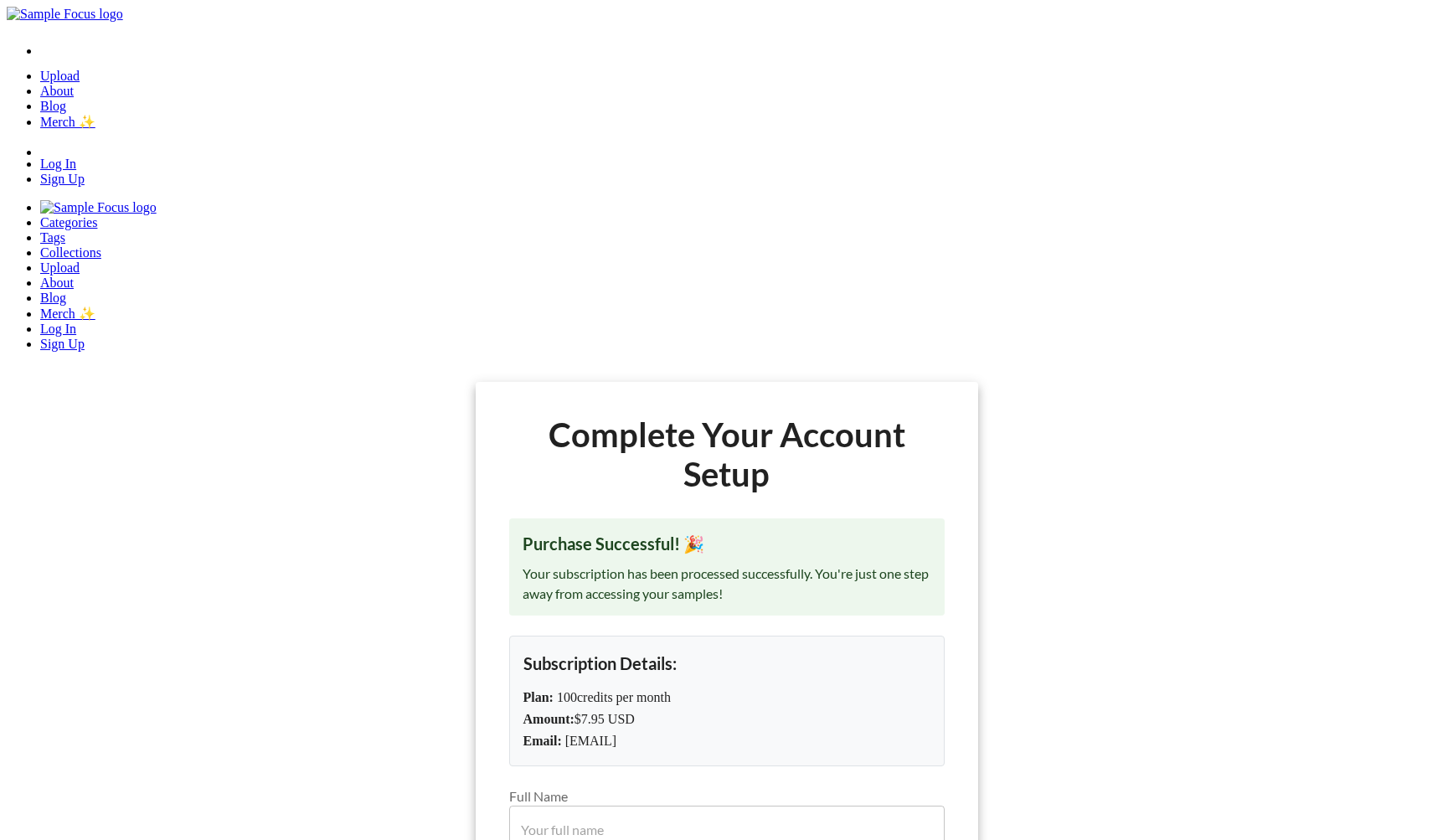 click on "Complete setup & start downloading" at bounding box center [727, 1073] 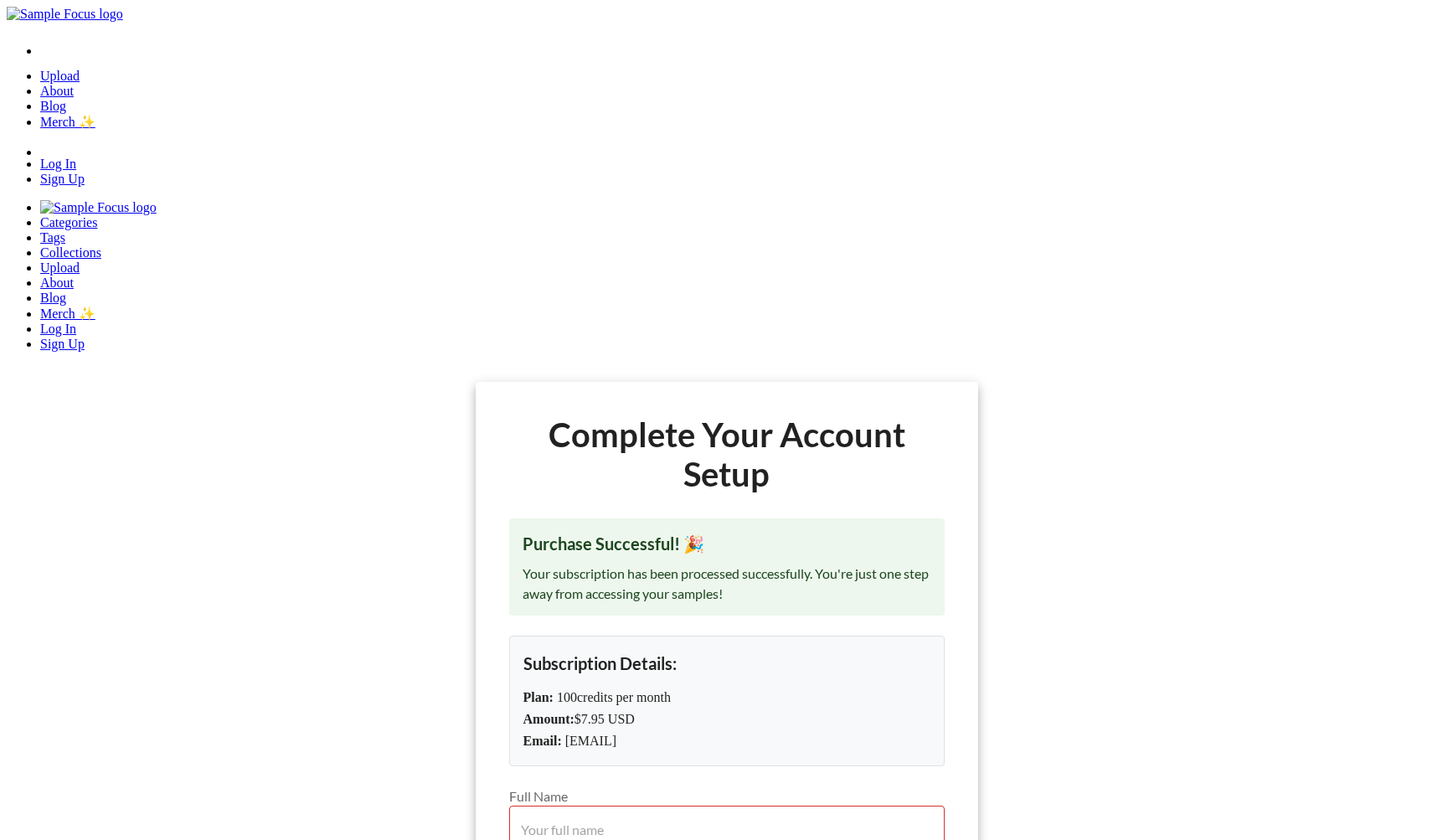 click on "Full name is required." at bounding box center [727, 863] 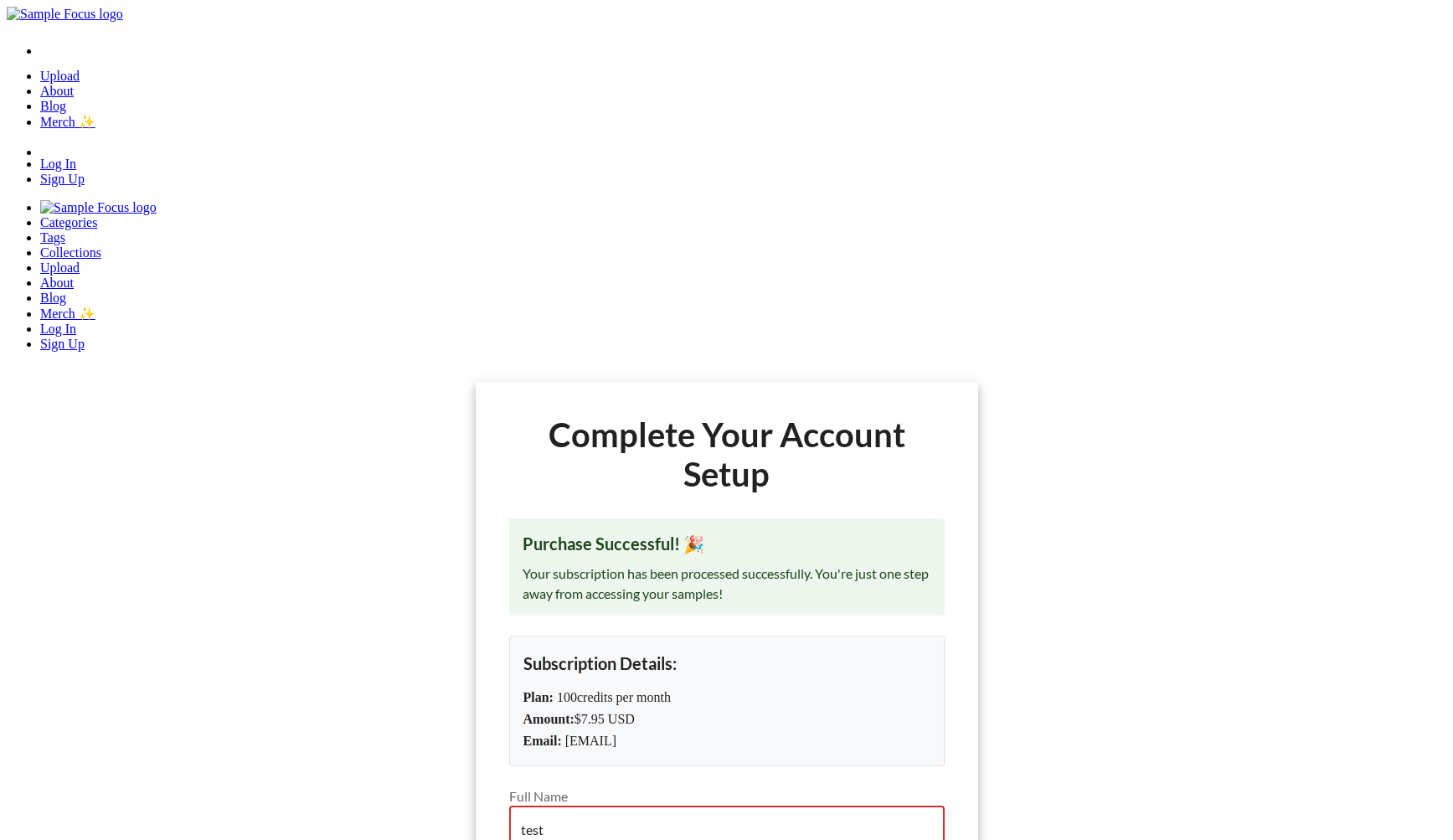 type on "test" 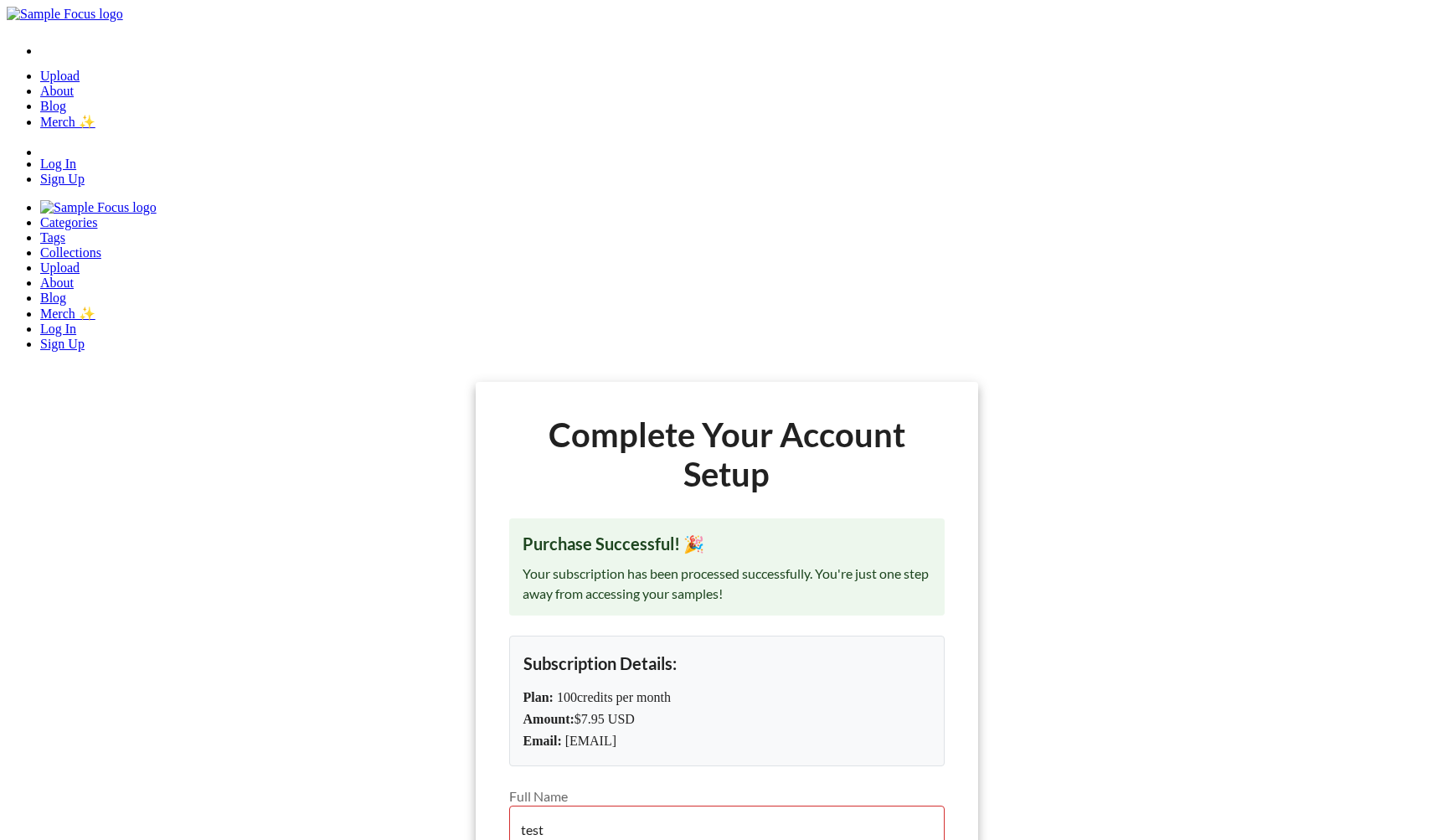 click on "Password Confirmation" at bounding box center (727, 992) 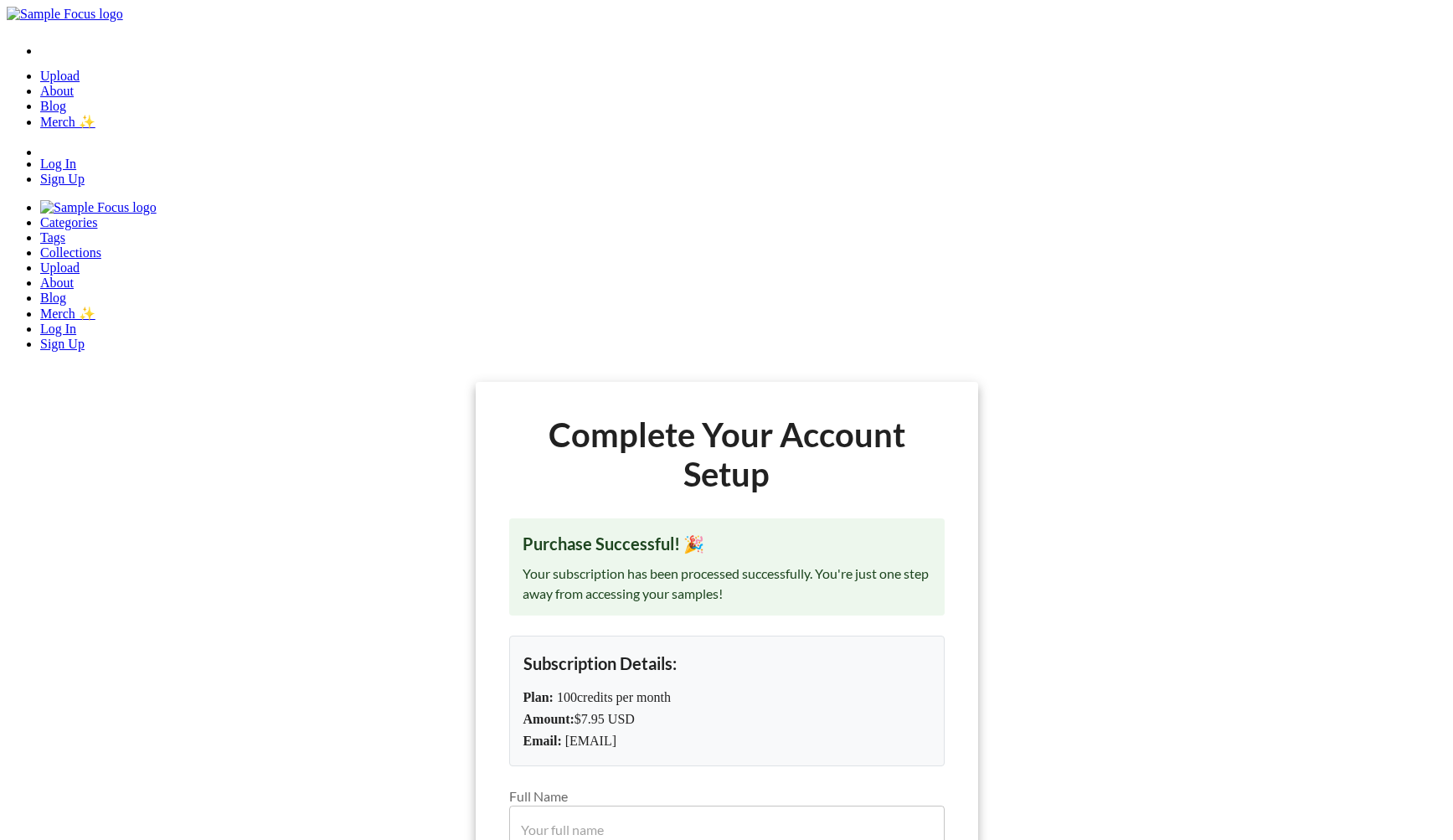 click on "Complete setup & start downloading" at bounding box center [727, 1073] 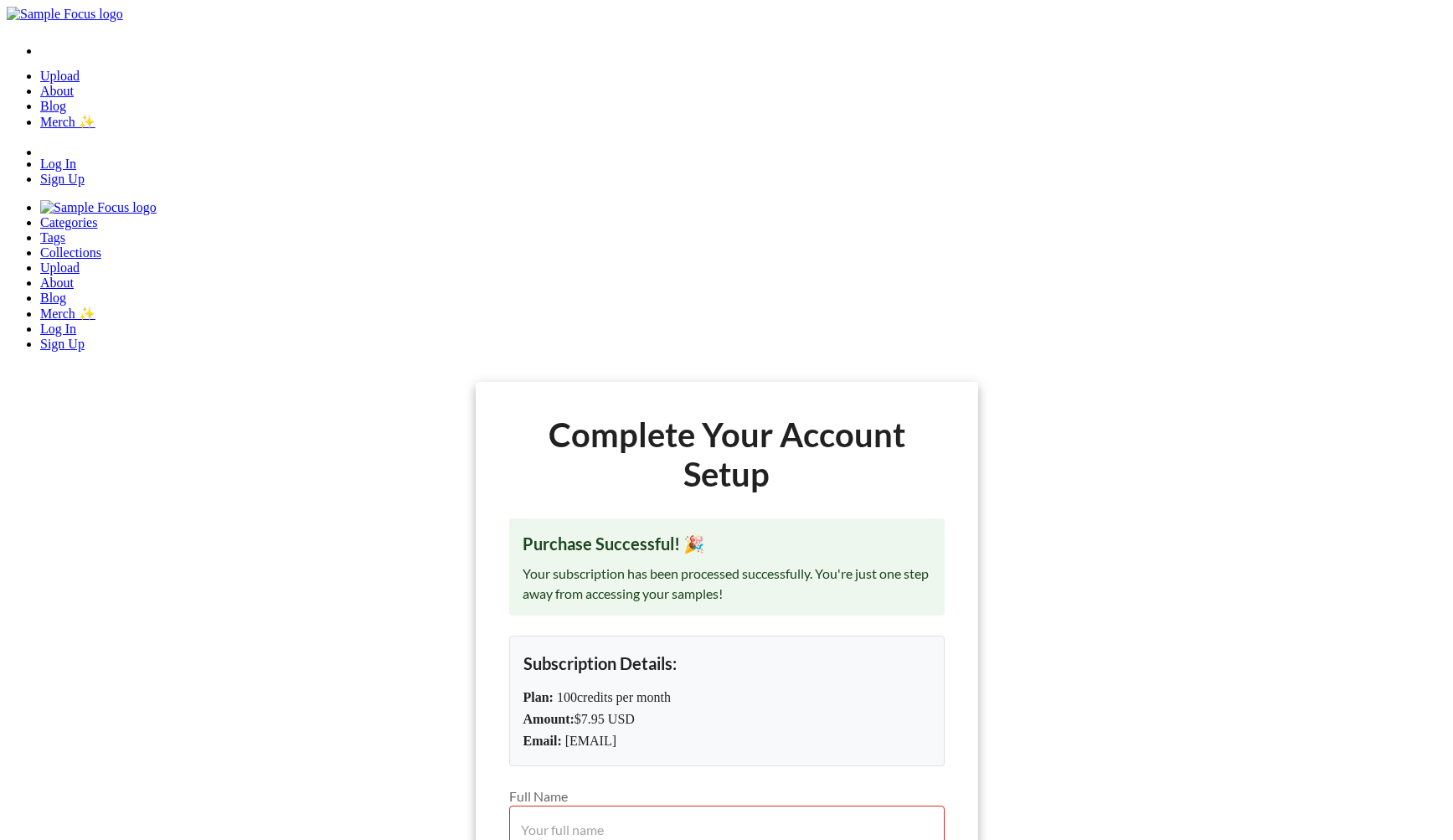 click on "Full Name" at bounding box center (727, 829) 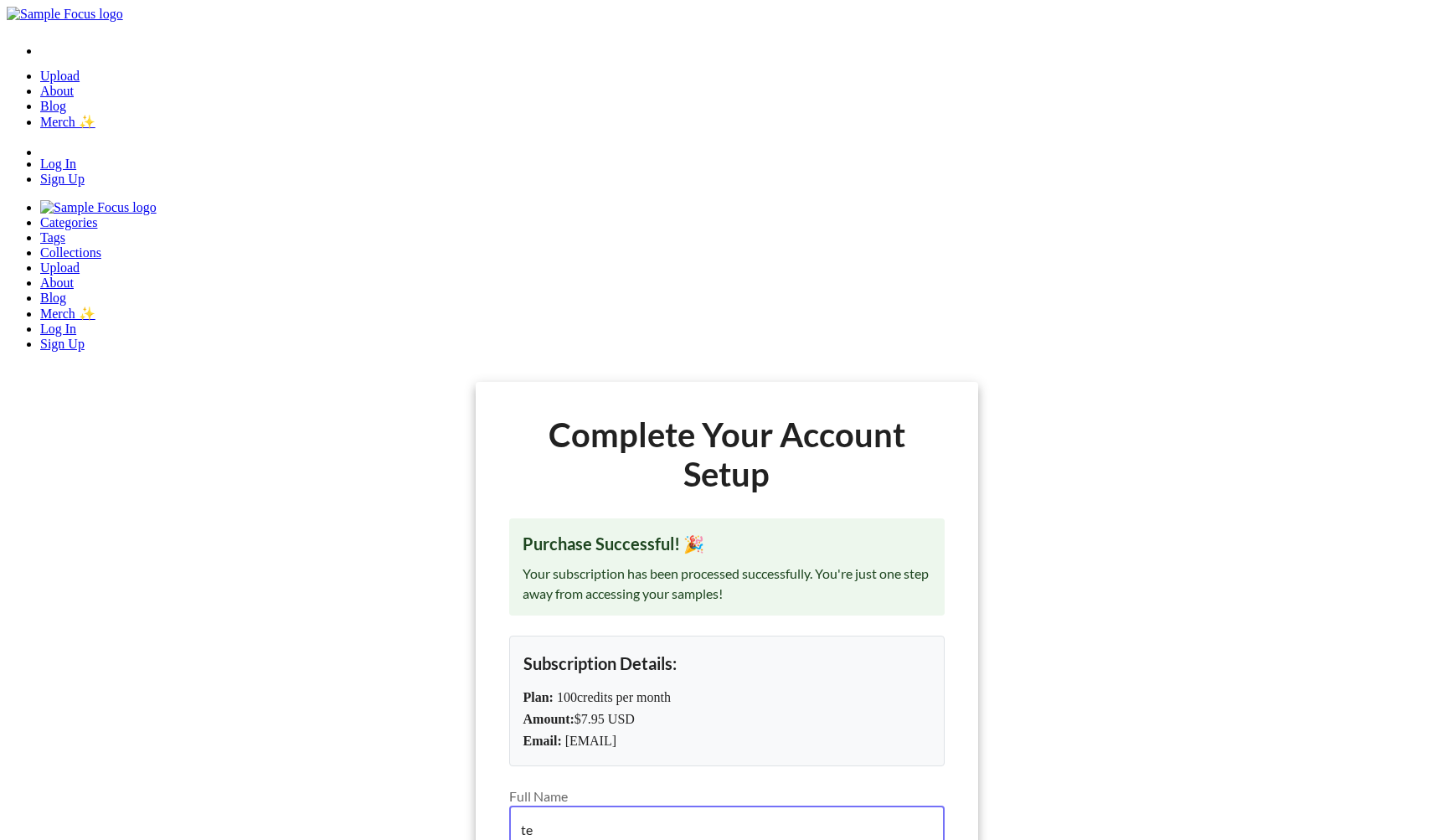 type on "te" 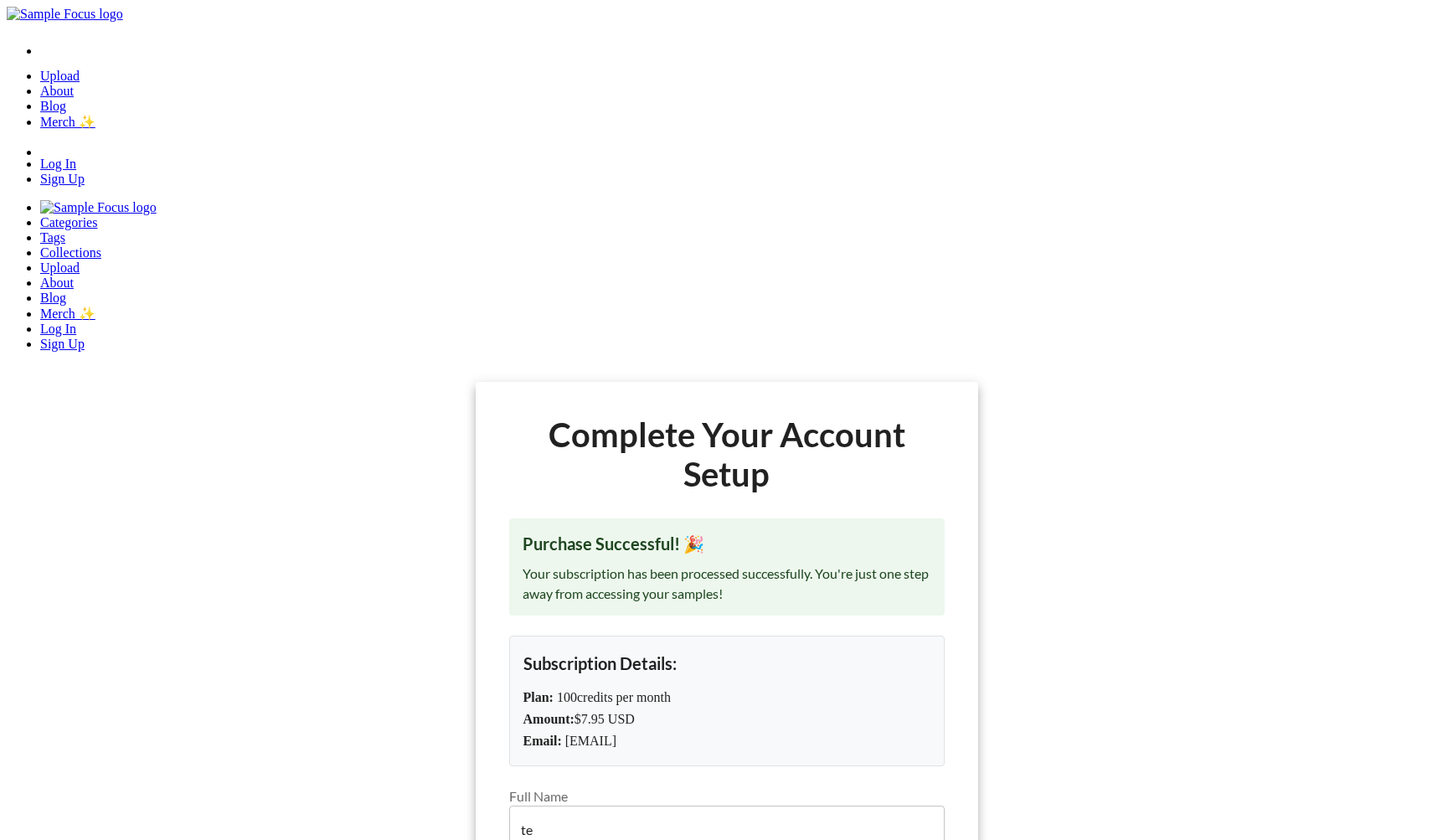 click on "Full Name te ​ Password ​ 6 characters minimum Password Confirmation ​ Complete setup & start downloading" at bounding box center [727, 938] 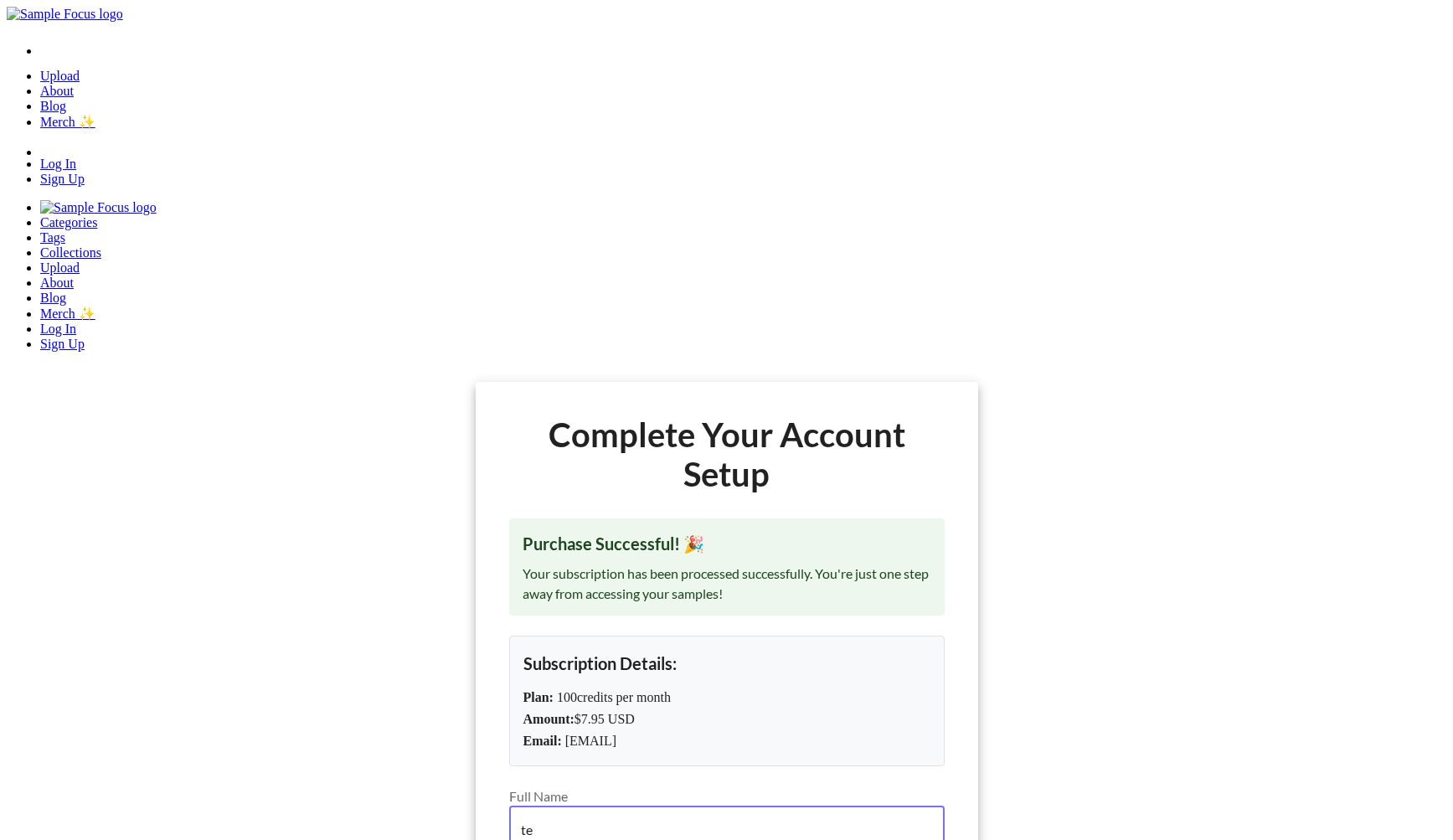 click on "te" at bounding box center (727, 829) 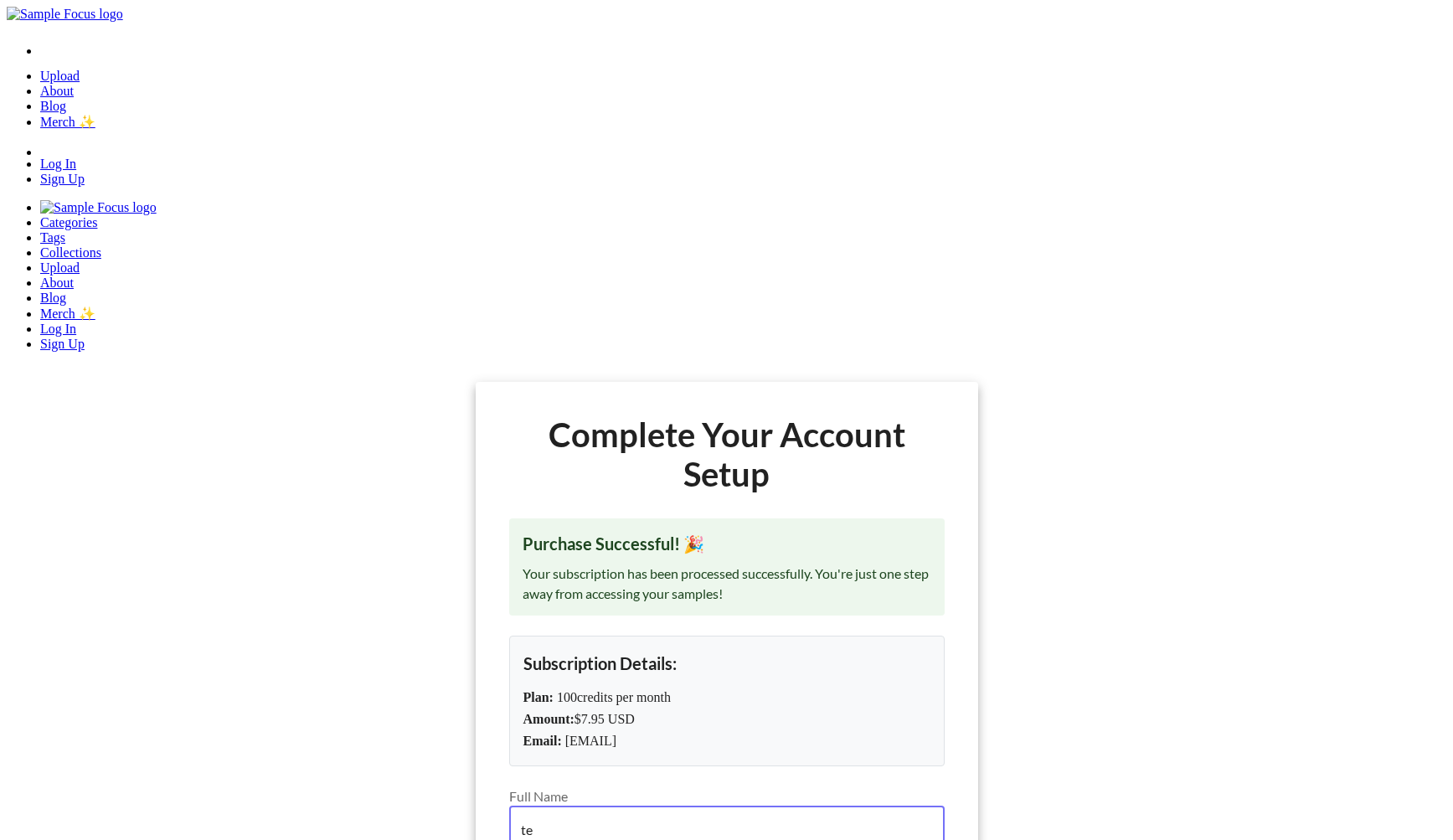 drag, startPoint x: 565, startPoint y: 492, endPoint x: 446, endPoint y: 505, distance: 119.70798 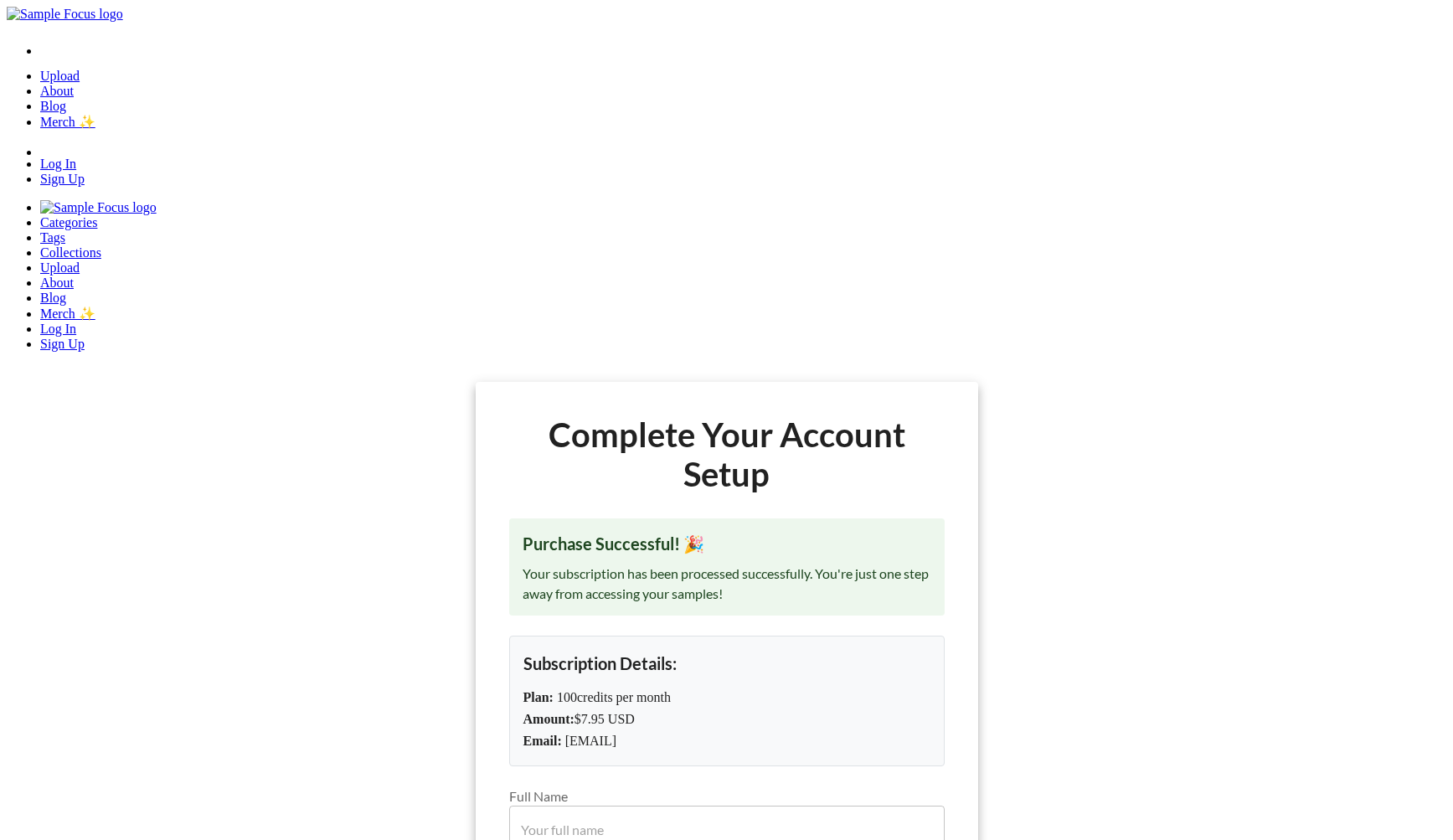 click on "Complete setup & start downloading" at bounding box center [727, 1073] 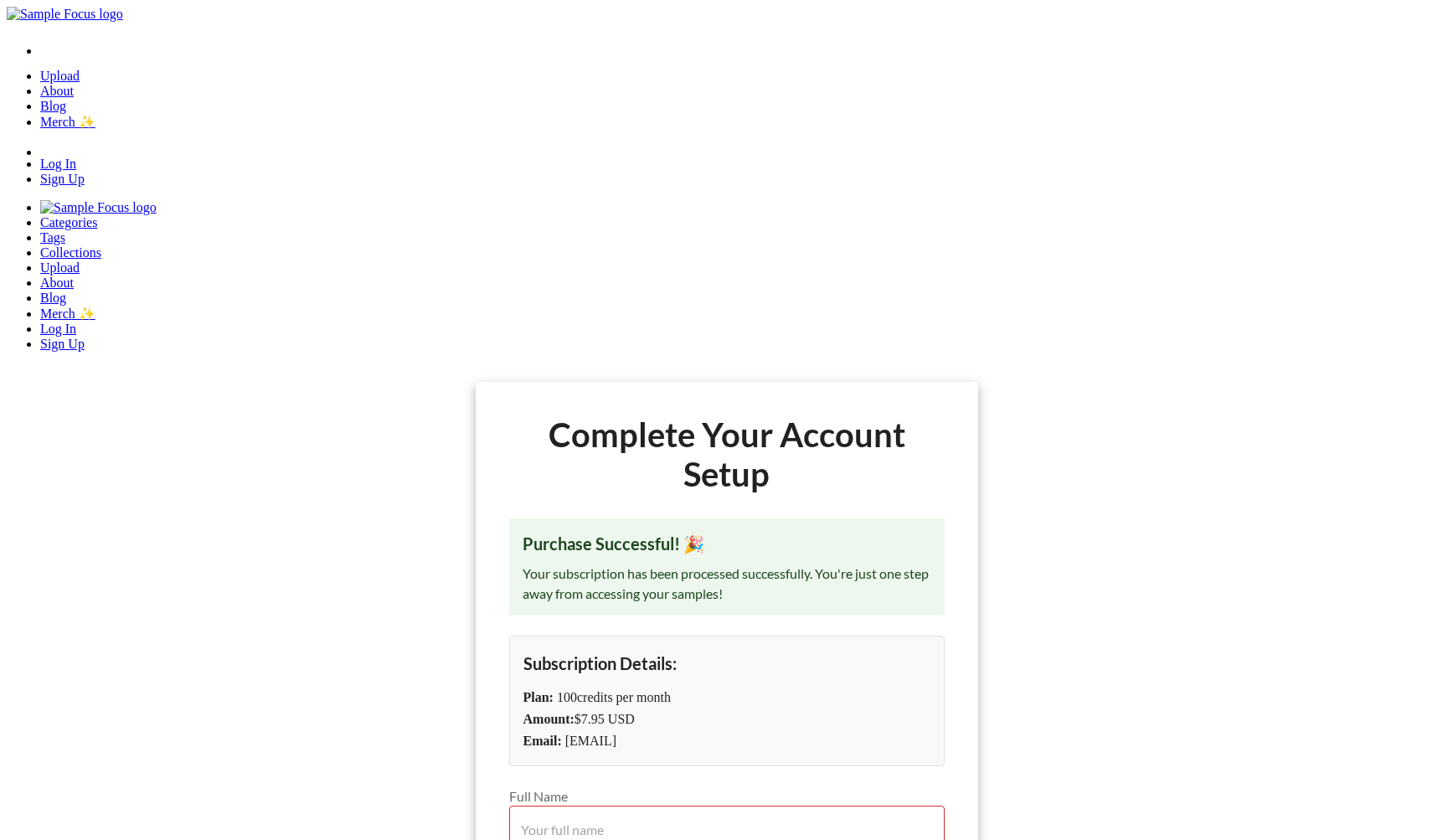 click on "Full Name" at bounding box center [727, 829] 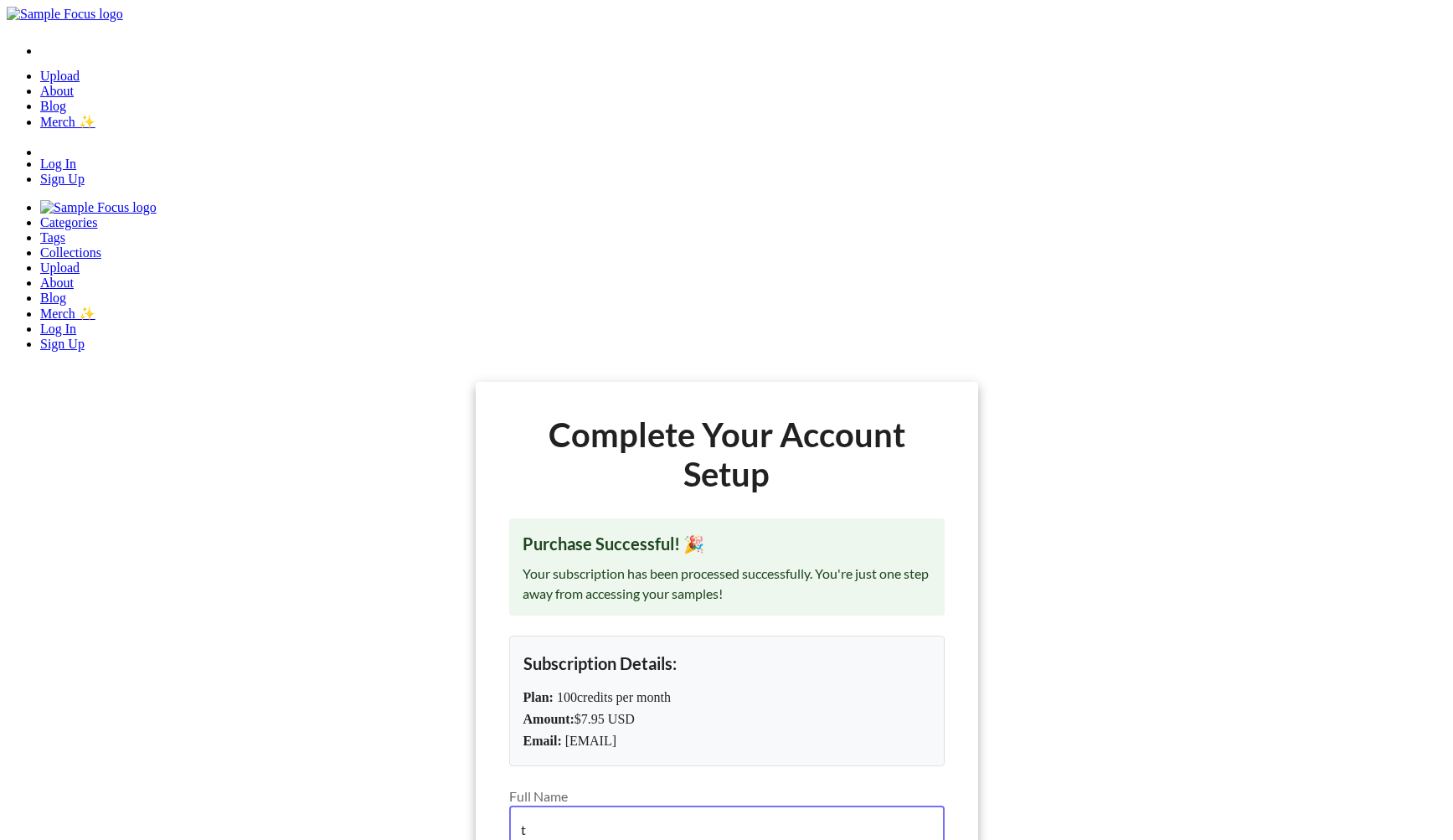 type on "t" 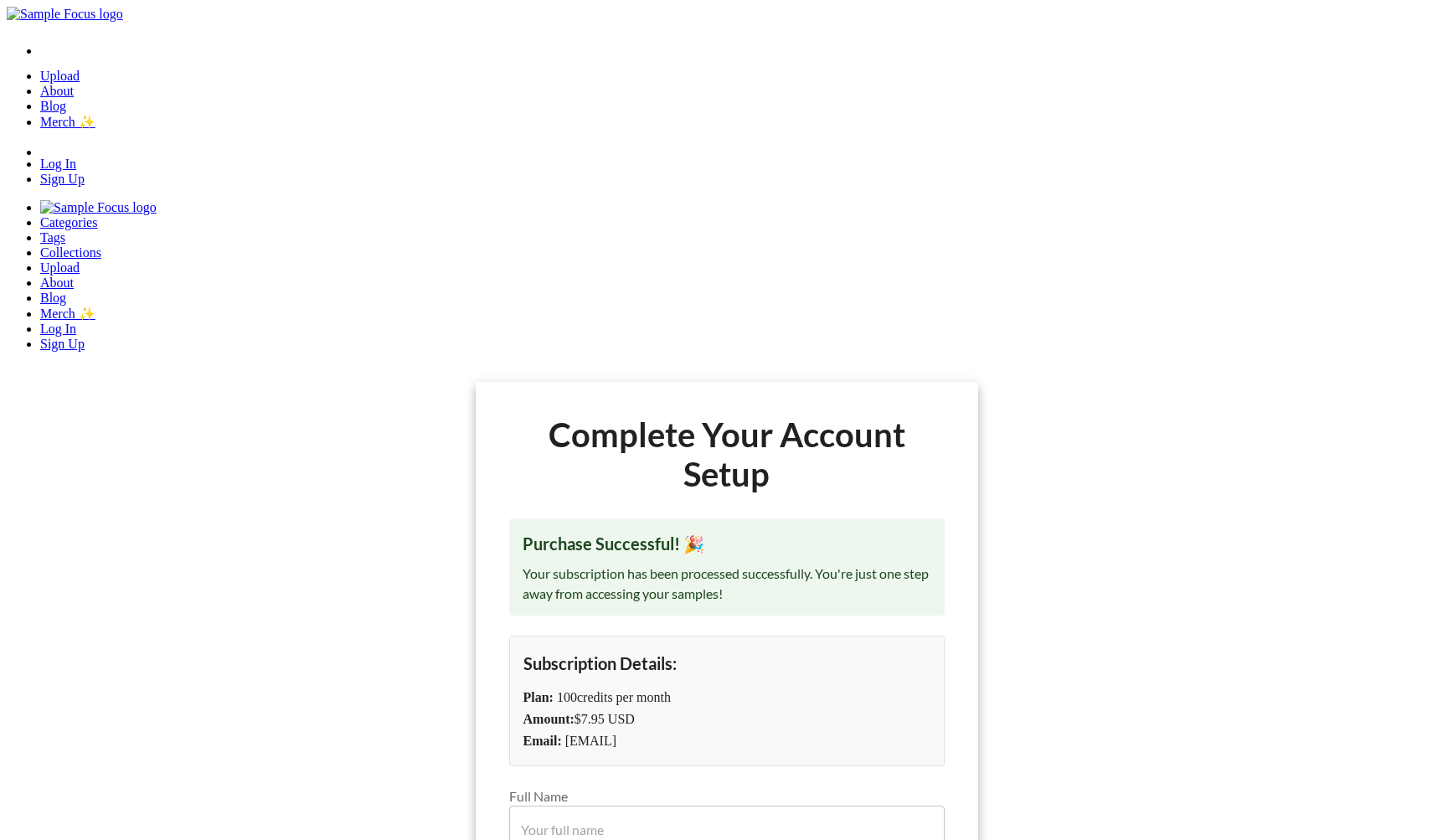 click on "Full Name" at bounding box center [727, 829] 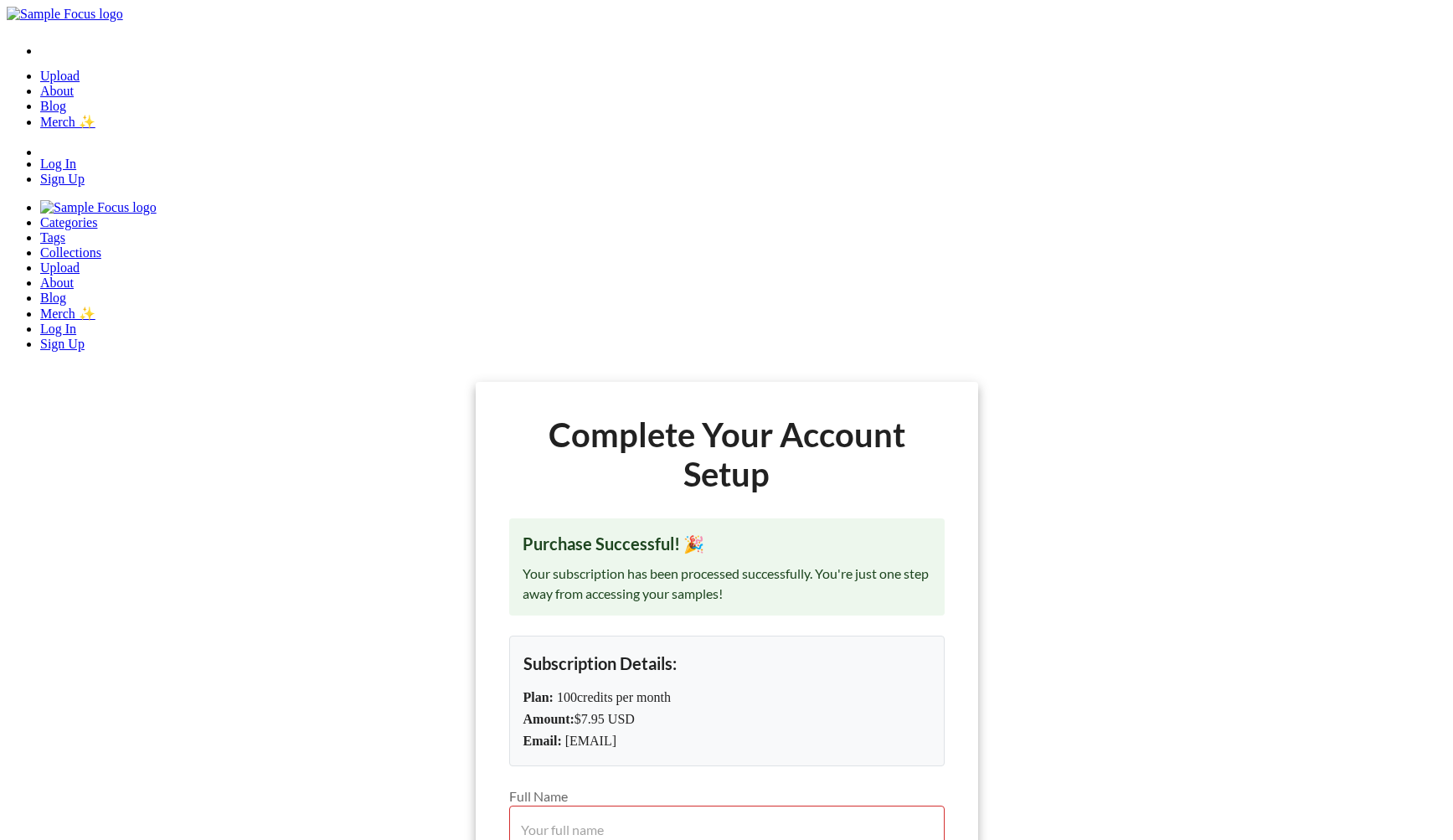 click on "Full Name" at bounding box center (727, 829) 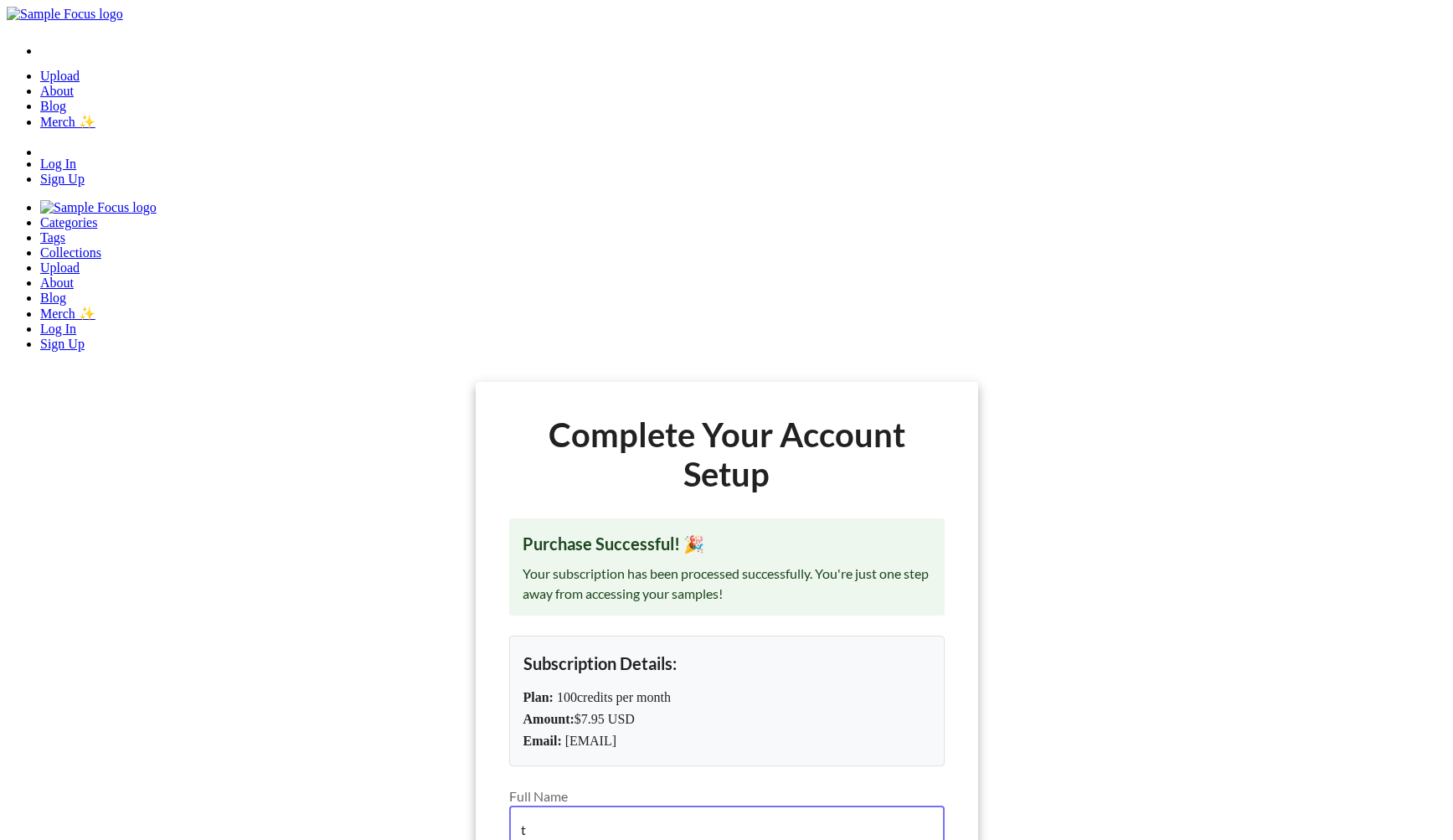 type on "t" 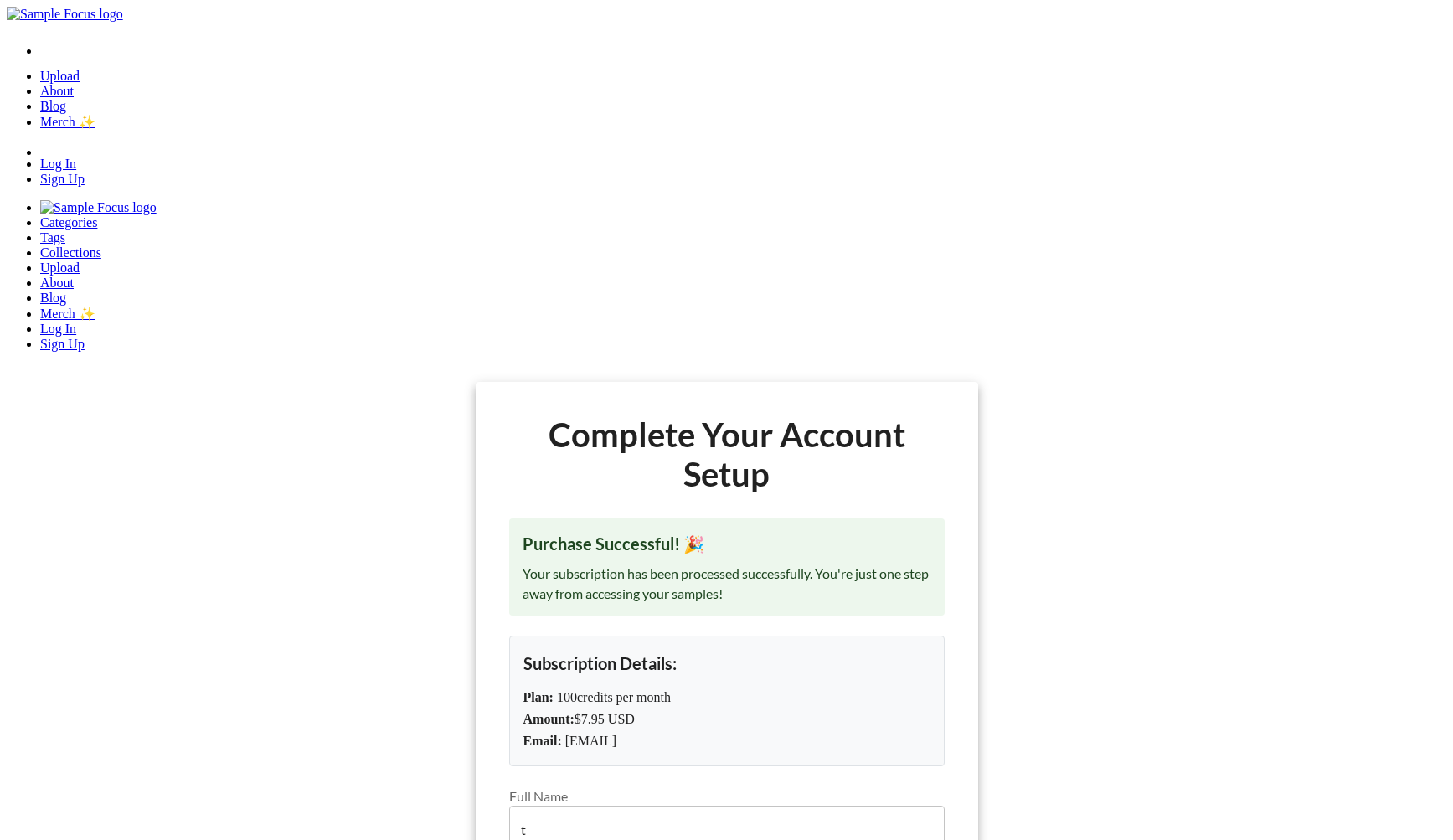 click on "Complete setup & start downloading" at bounding box center [727, 1073] 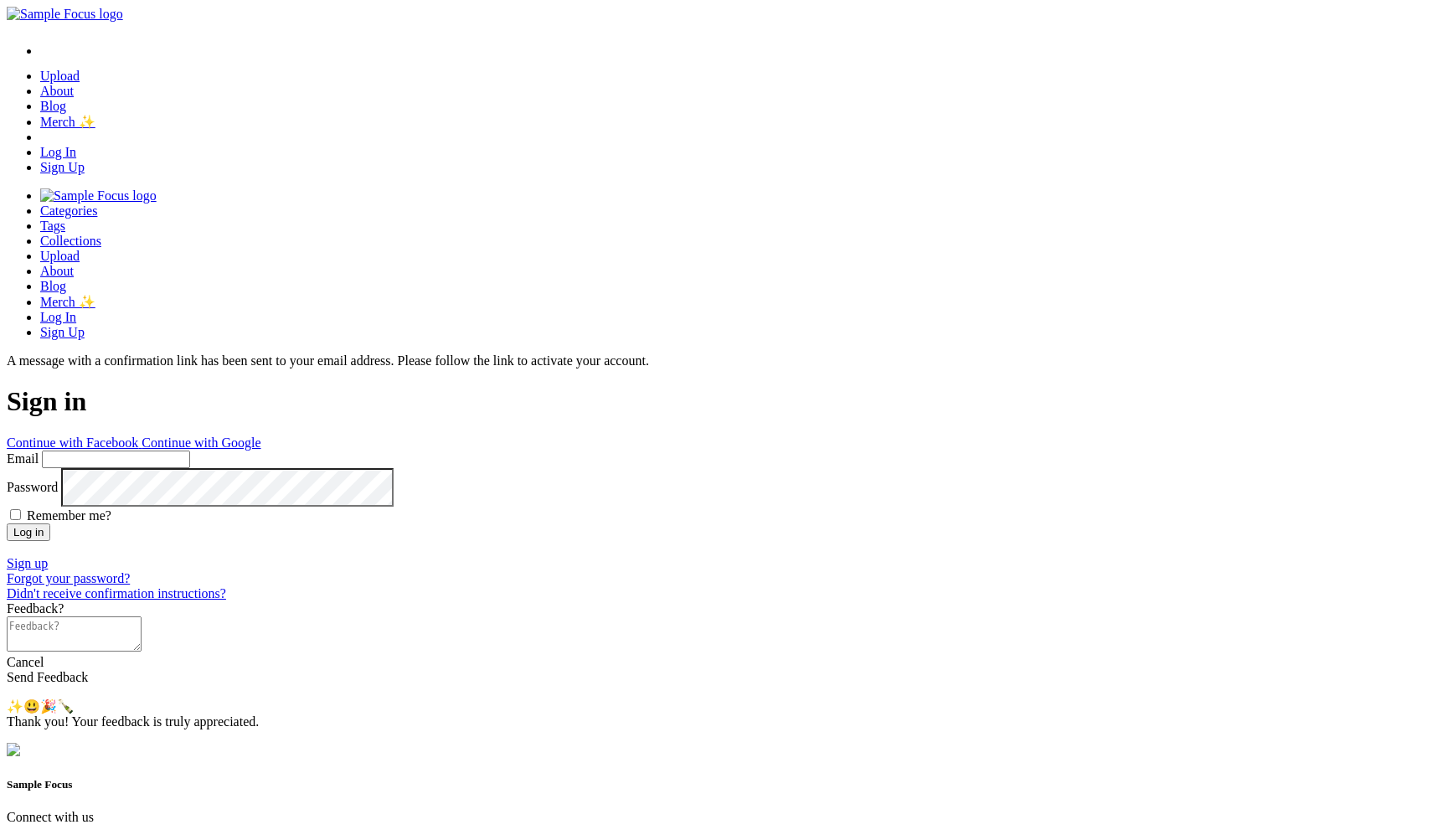 scroll, scrollTop: 0, scrollLeft: 0, axis: both 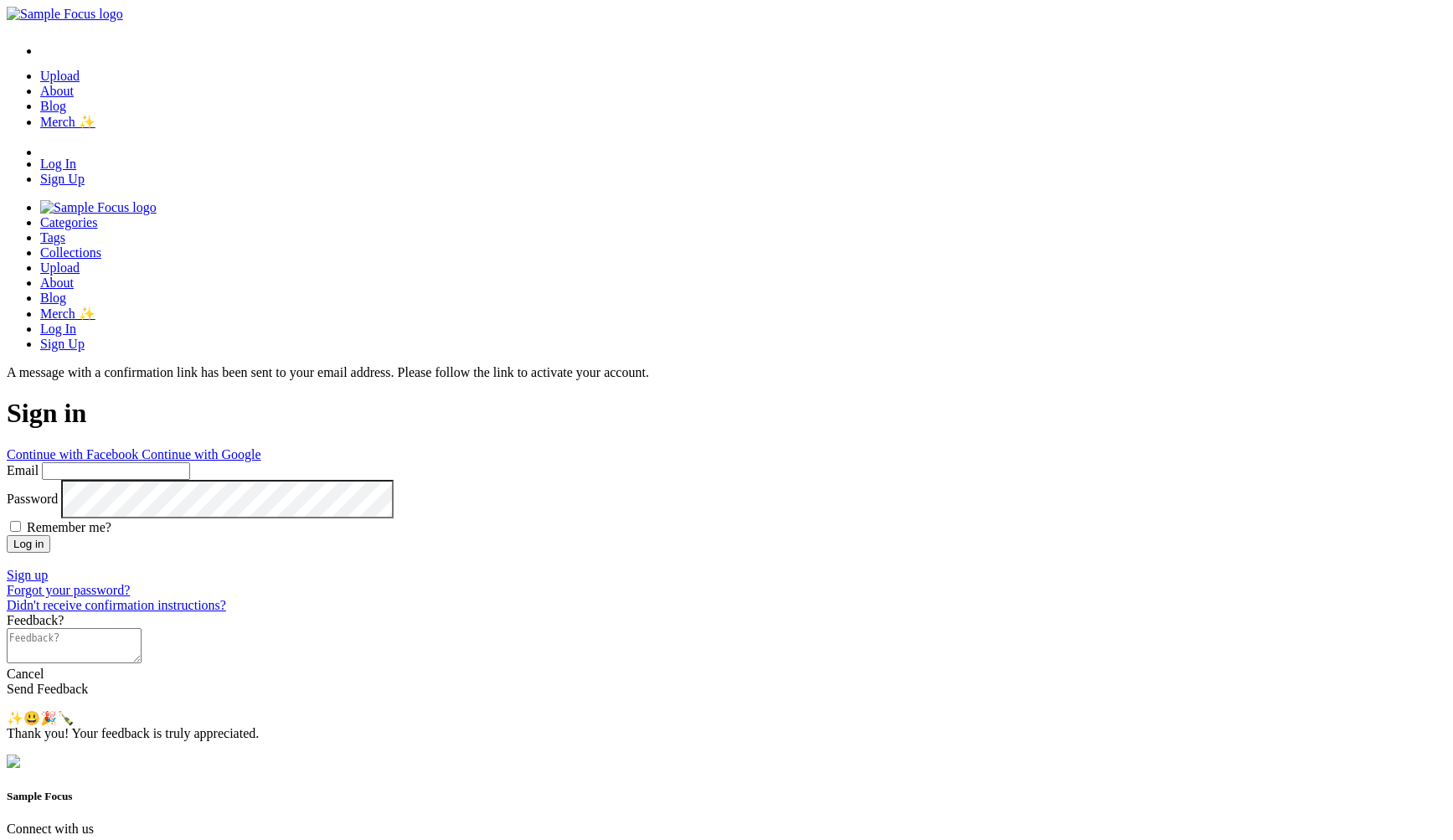 click at bounding box center [726, 394] 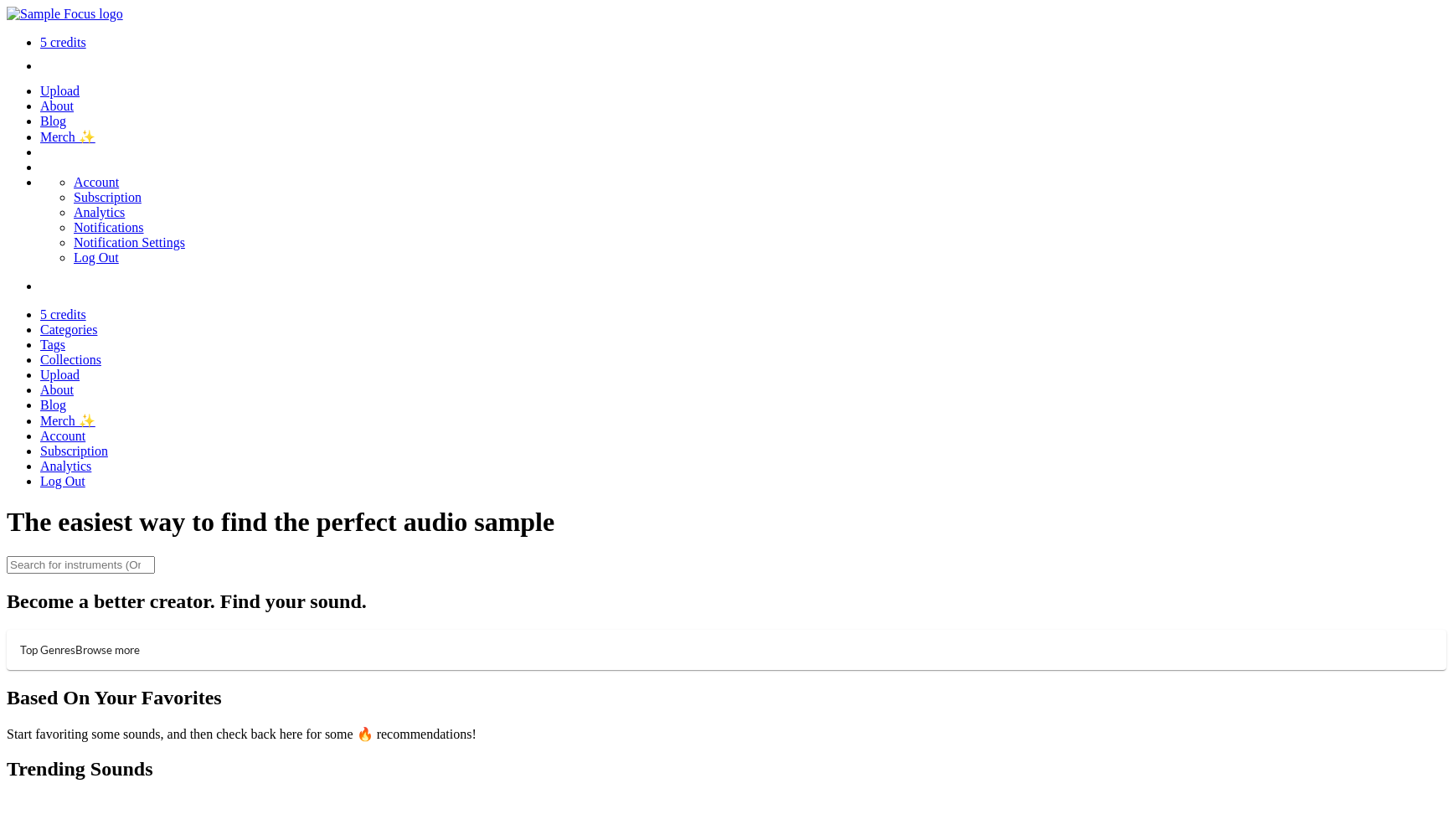 scroll, scrollTop: 0, scrollLeft: 0, axis: both 